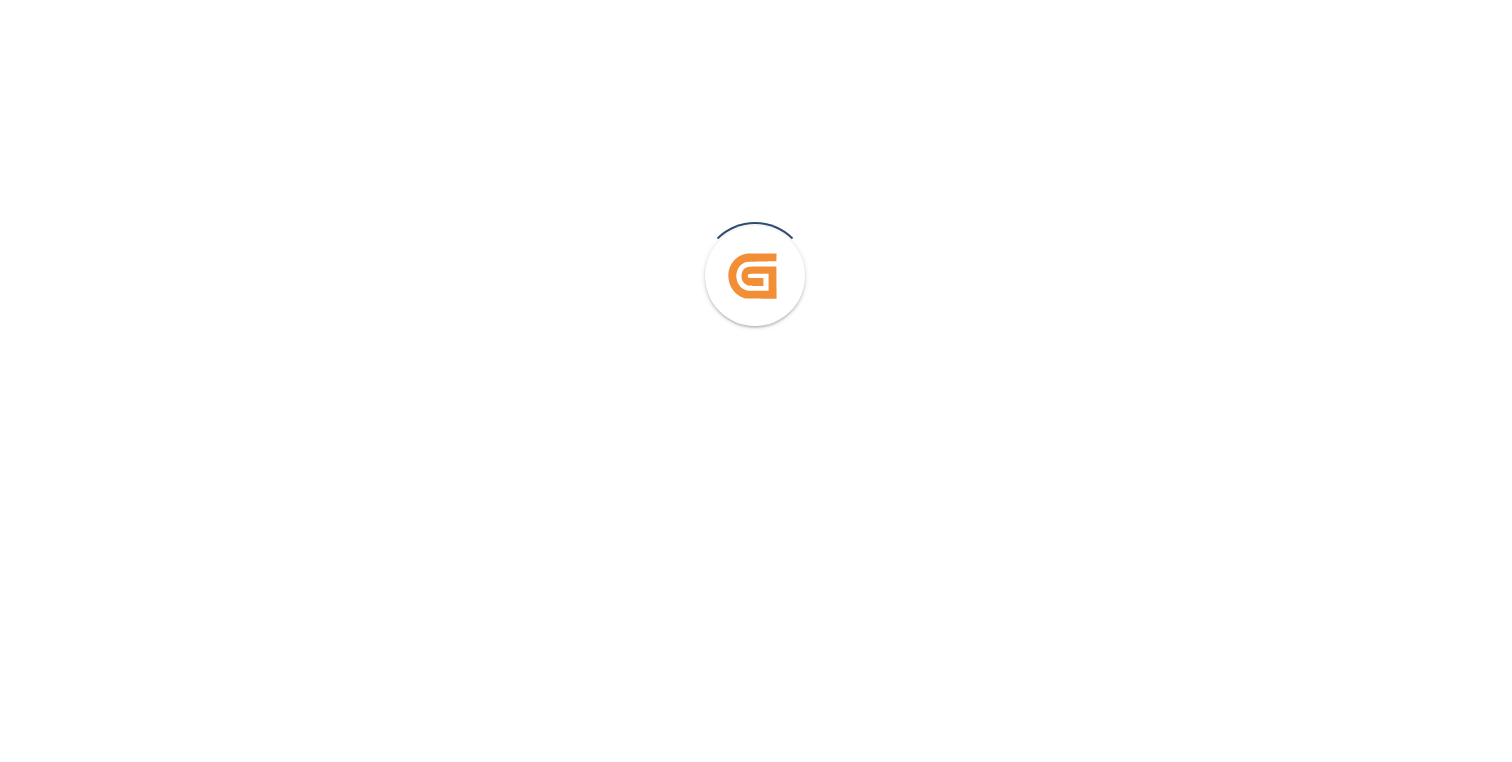 scroll, scrollTop: 0, scrollLeft: 0, axis: both 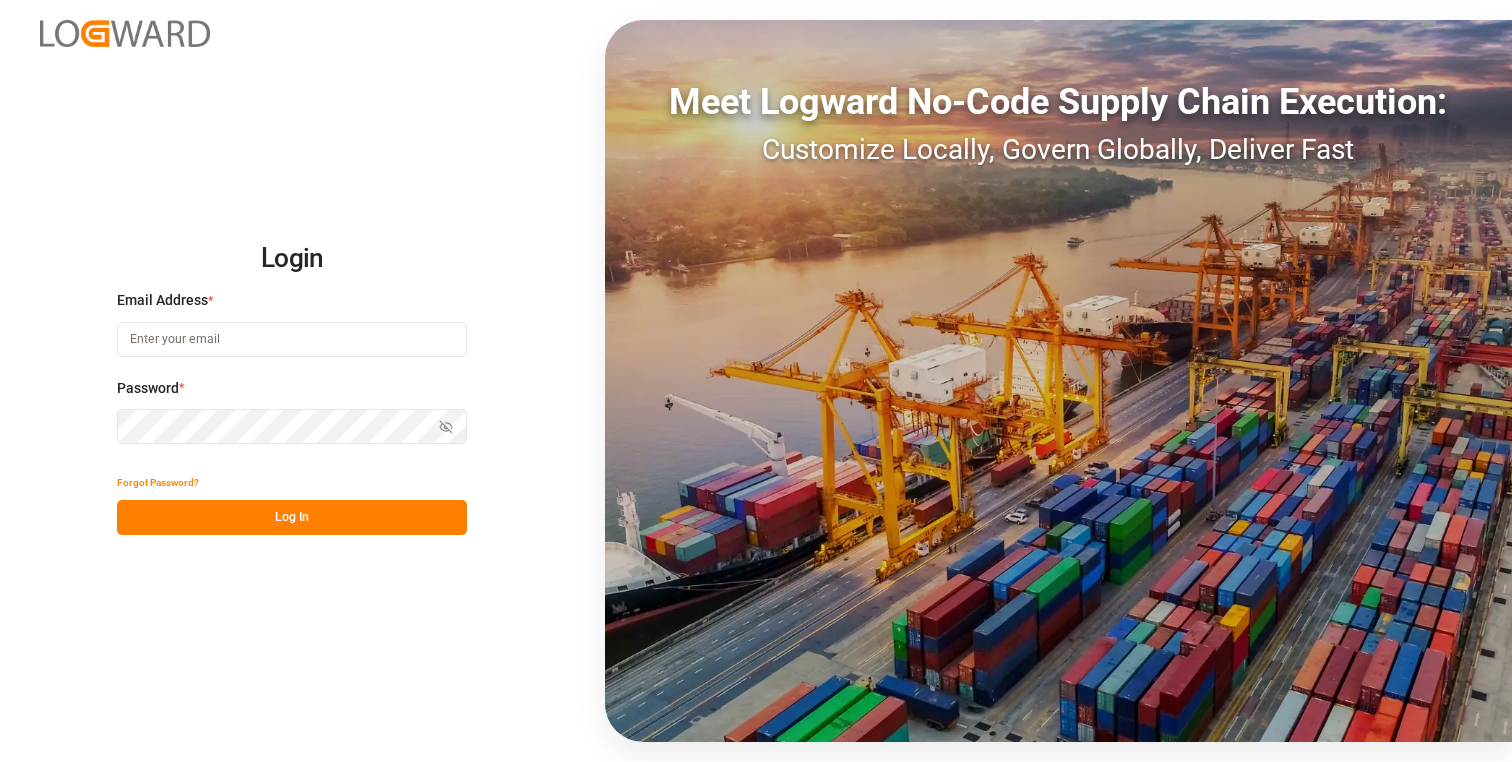 click at bounding box center [292, 339] 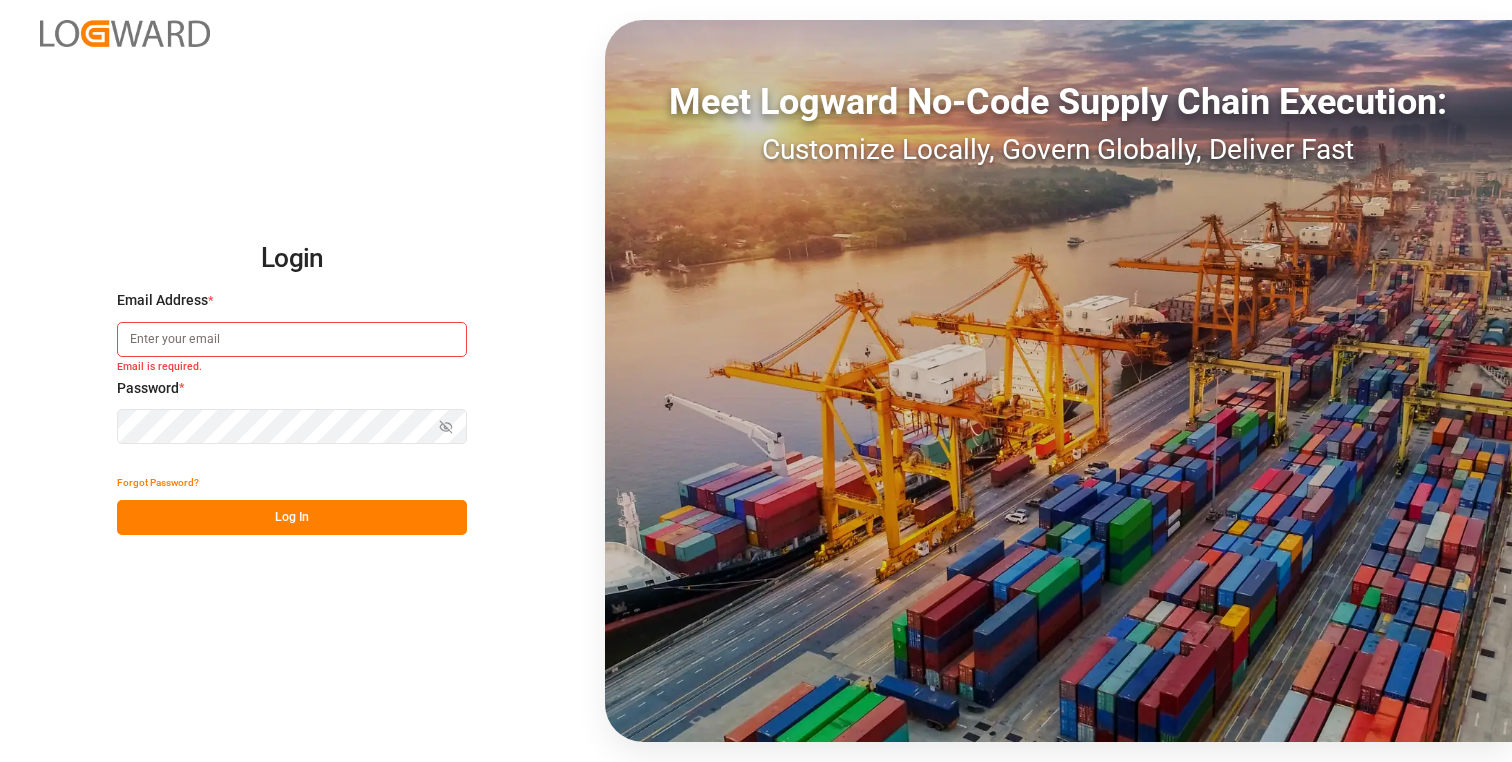 type on "ankish.gupta@logward.com" 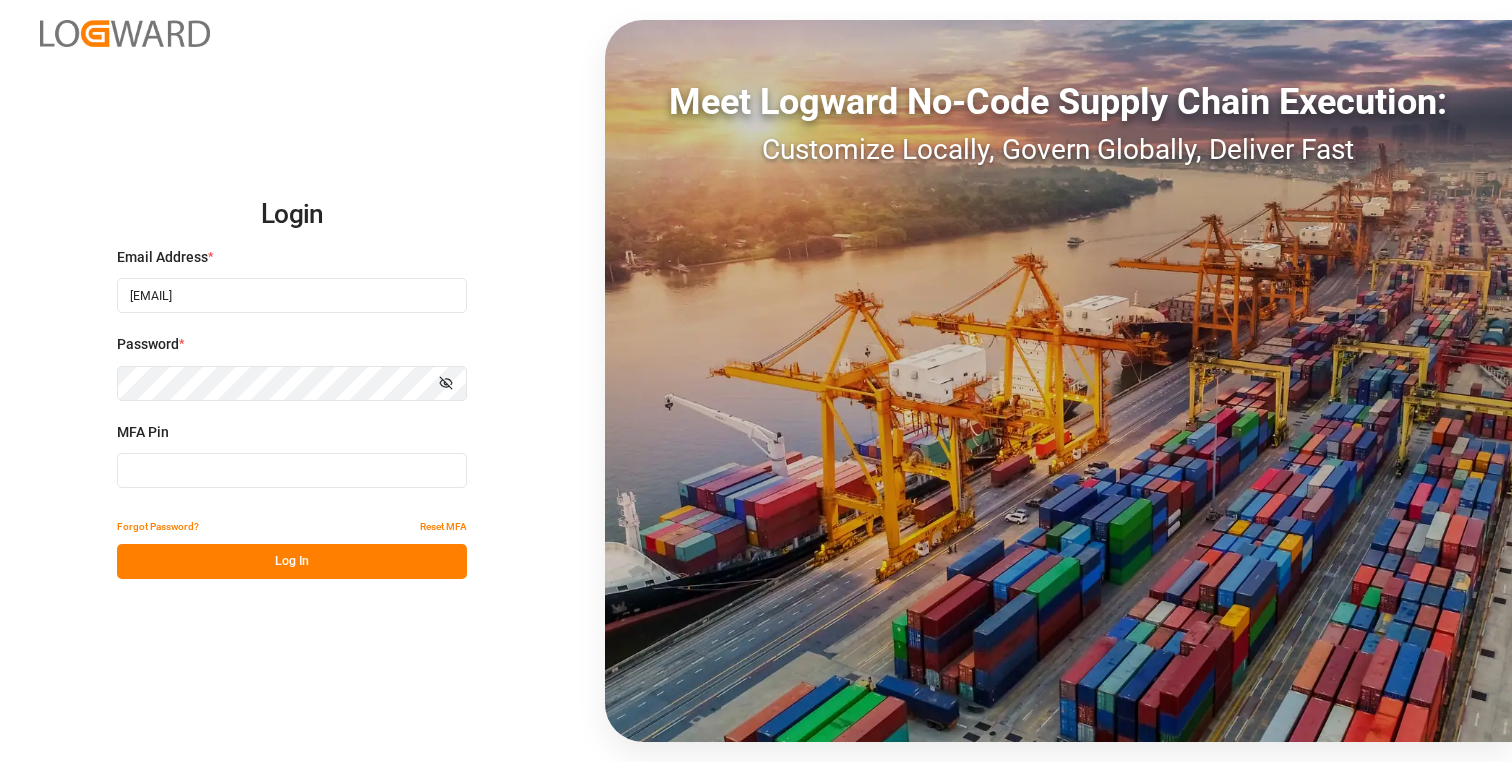 type on "132220" 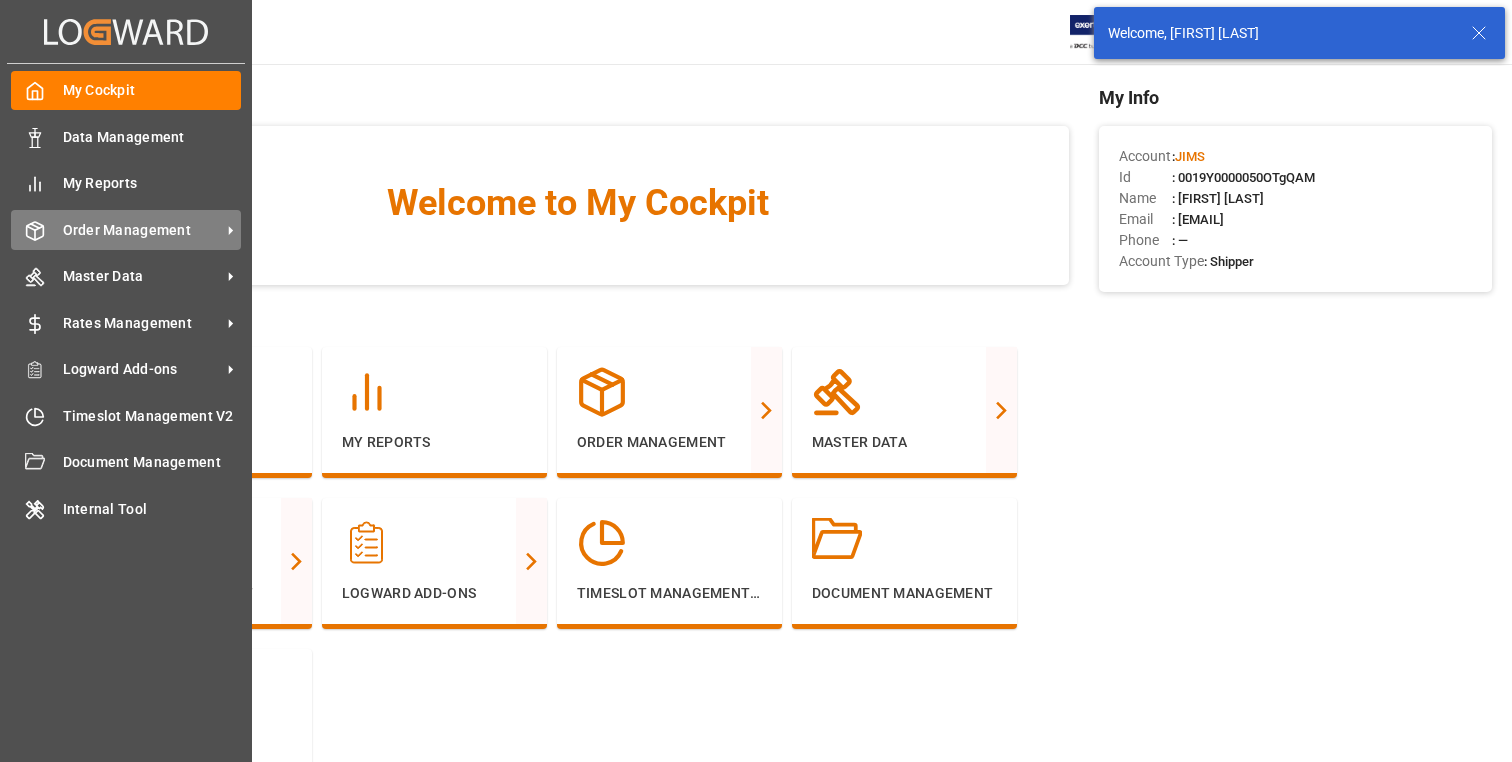click on "Order Management" at bounding box center (142, 230) 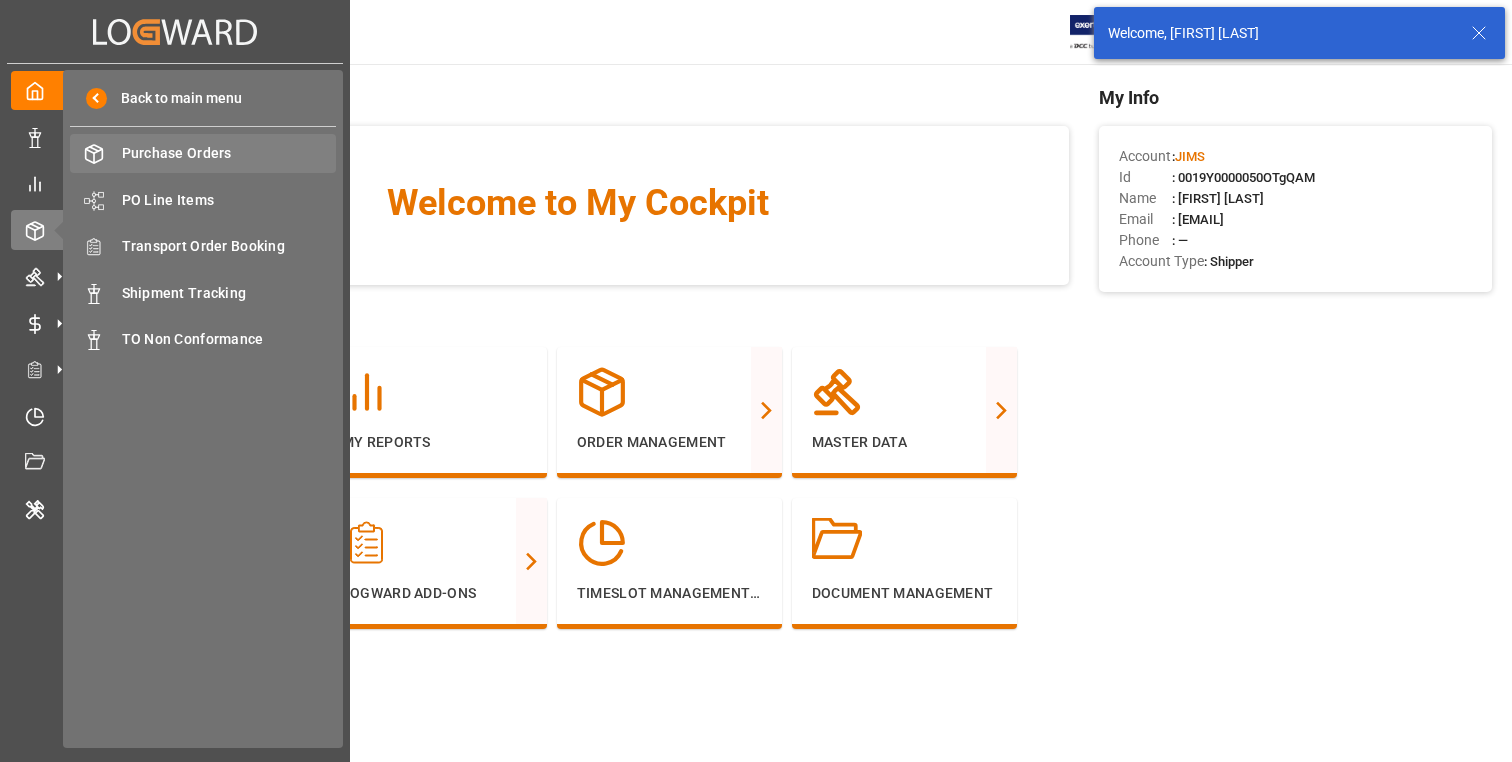 click on "Purchase Orders" at bounding box center (229, 153) 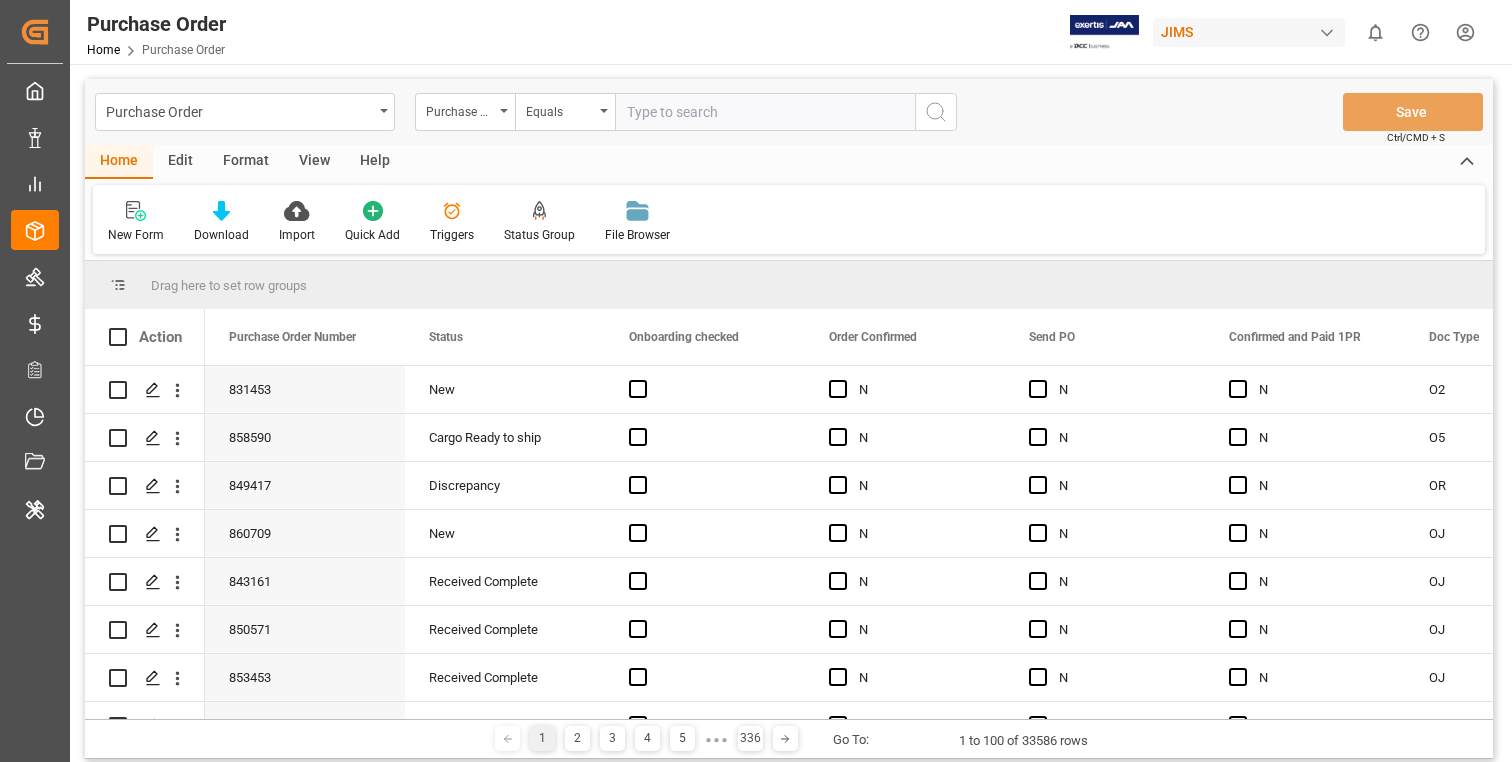 click at bounding box center (765, 112) 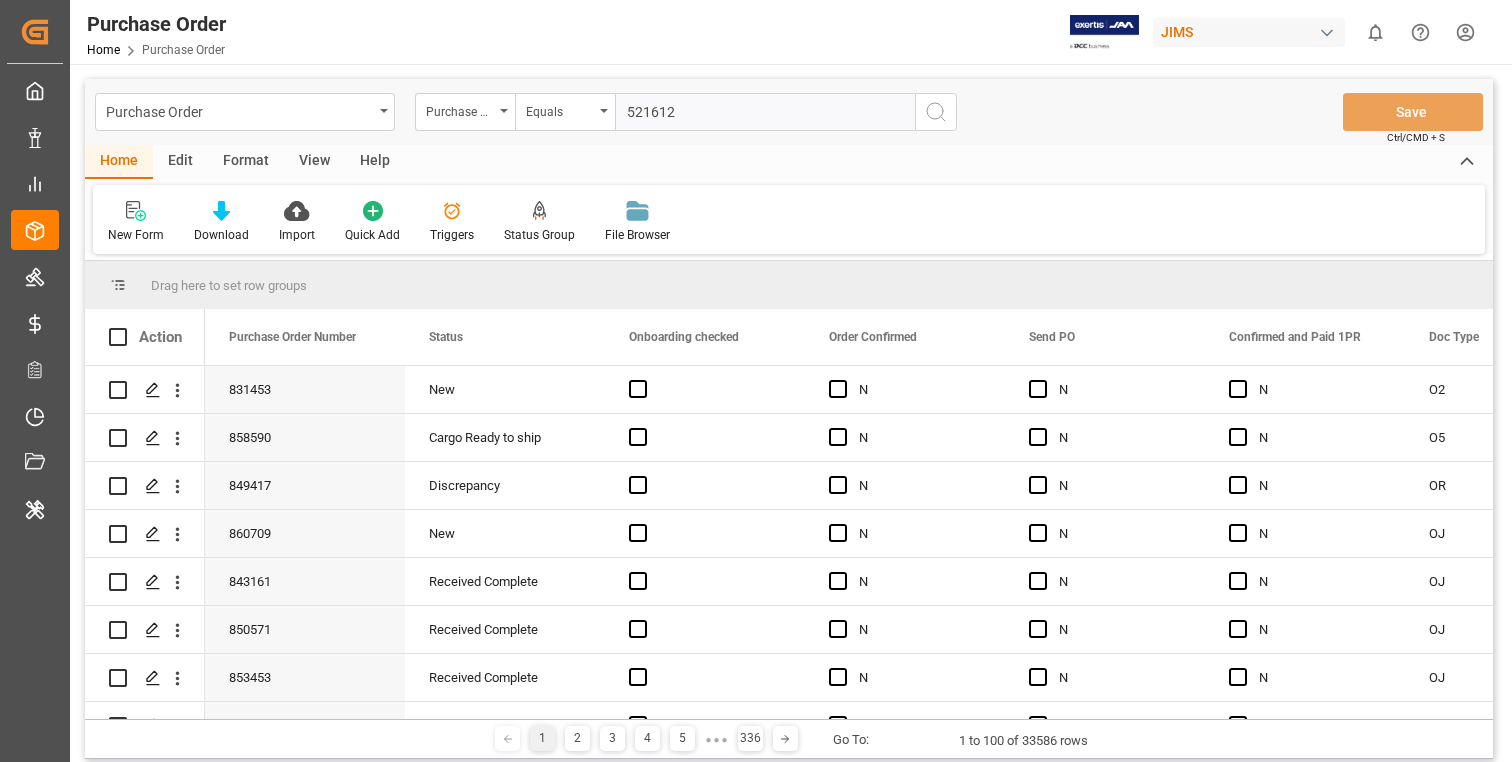 type 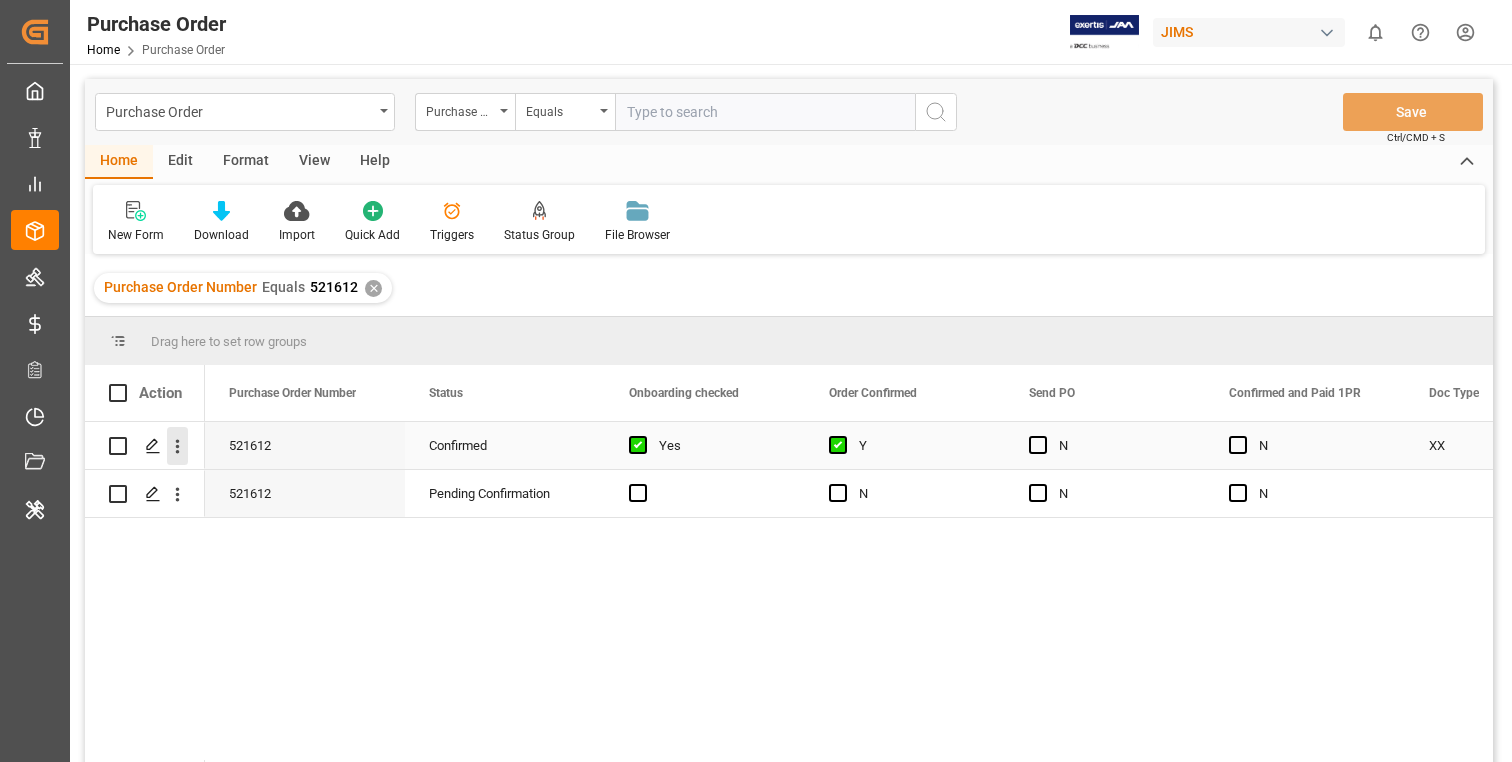 click 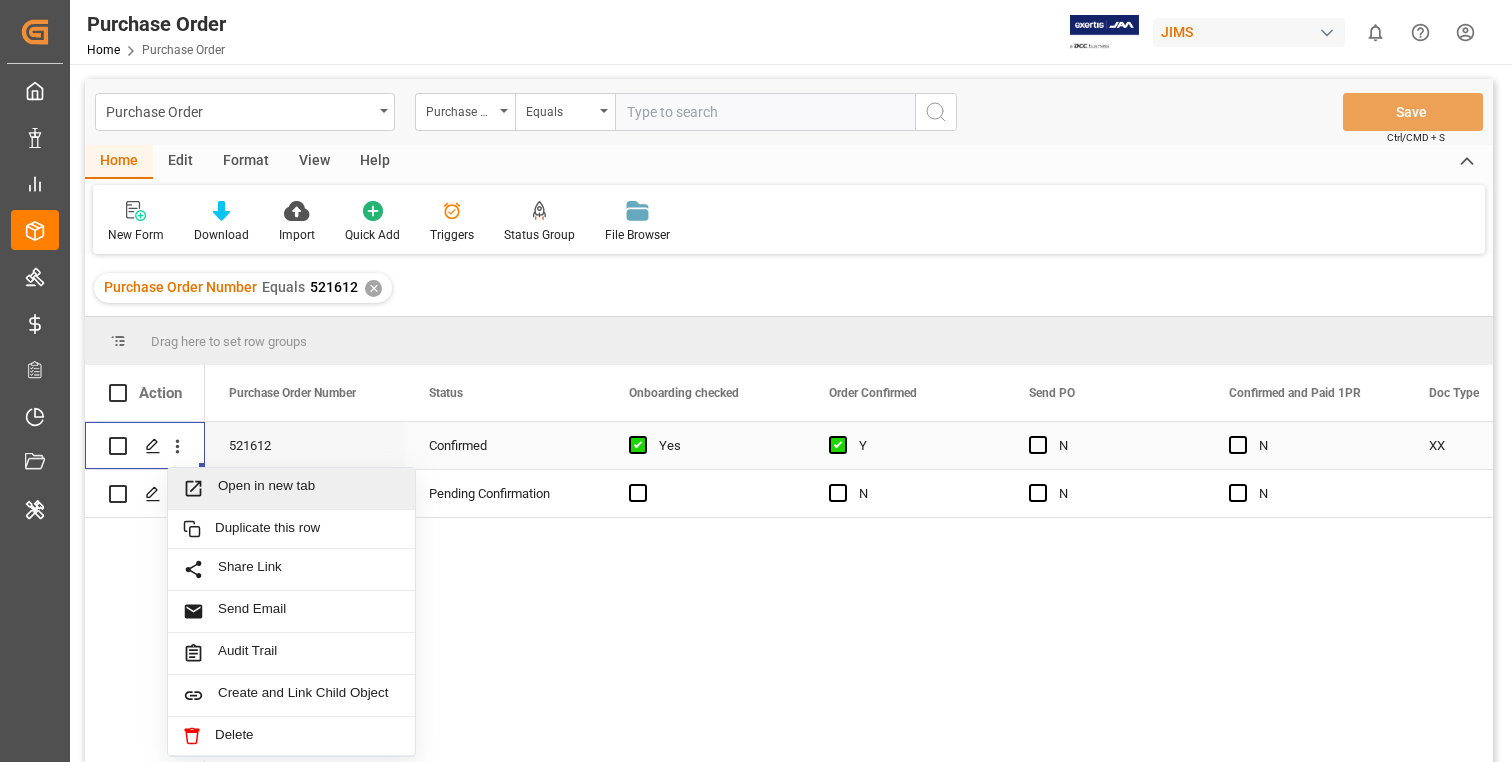 click on "Open in new tab" at bounding box center (309, 488) 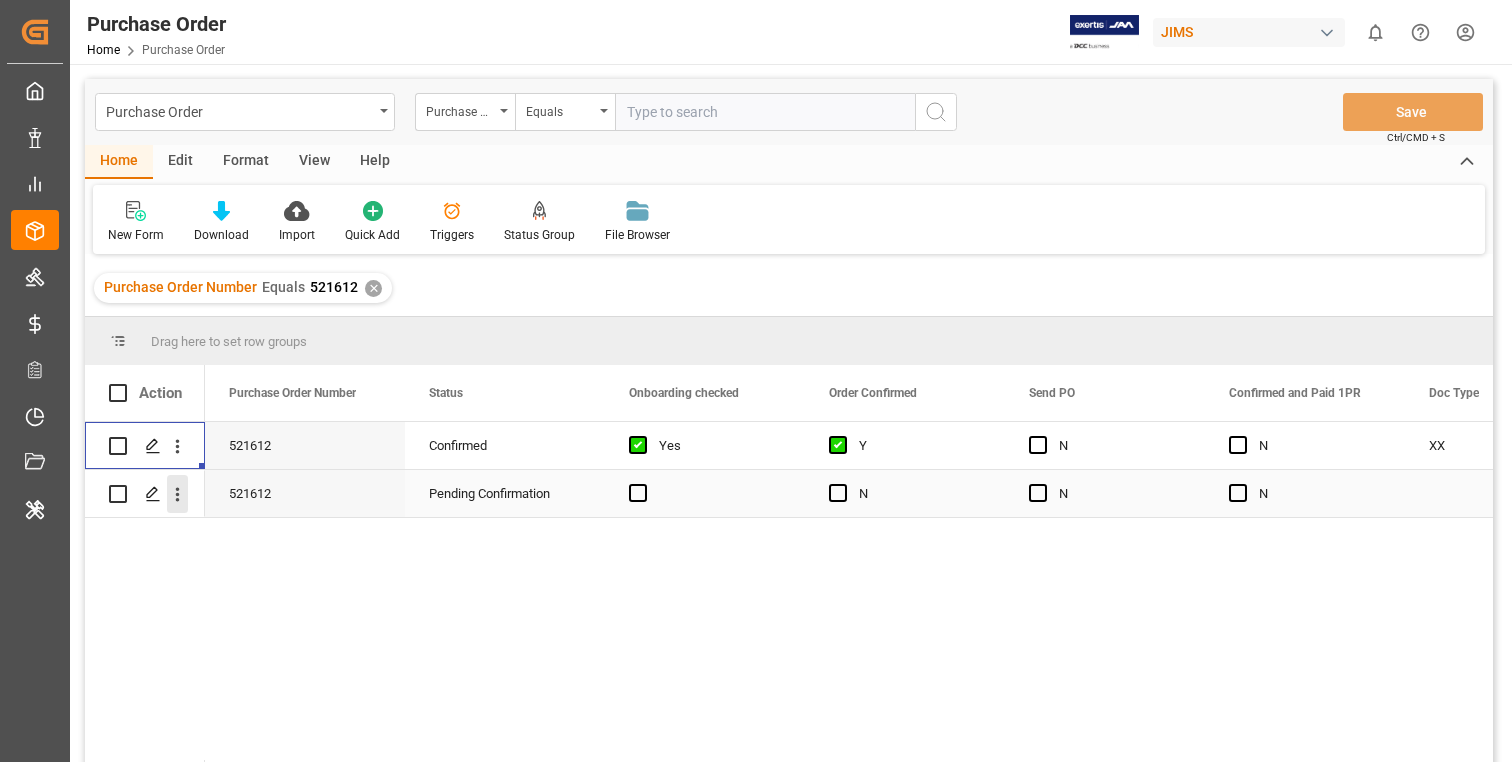click 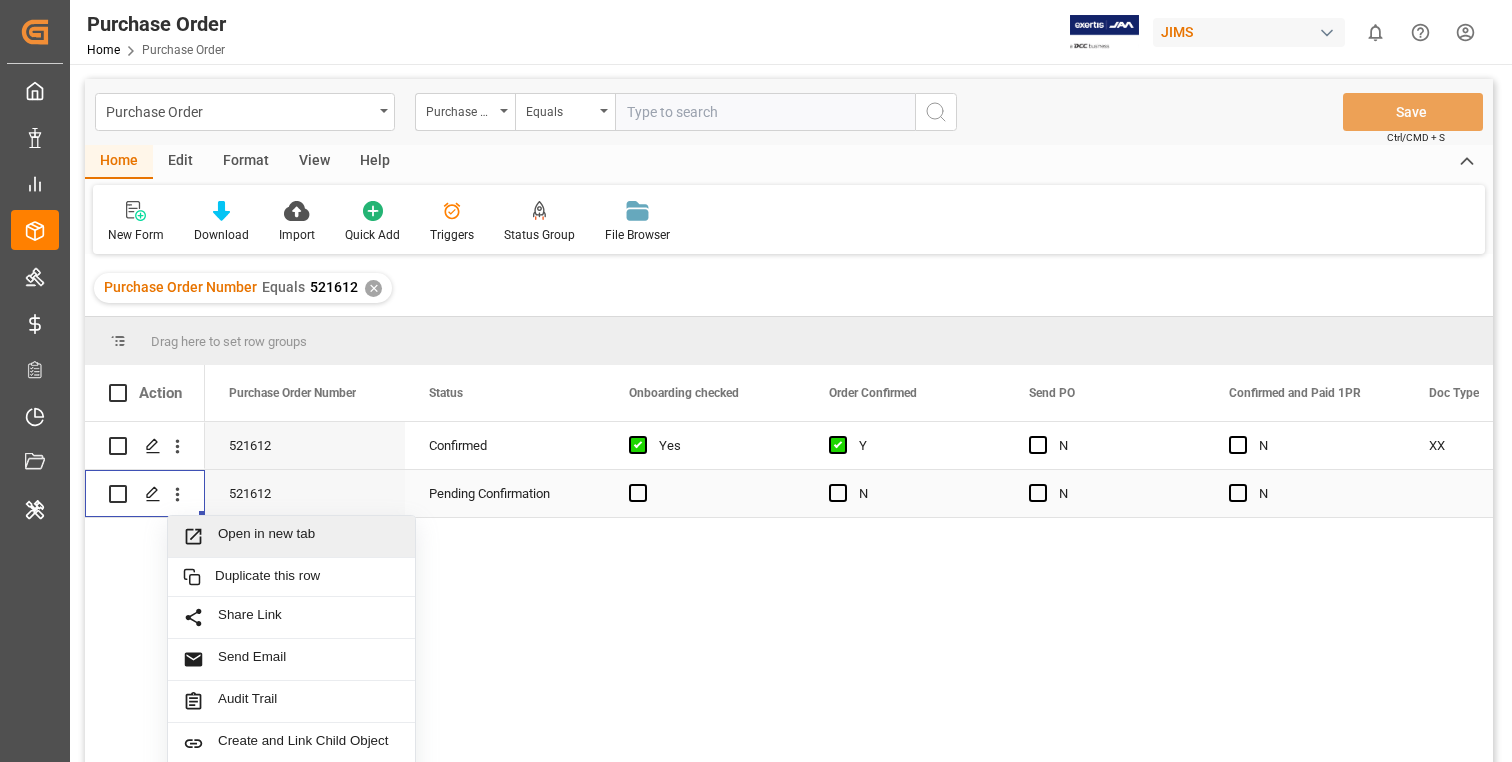 click on "Open in new tab" at bounding box center [309, 536] 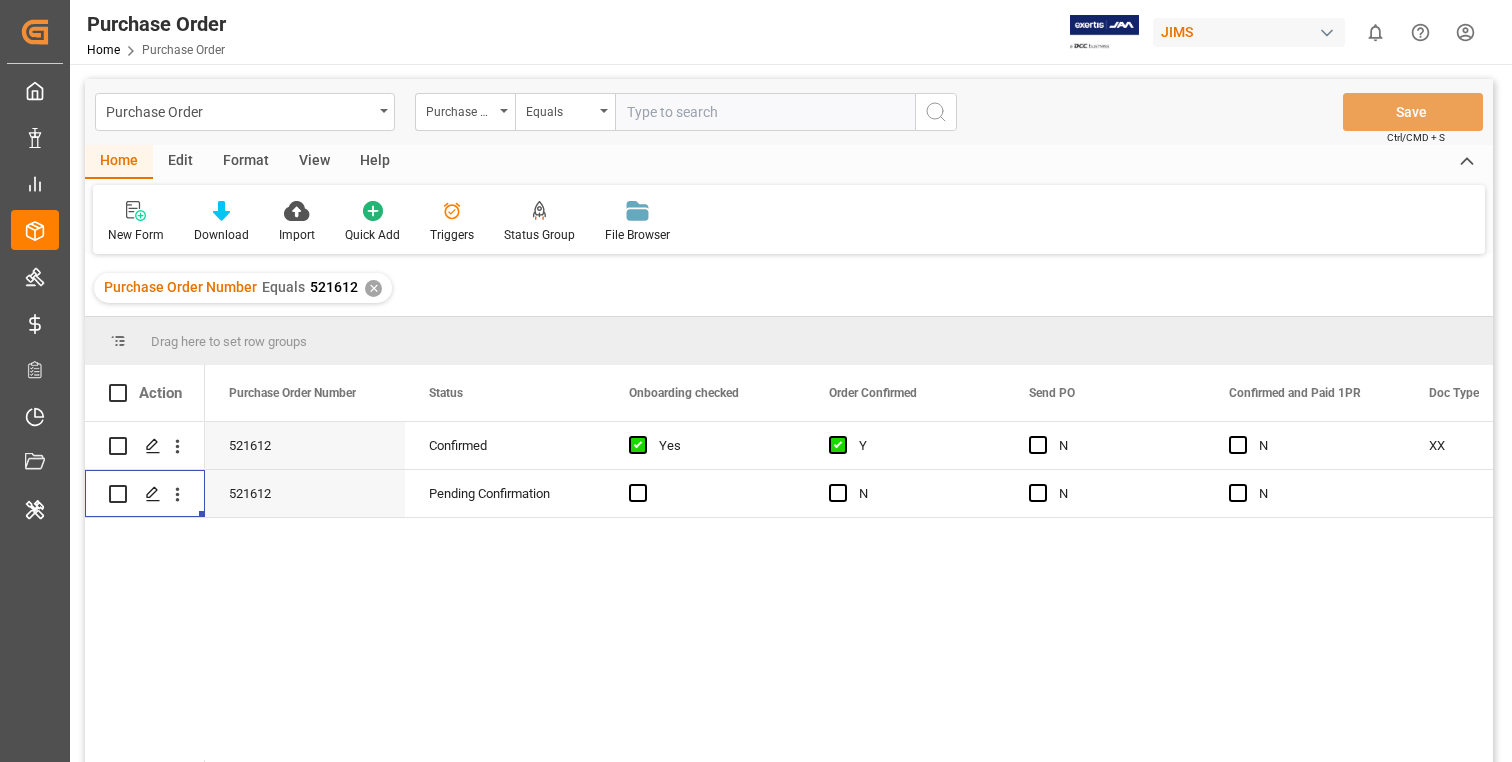 click on "521612 Confirmed Yes Y N N XX INXX 521612 Pending Confirmation N N N" at bounding box center (849, 598) 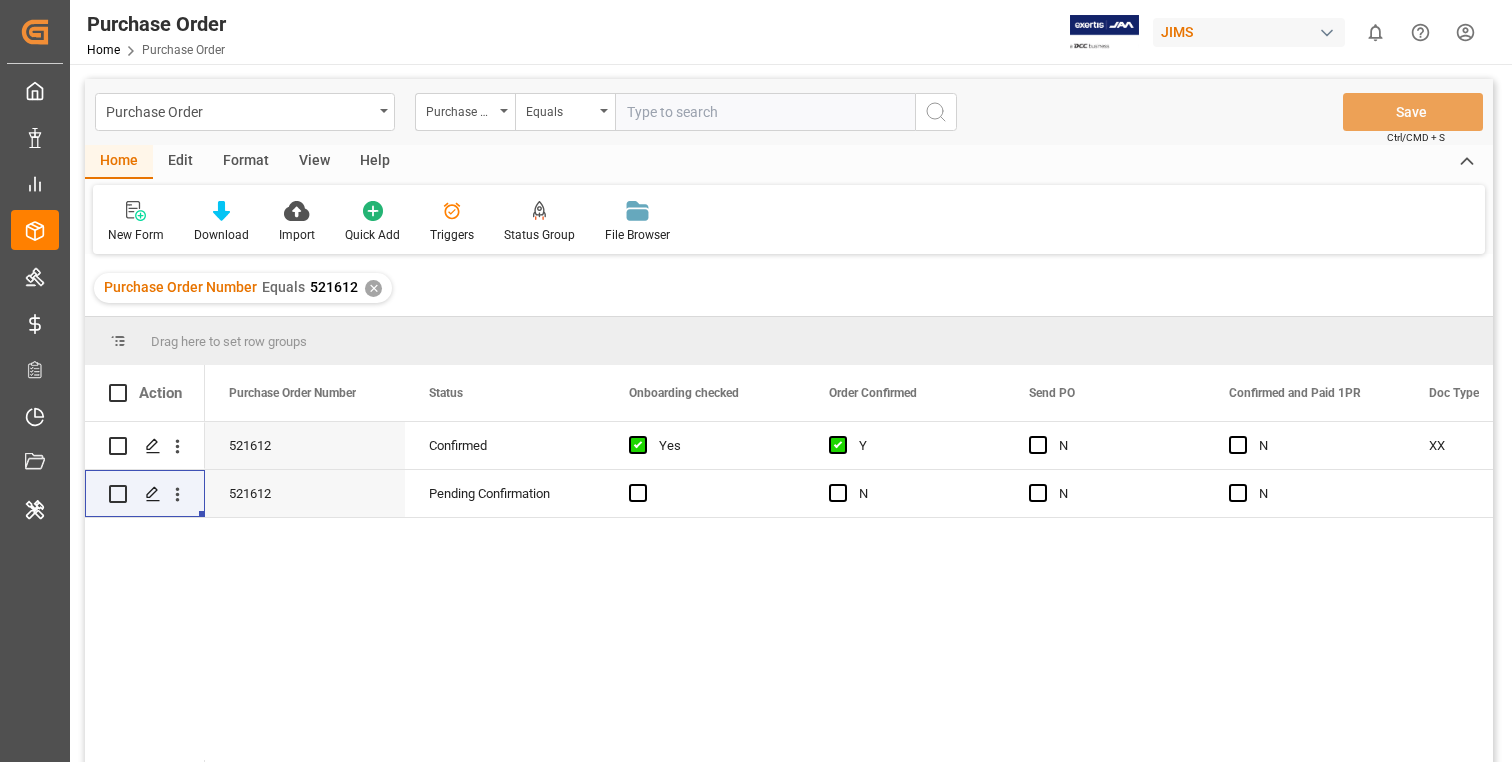 click on "521612 Confirmed Yes Y N N XX INXX 521612 Pending Confirmation N N N" at bounding box center (849, 598) 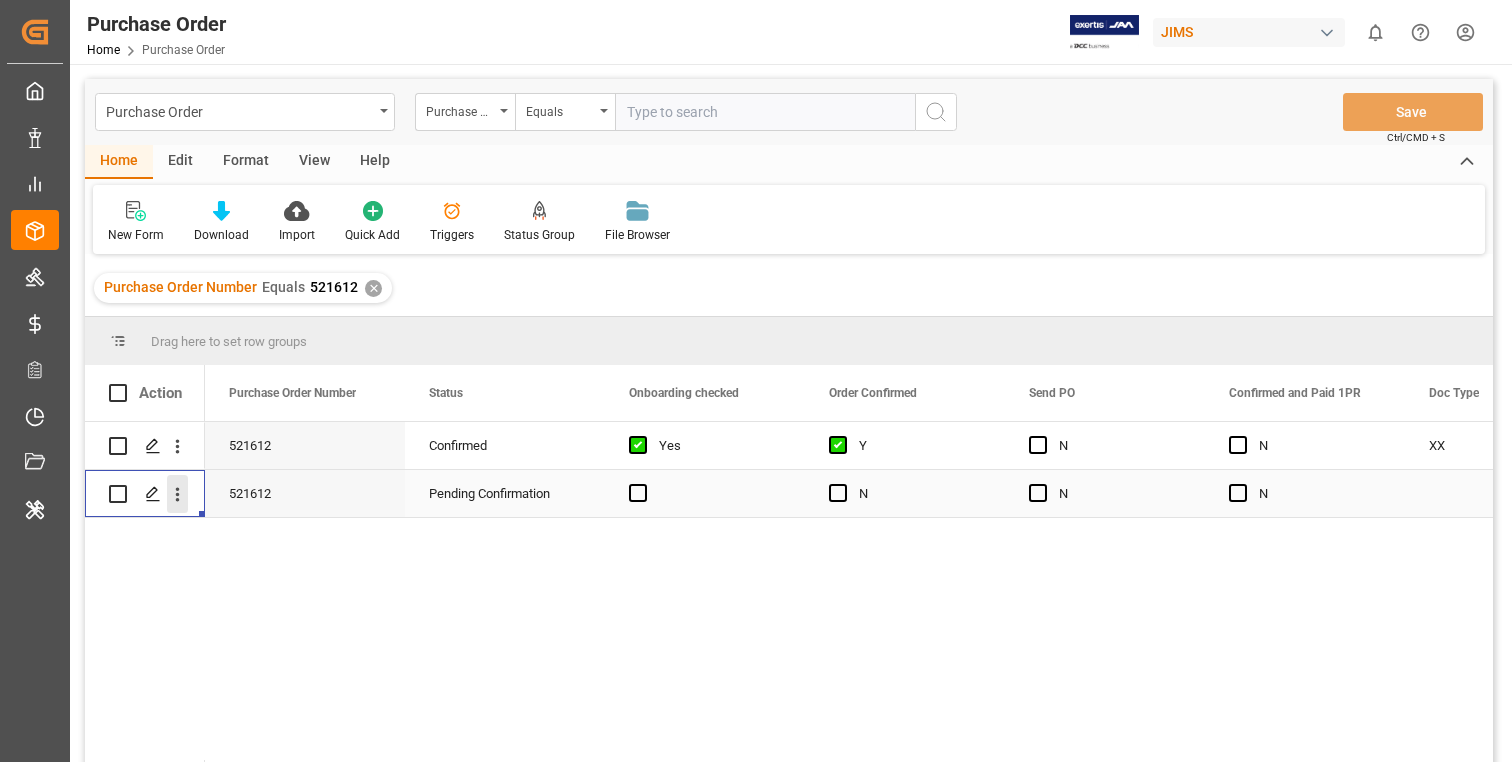click 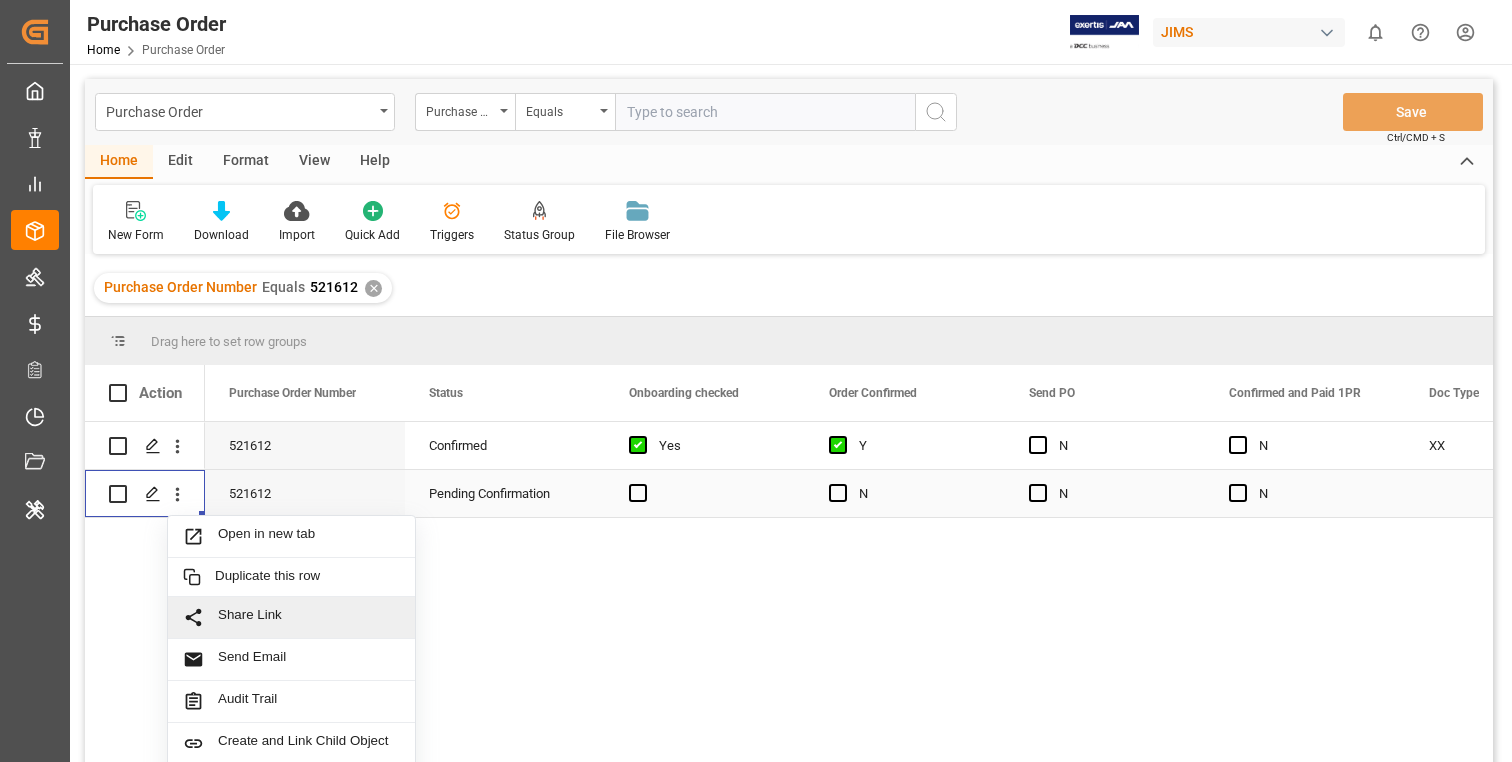 scroll, scrollTop: 30, scrollLeft: 0, axis: vertical 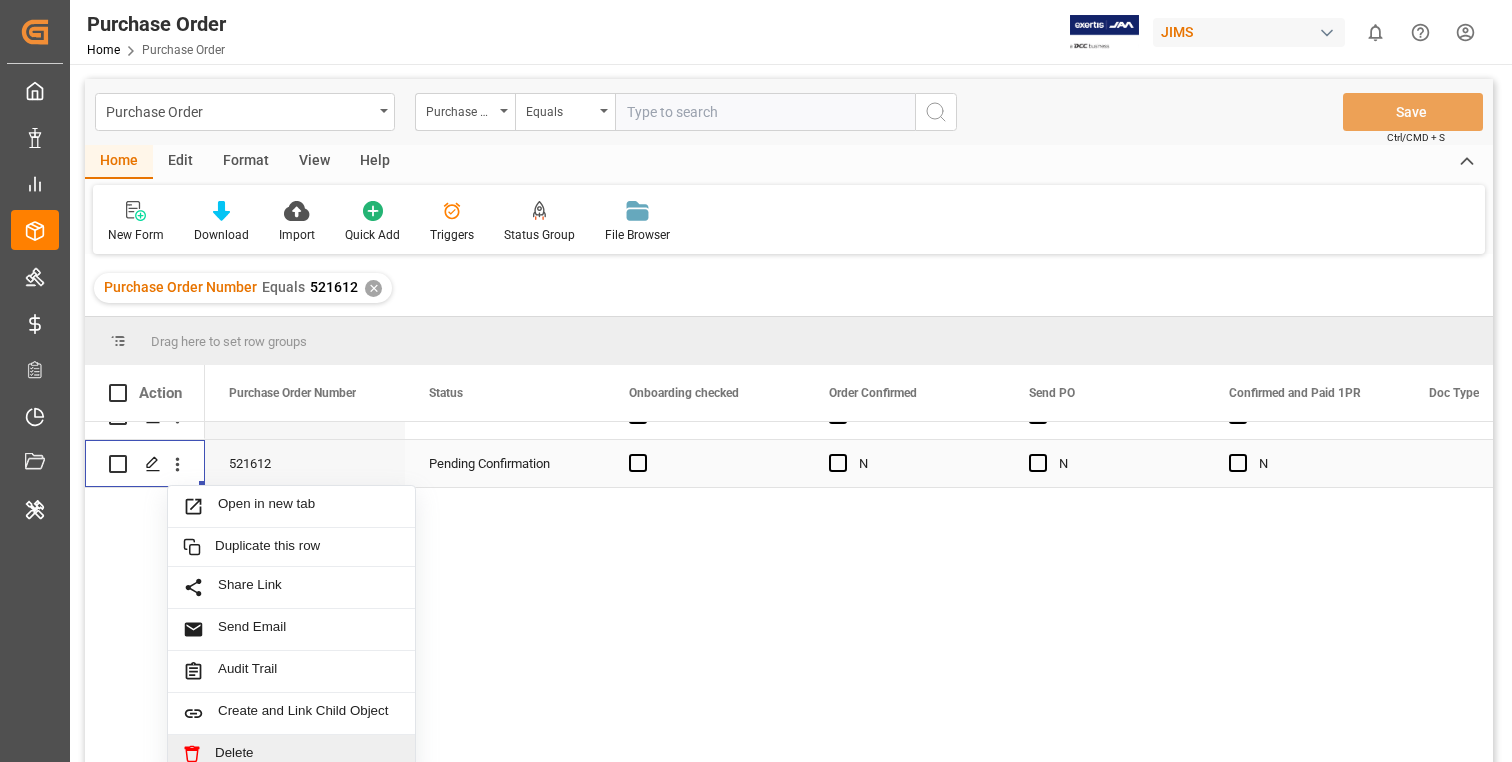 click on "Delete" at bounding box center (307, 754) 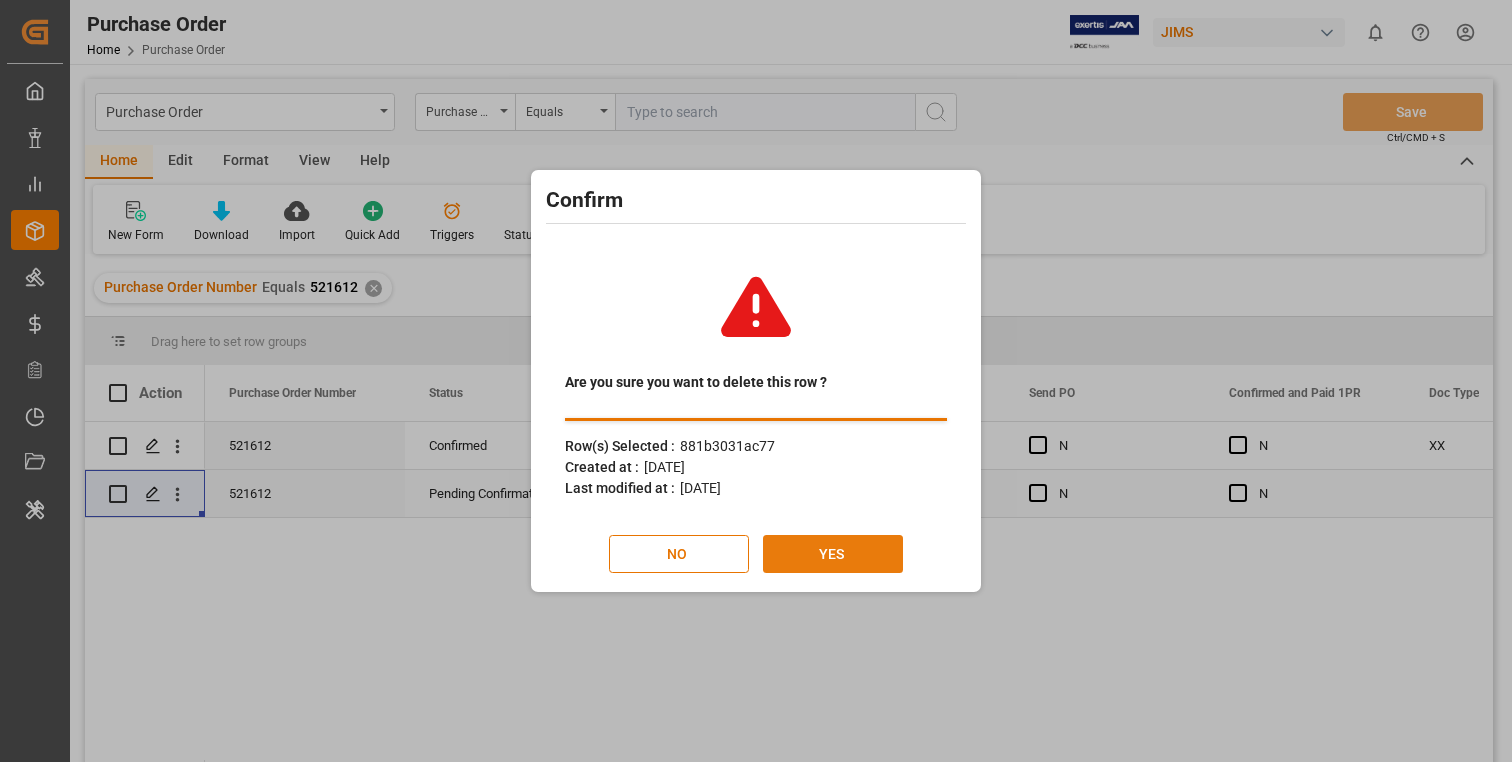 click on "YES" at bounding box center [833, 554] 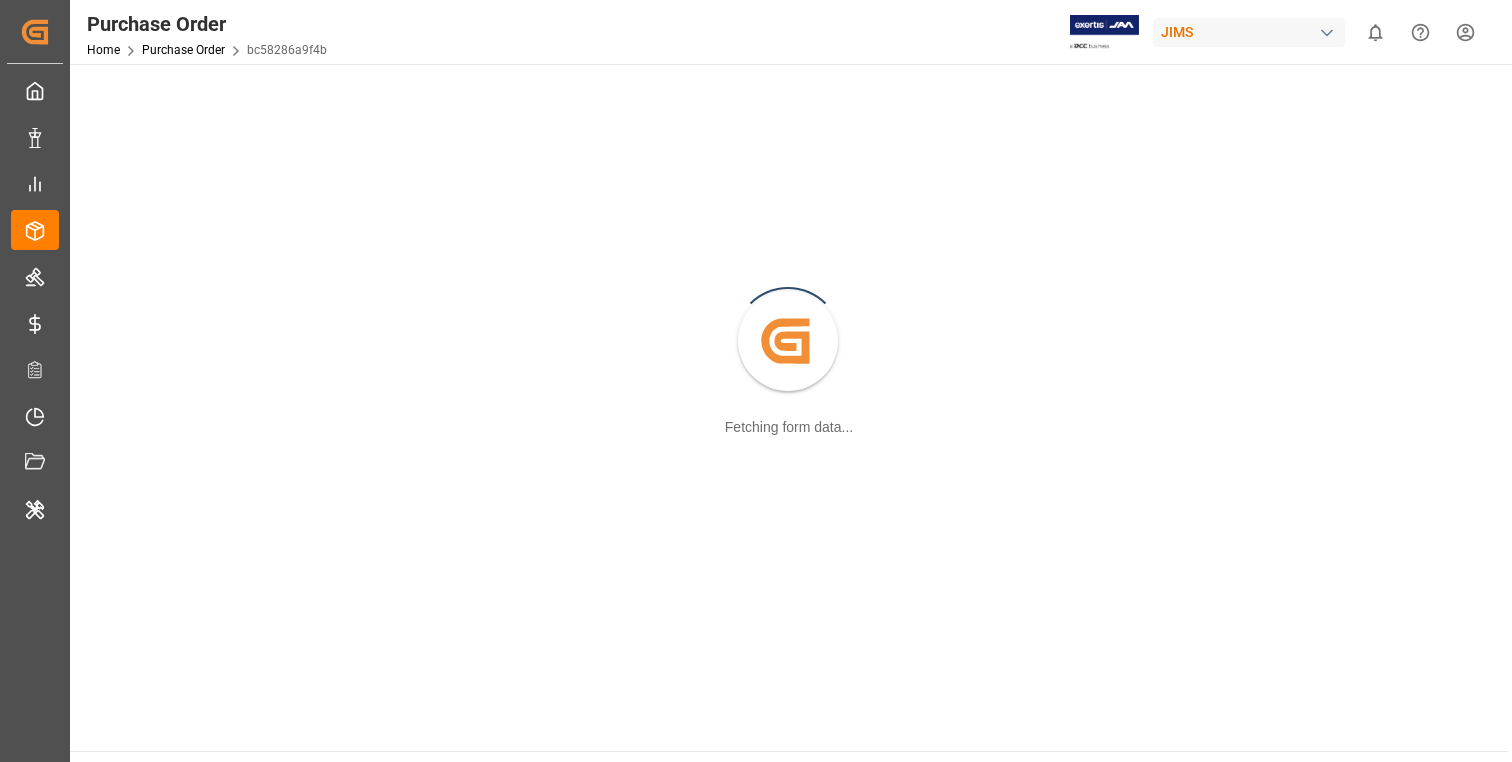 scroll, scrollTop: 0, scrollLeft: 0, axis: both 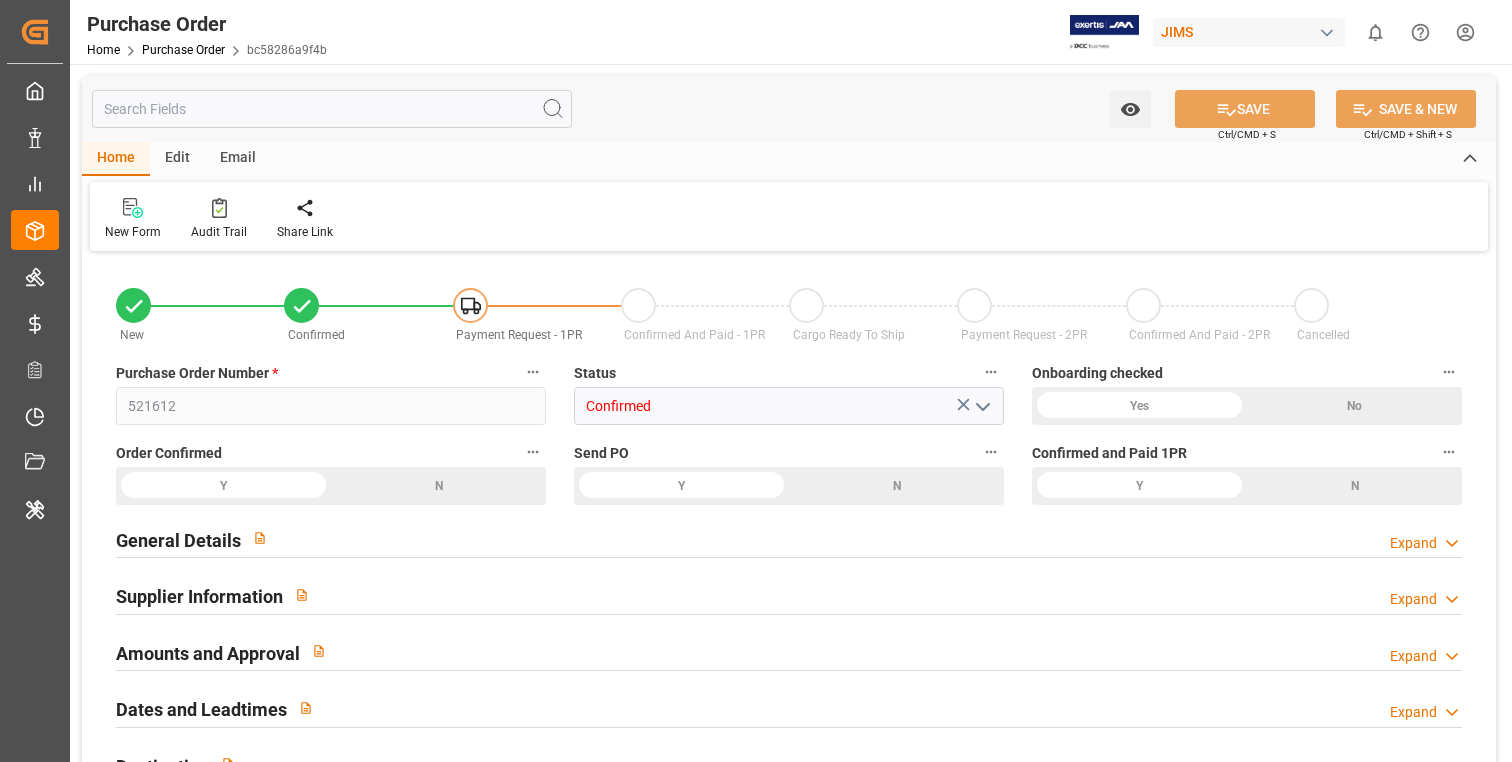 type on "521612" 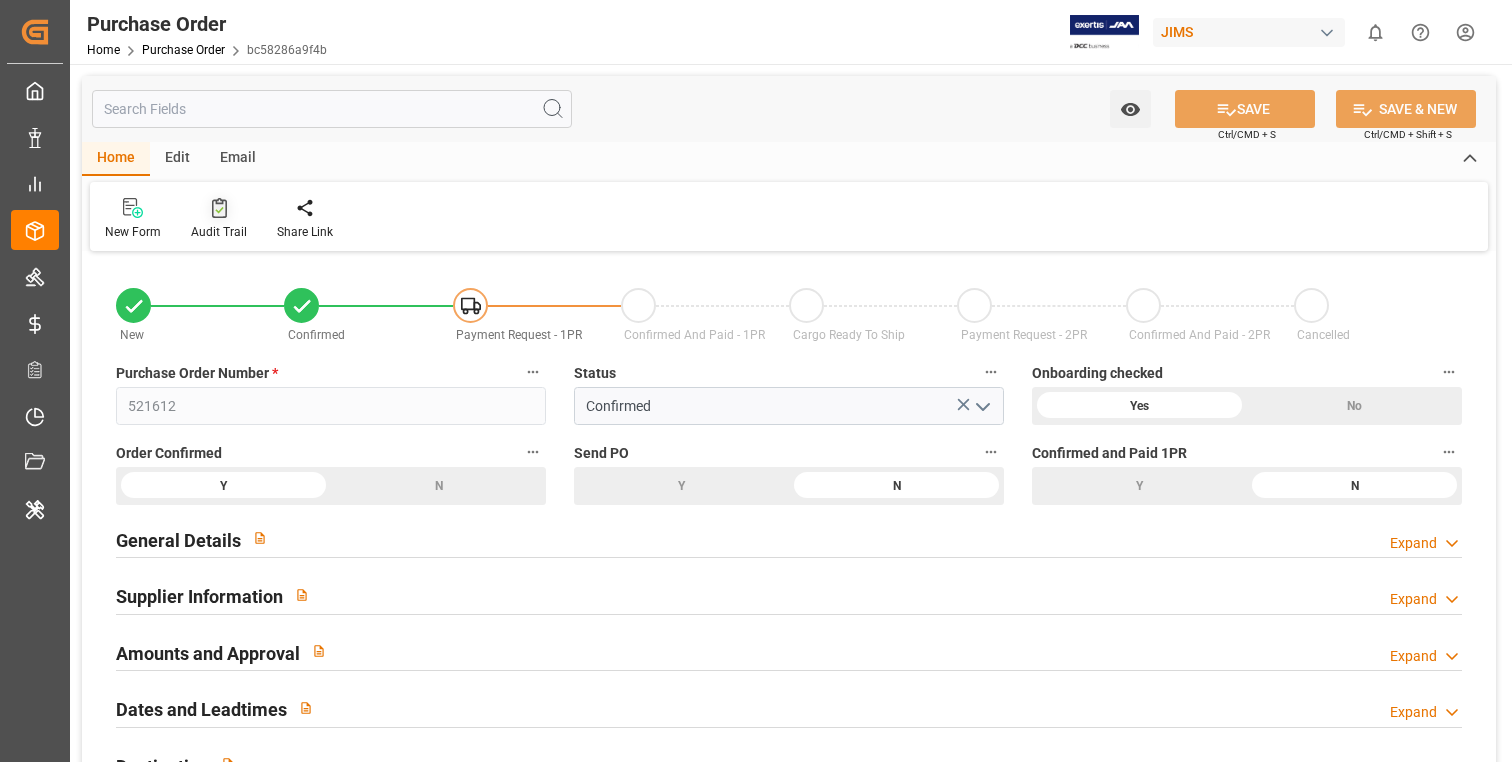 click at bounding box center [219, 207] 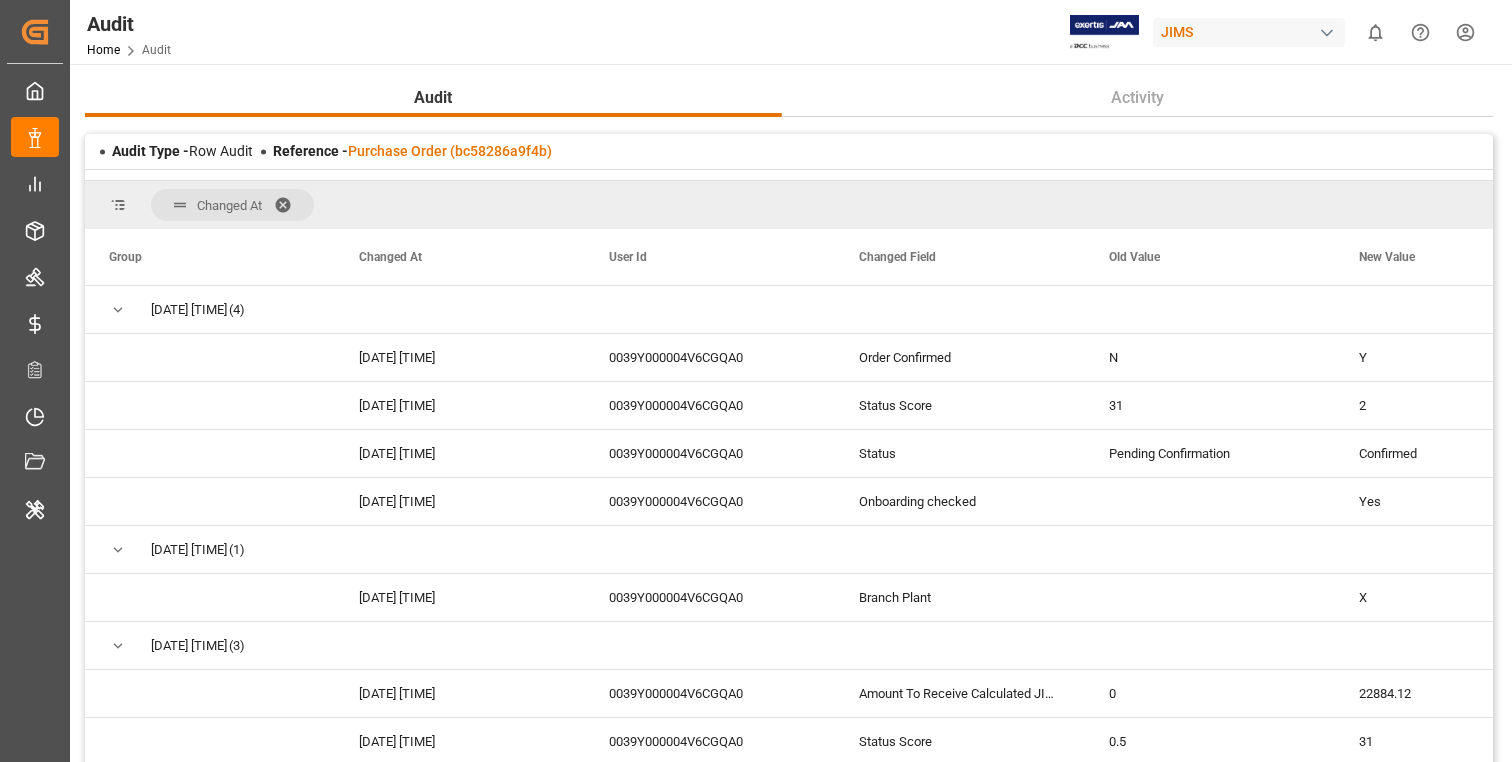 click at bounding box center (290, 205) 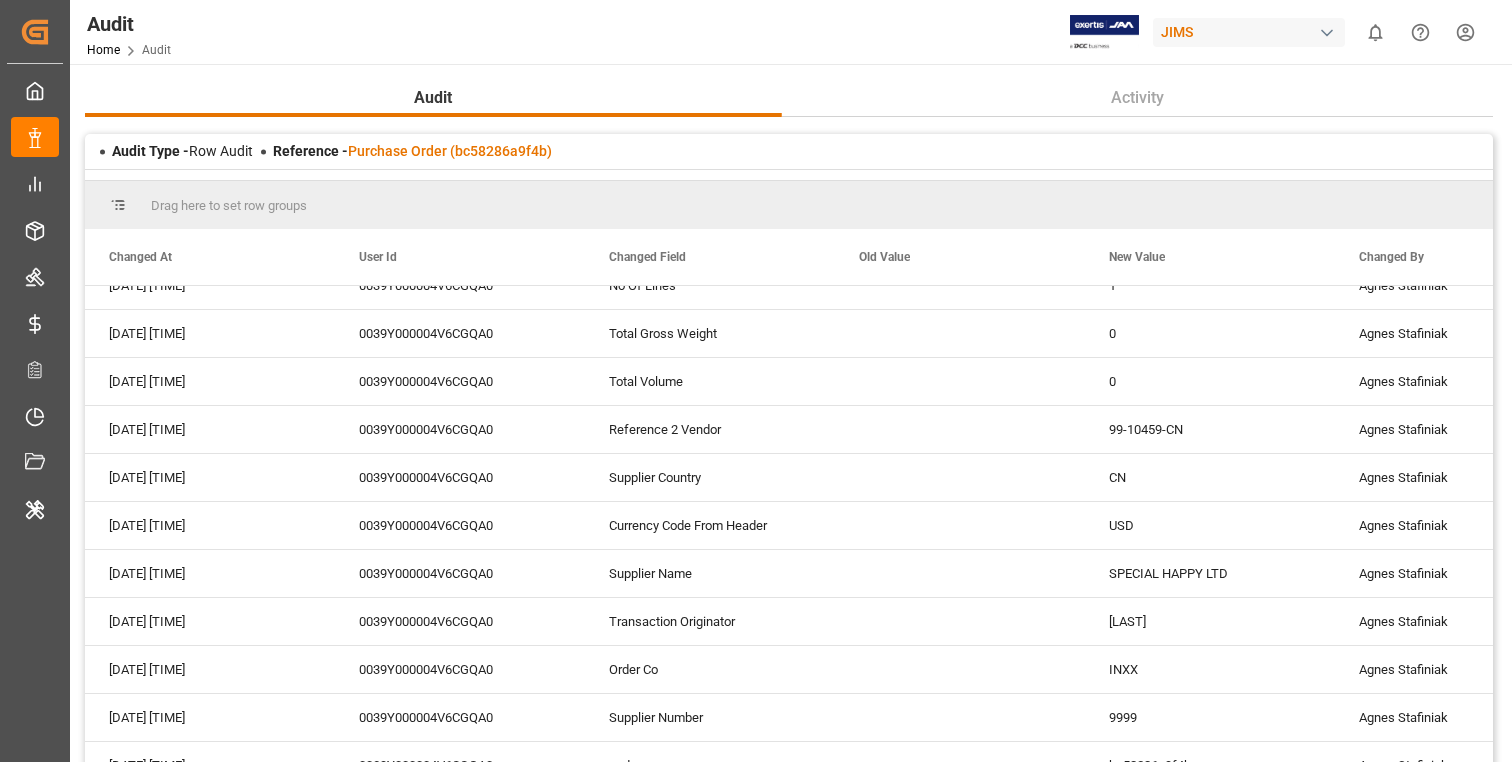 scroll, scrollTop: 698, scrollLeft: 0, axis: vertical 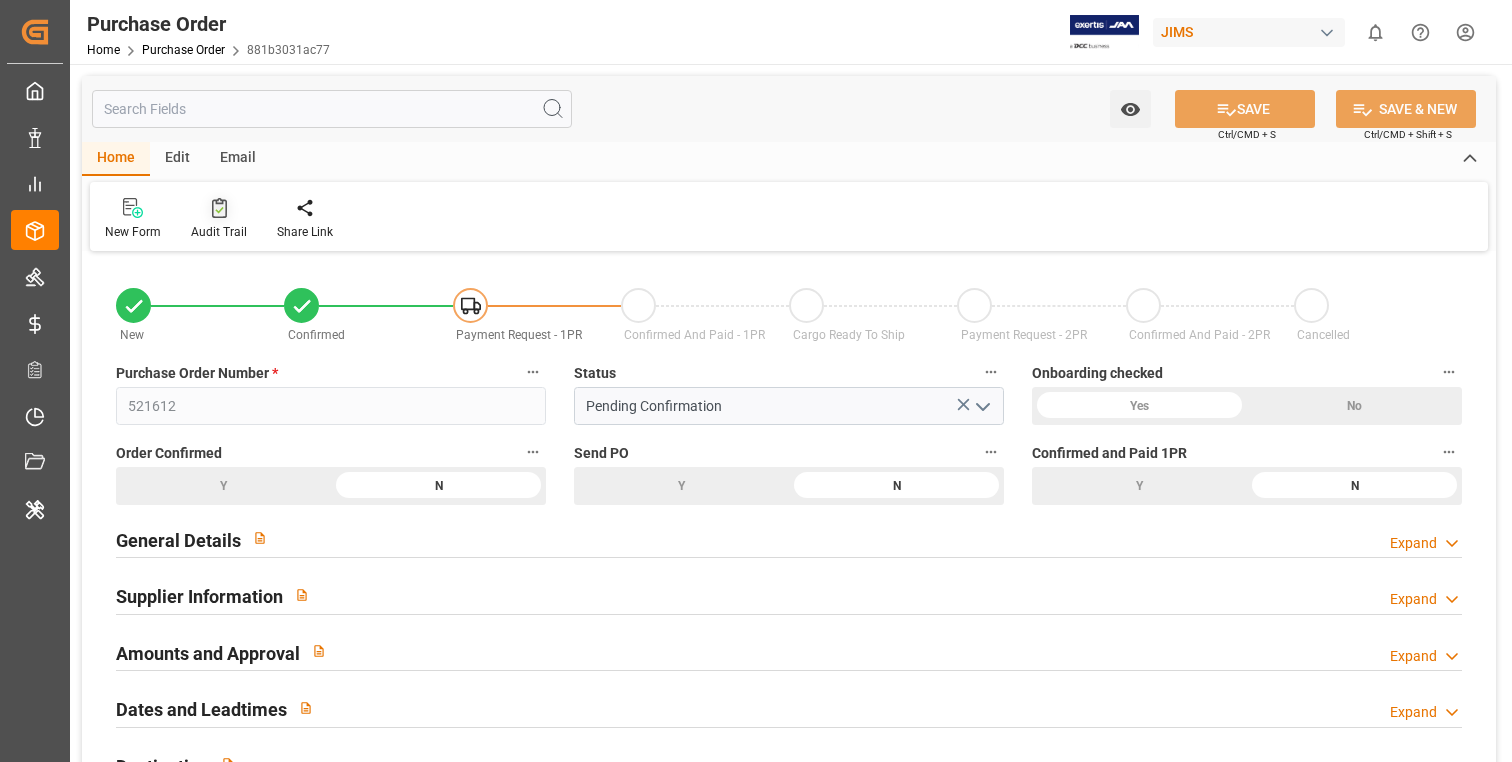 click at bounding box center (219, 207) 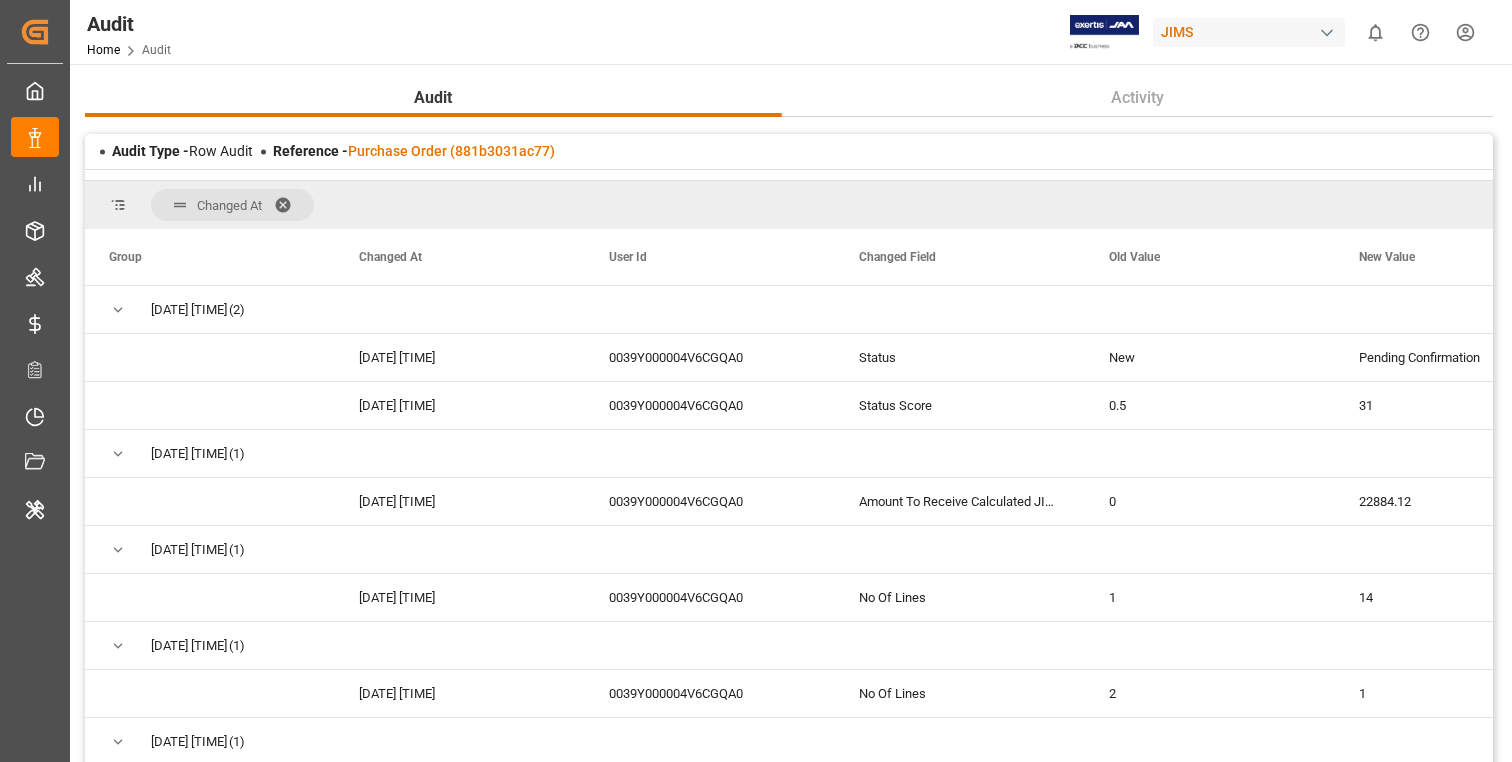 click at bounding box center (290, 205) 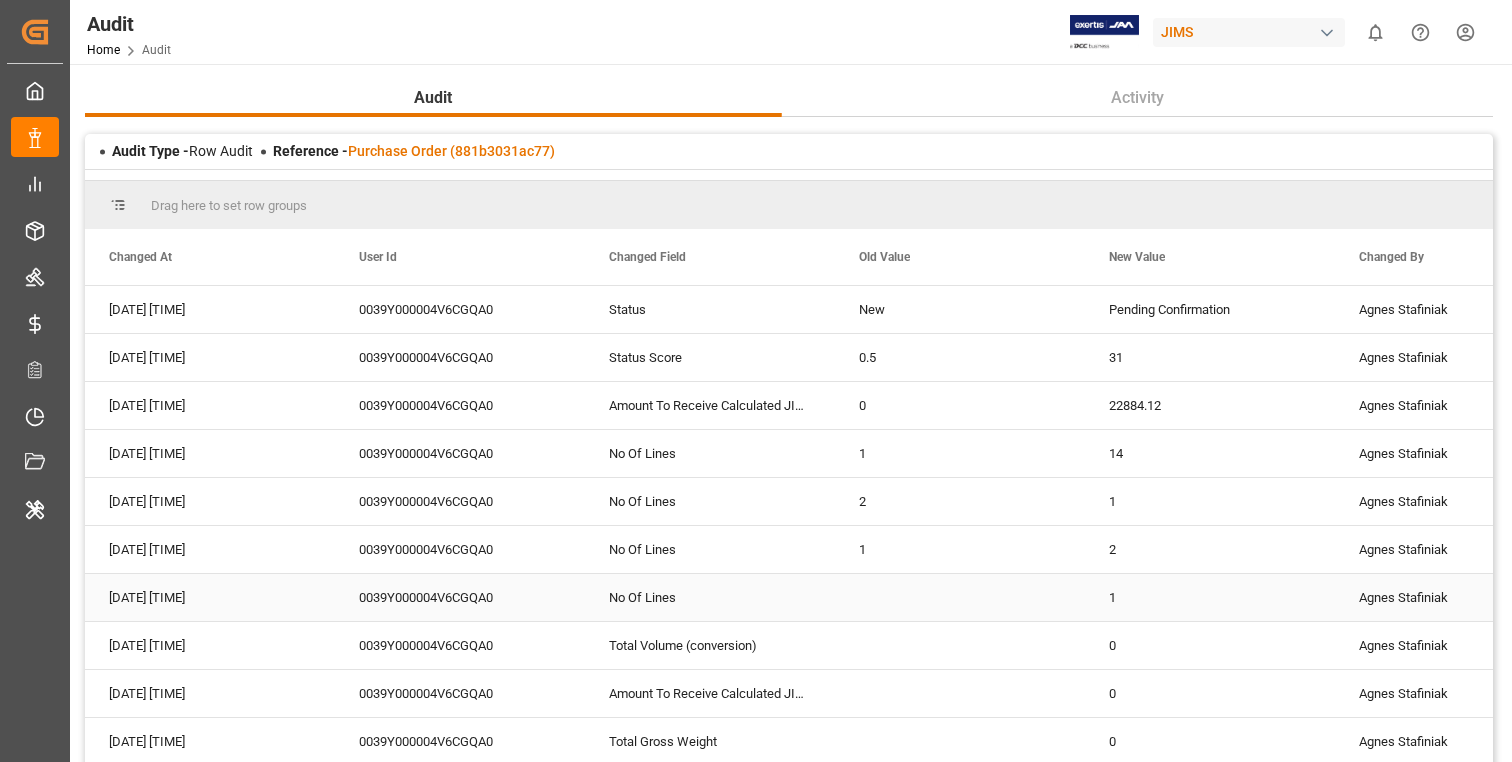 scroll, scrollTop: 122, scrollLeft: 0, axis: vertical 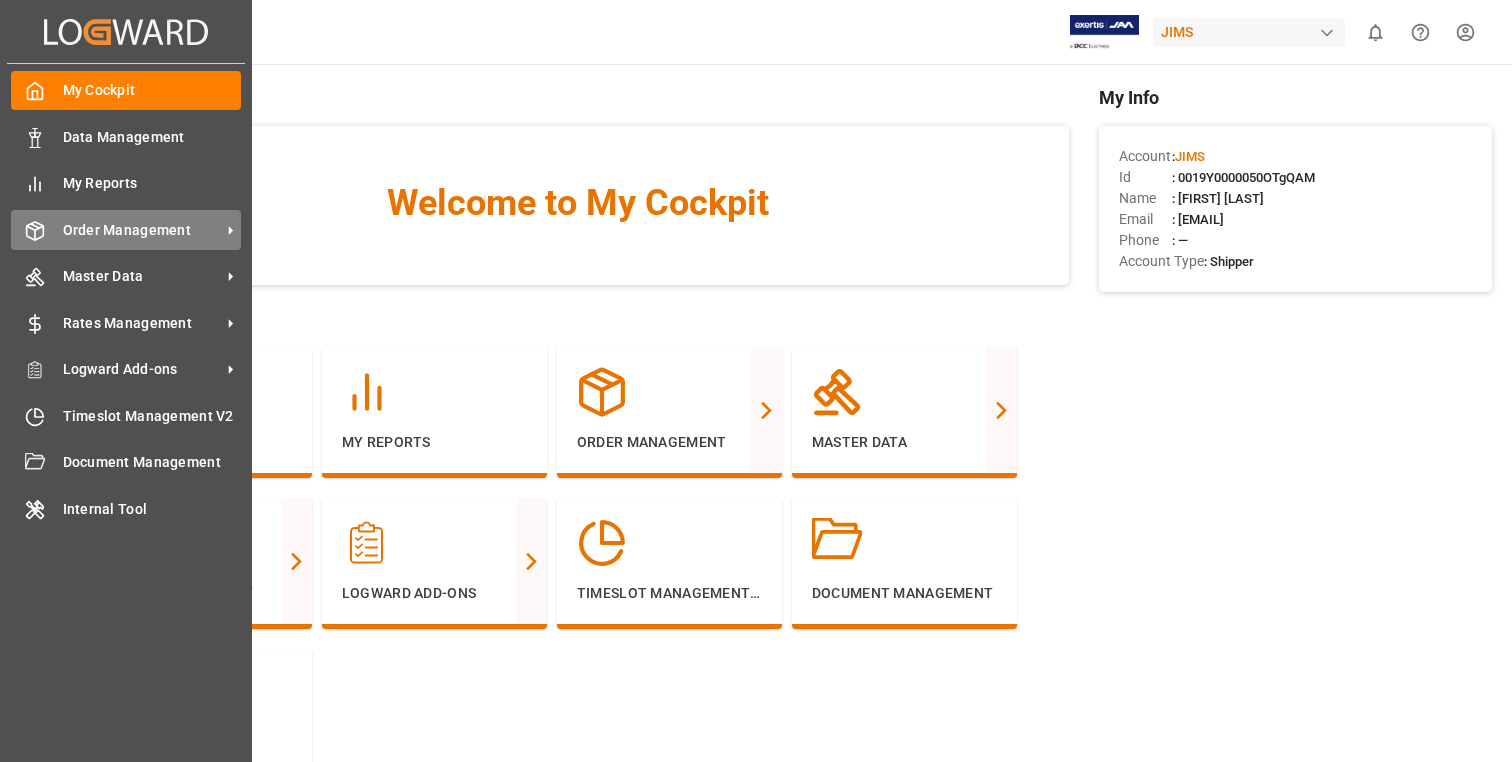 click on "Order Management" at bounding box center (142, 230) 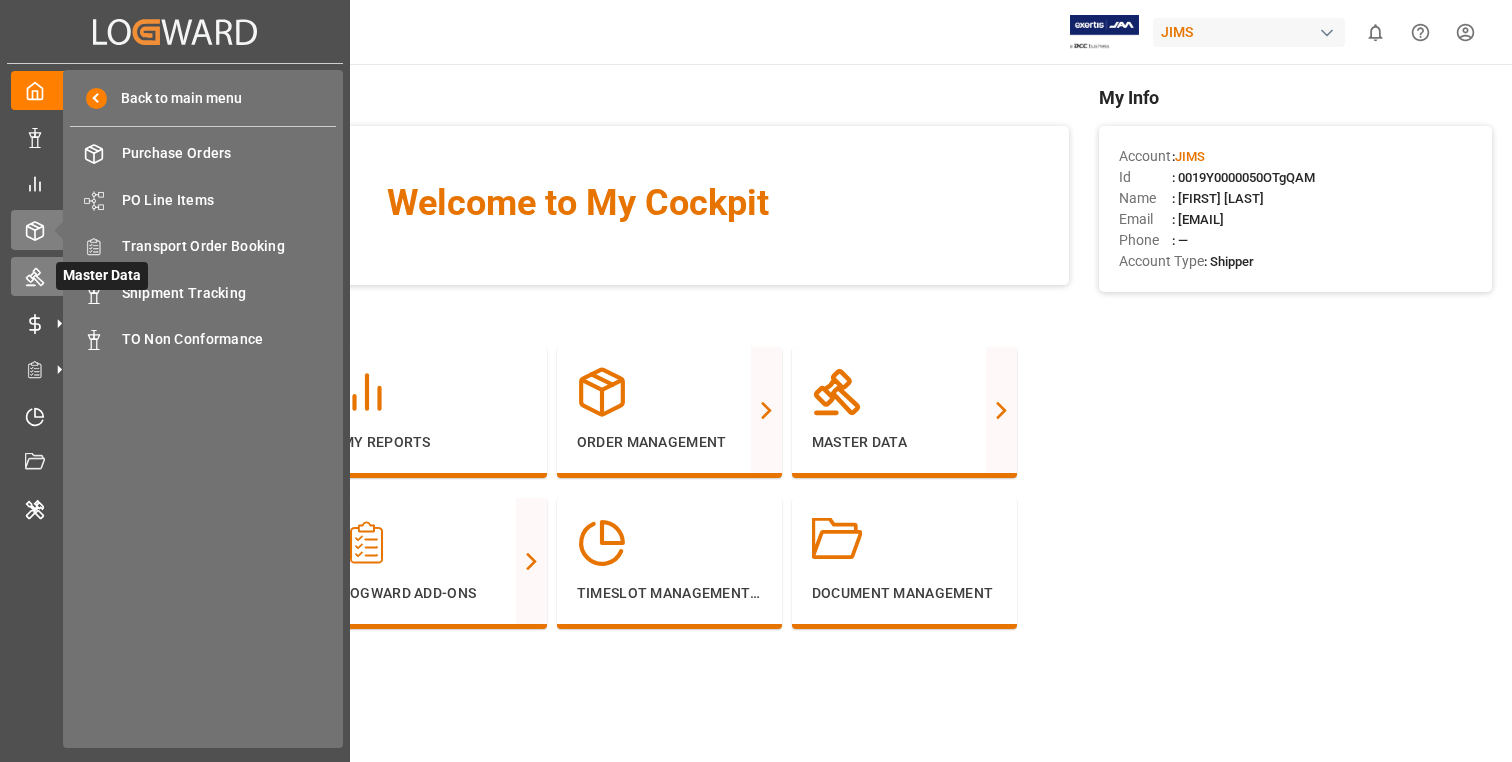 click 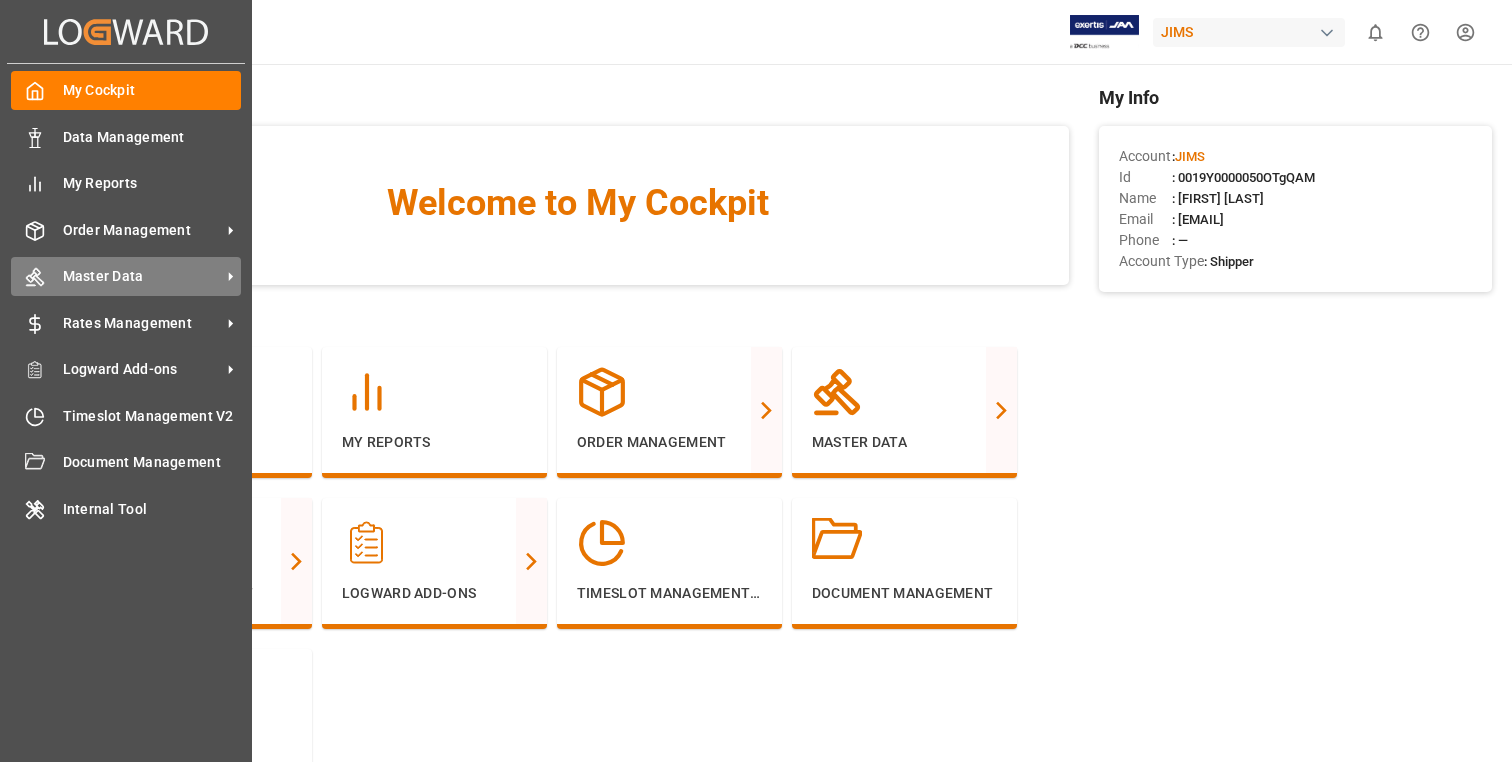 click 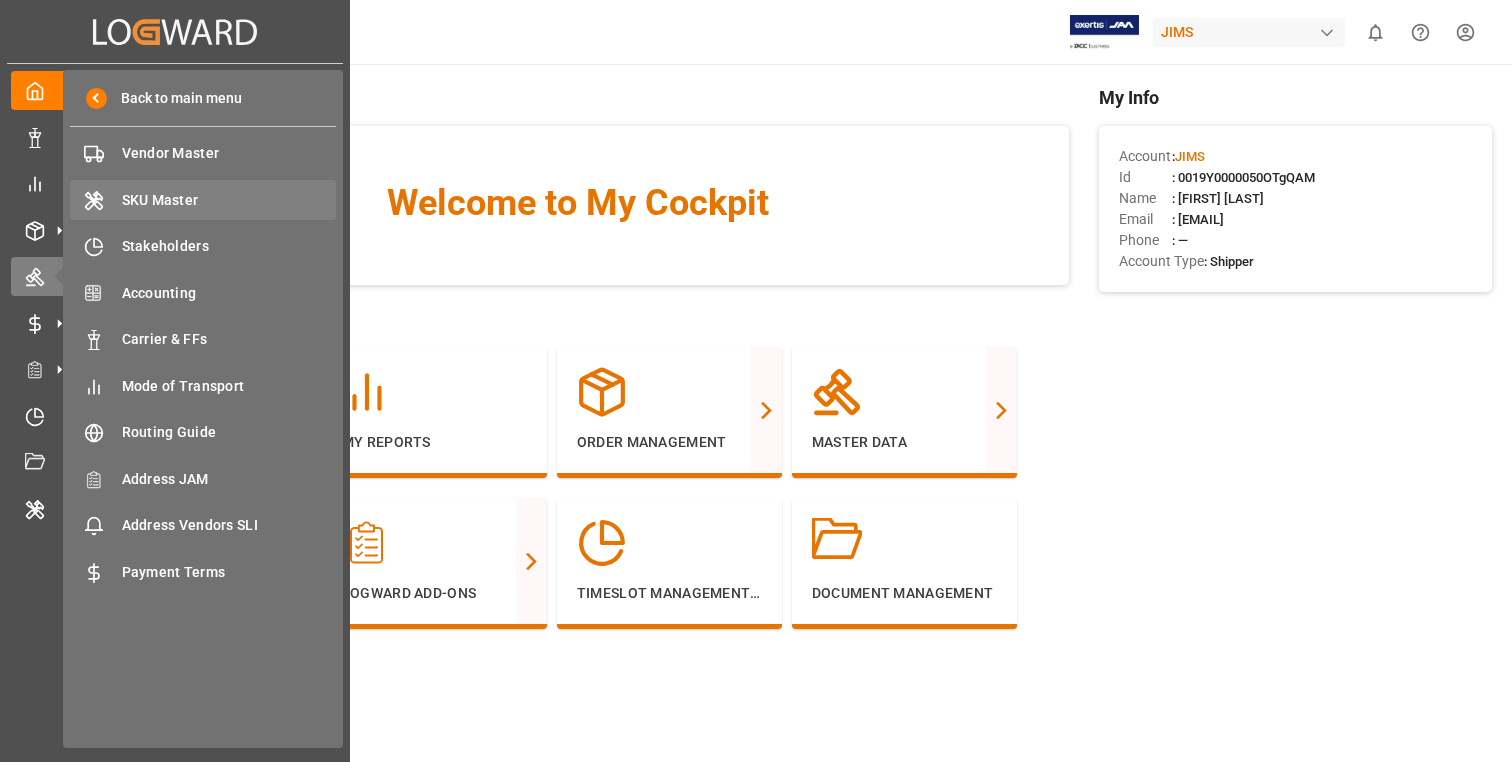 click on "SKU Master" at bounding box center [229, 200] 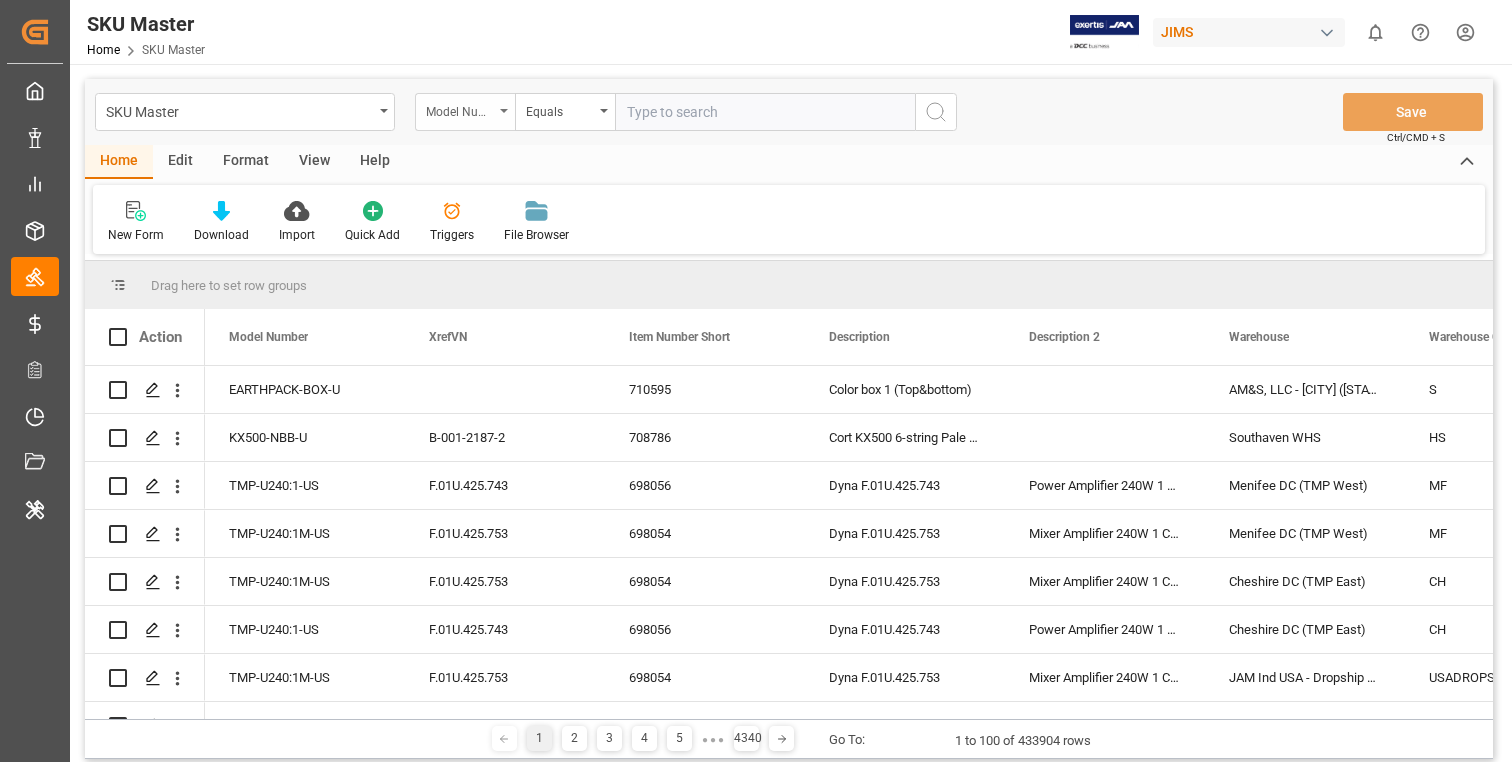 click on "Model Number" at bounding box center (460, 109) 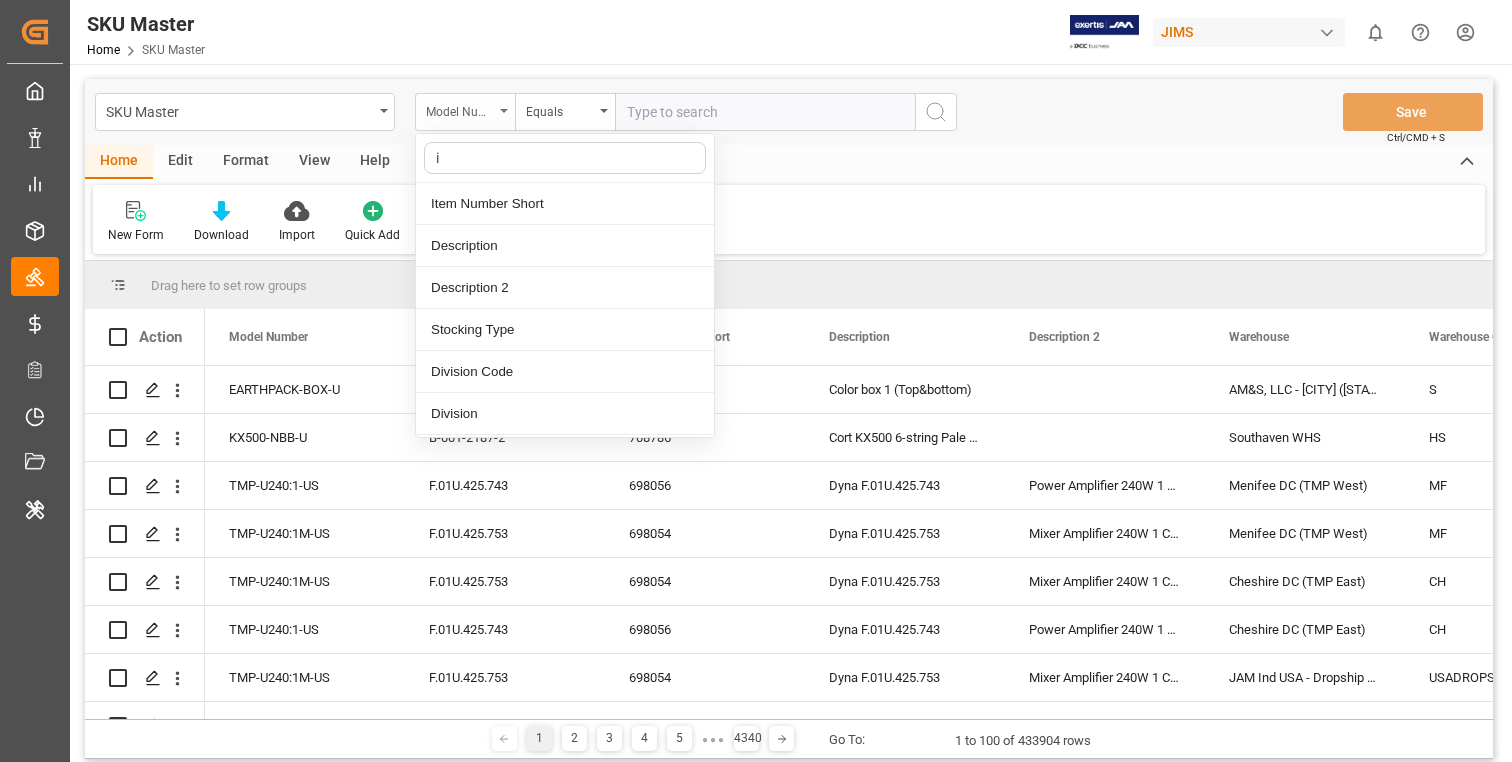 type on "it" 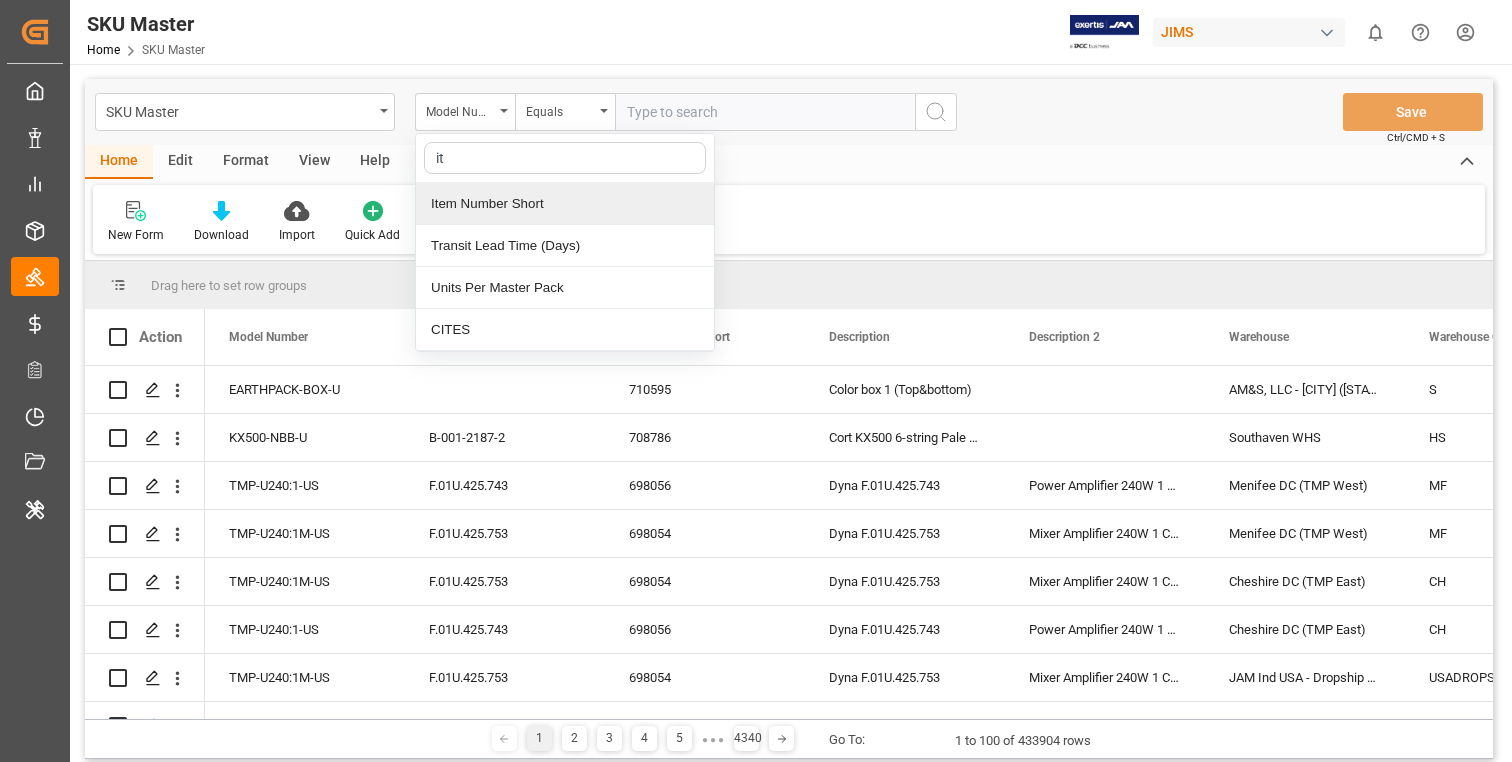 click on "Item Number Short" at bounding box center (565, 204) 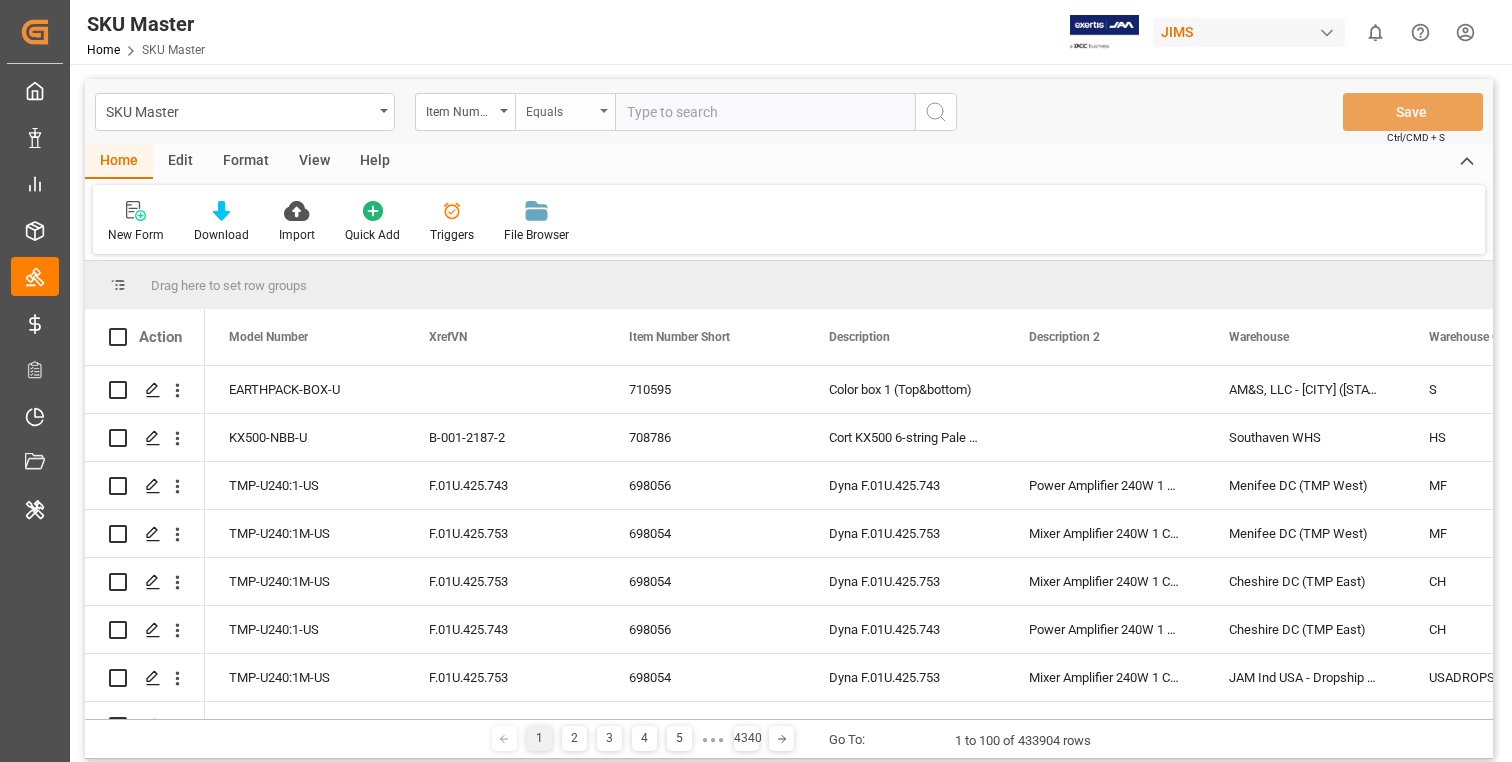 click on "Equals" at bounding box center [565, 112] 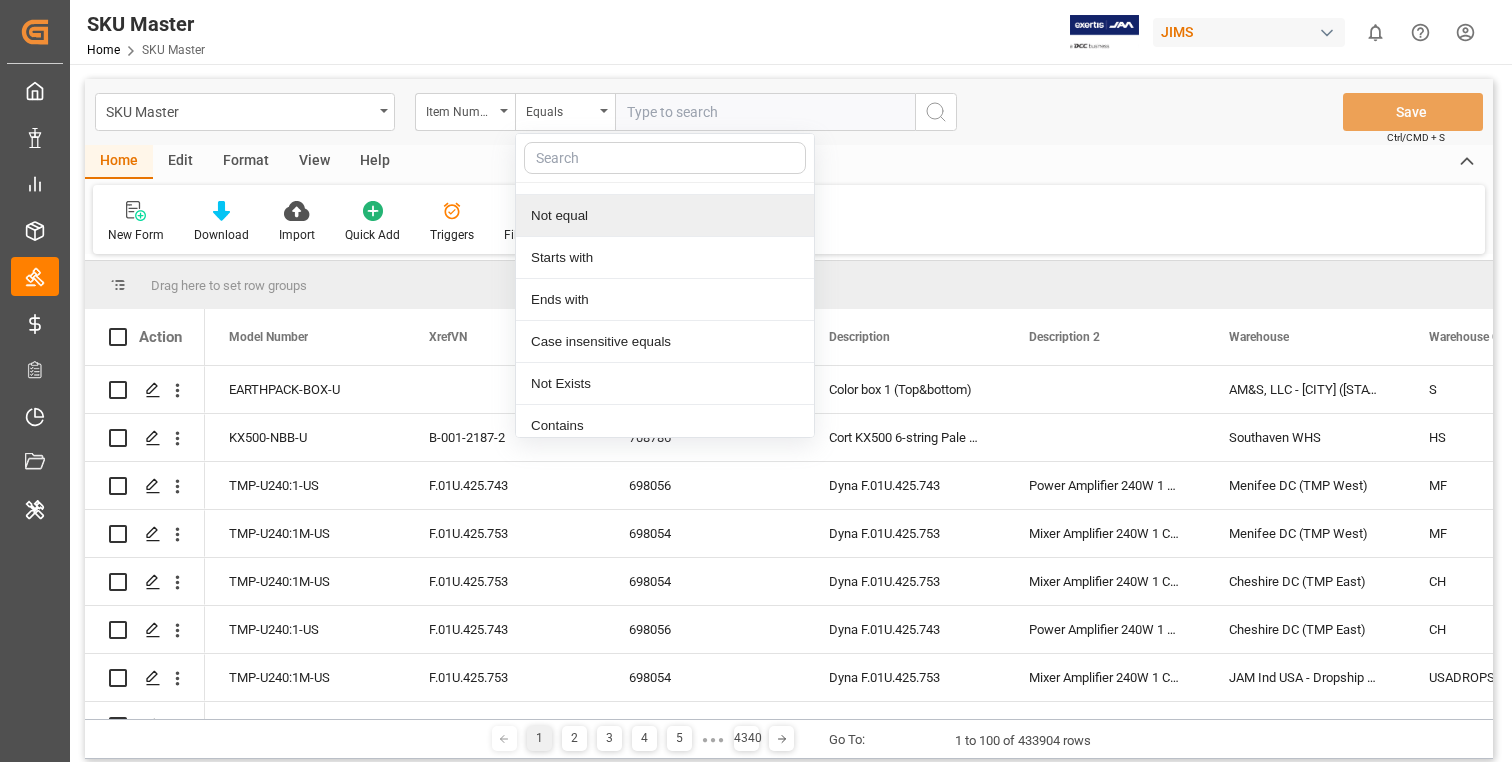 scroll, scrollTop: 82, scrollLeft: 0, axis: vertical 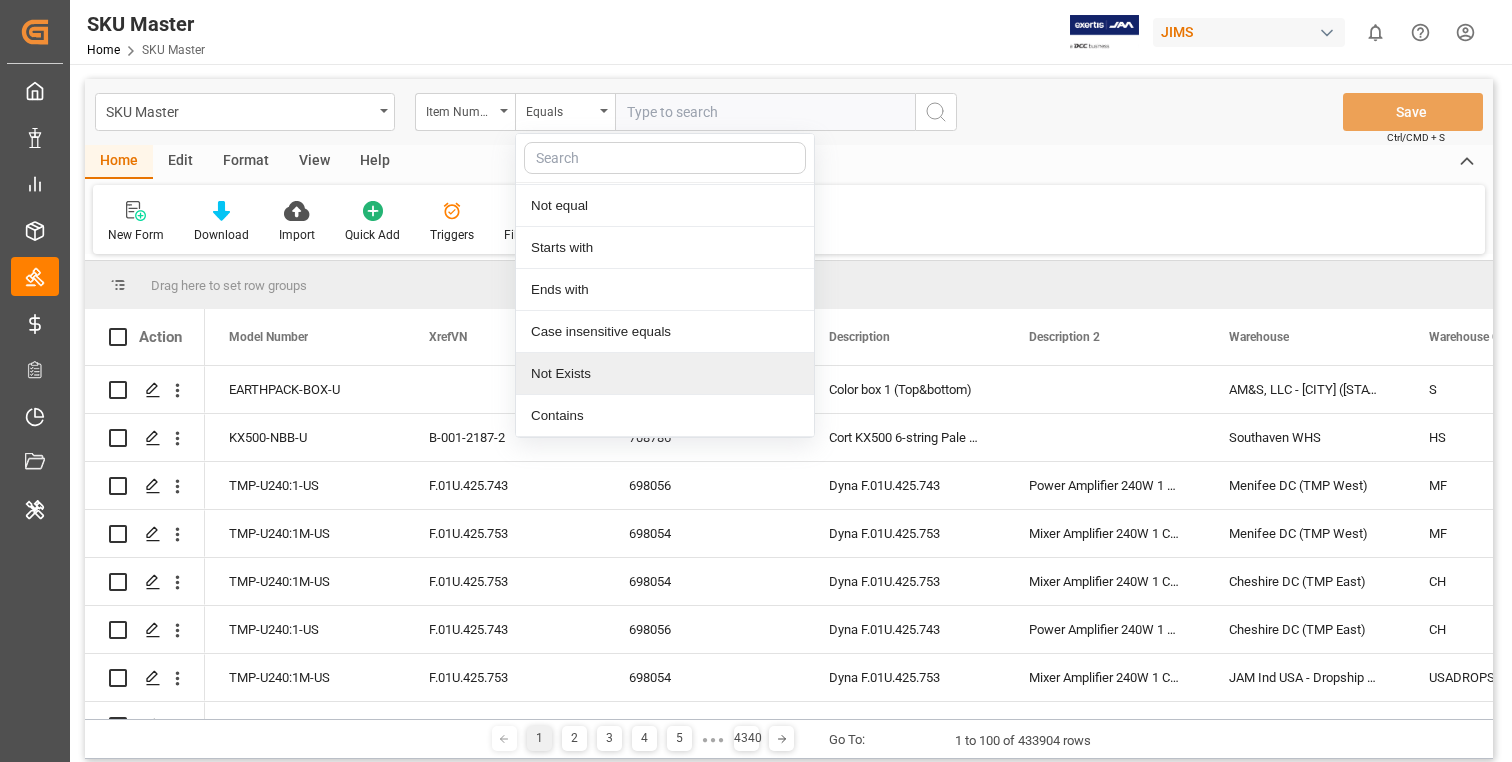 click on "Not Exists" at bounding box center [665, 374] 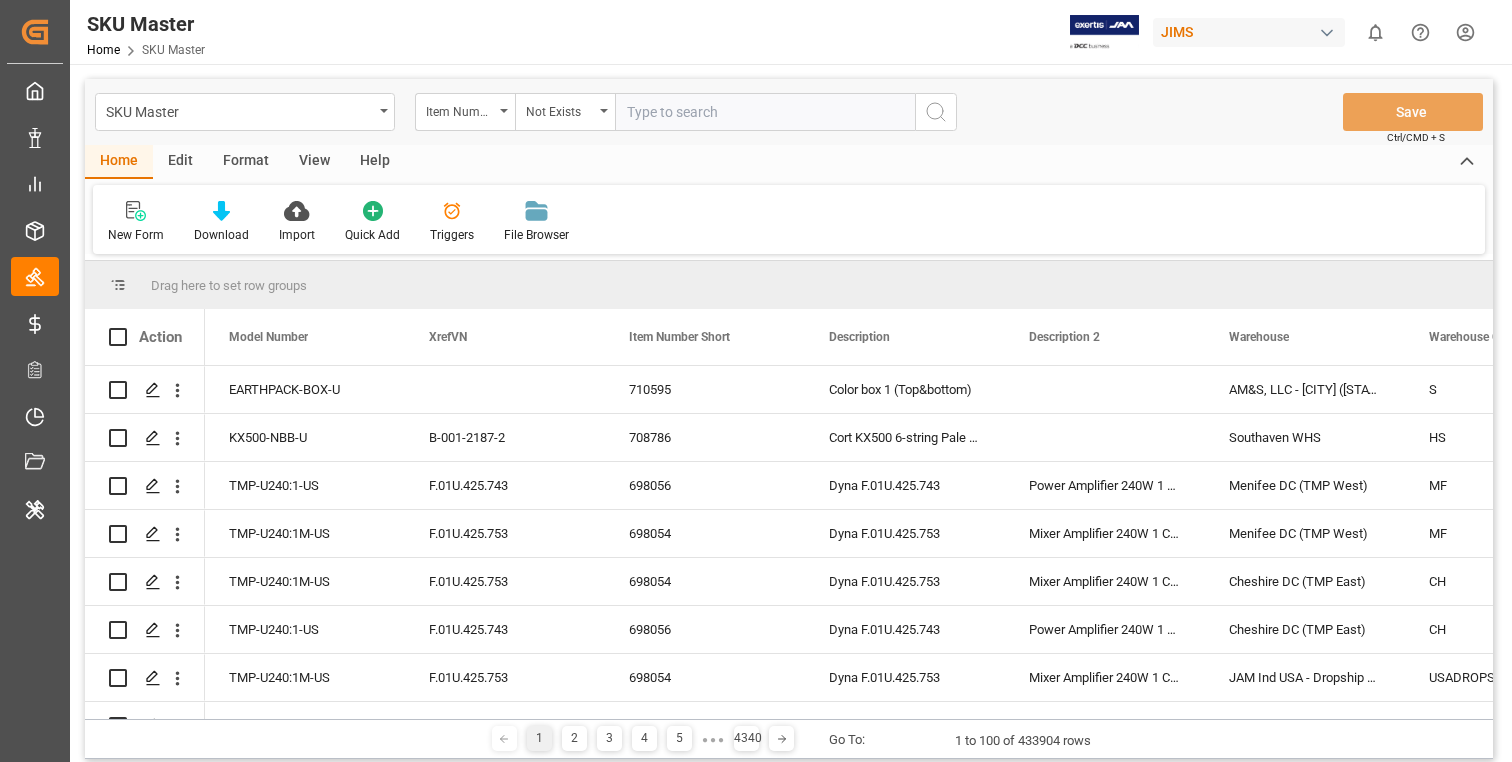 click 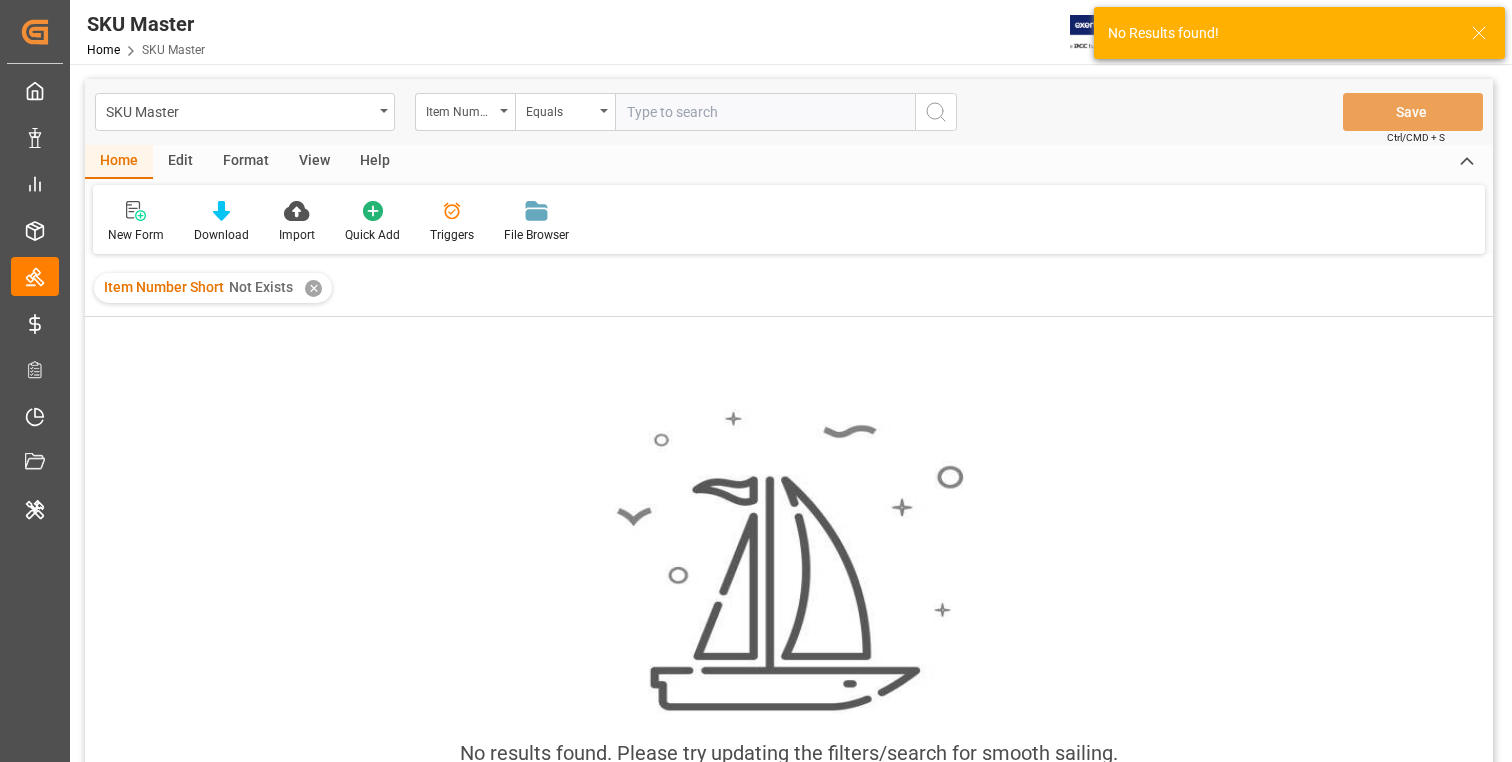 click on "✕" at bounding box center [313, 288] 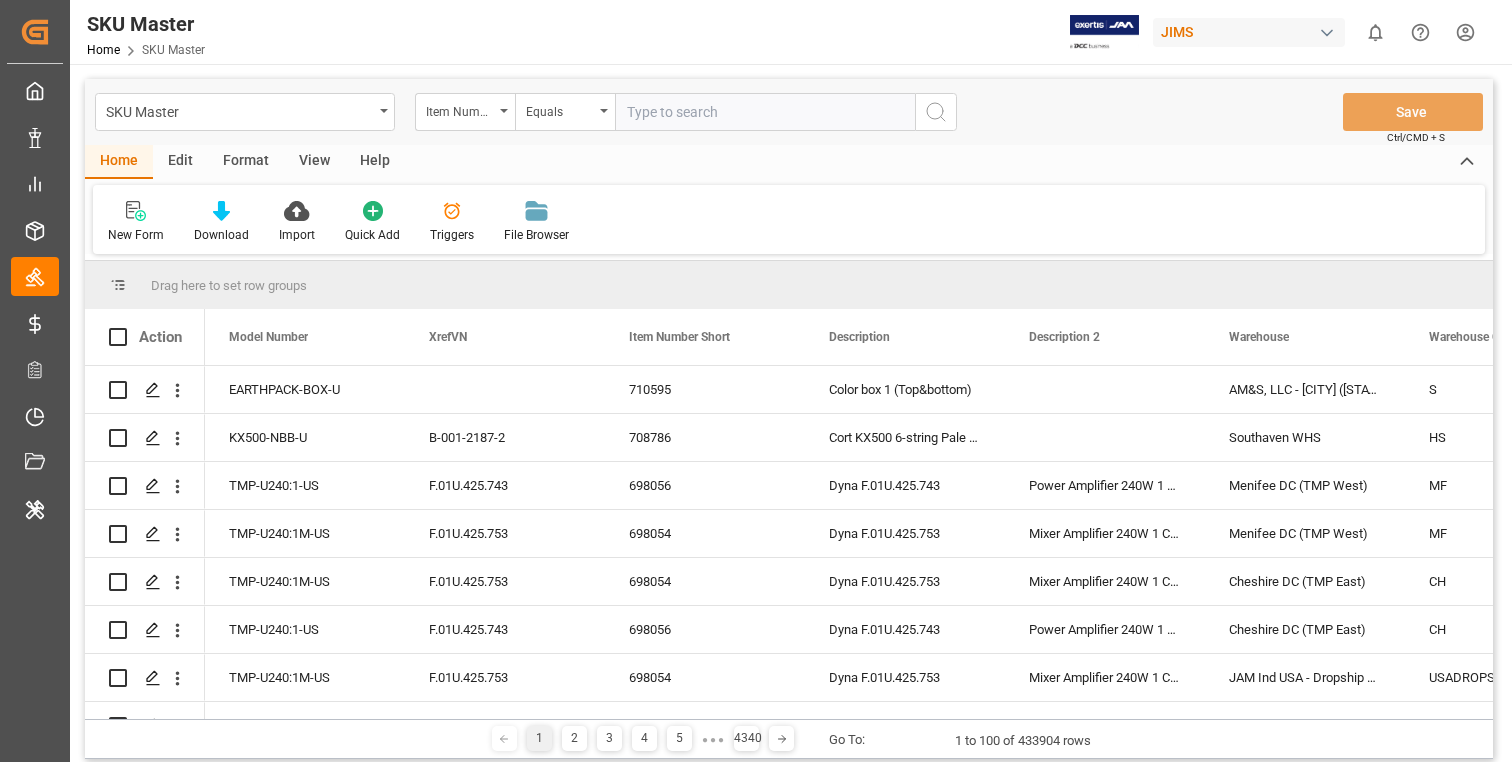 click at bounding box center [765, 112] 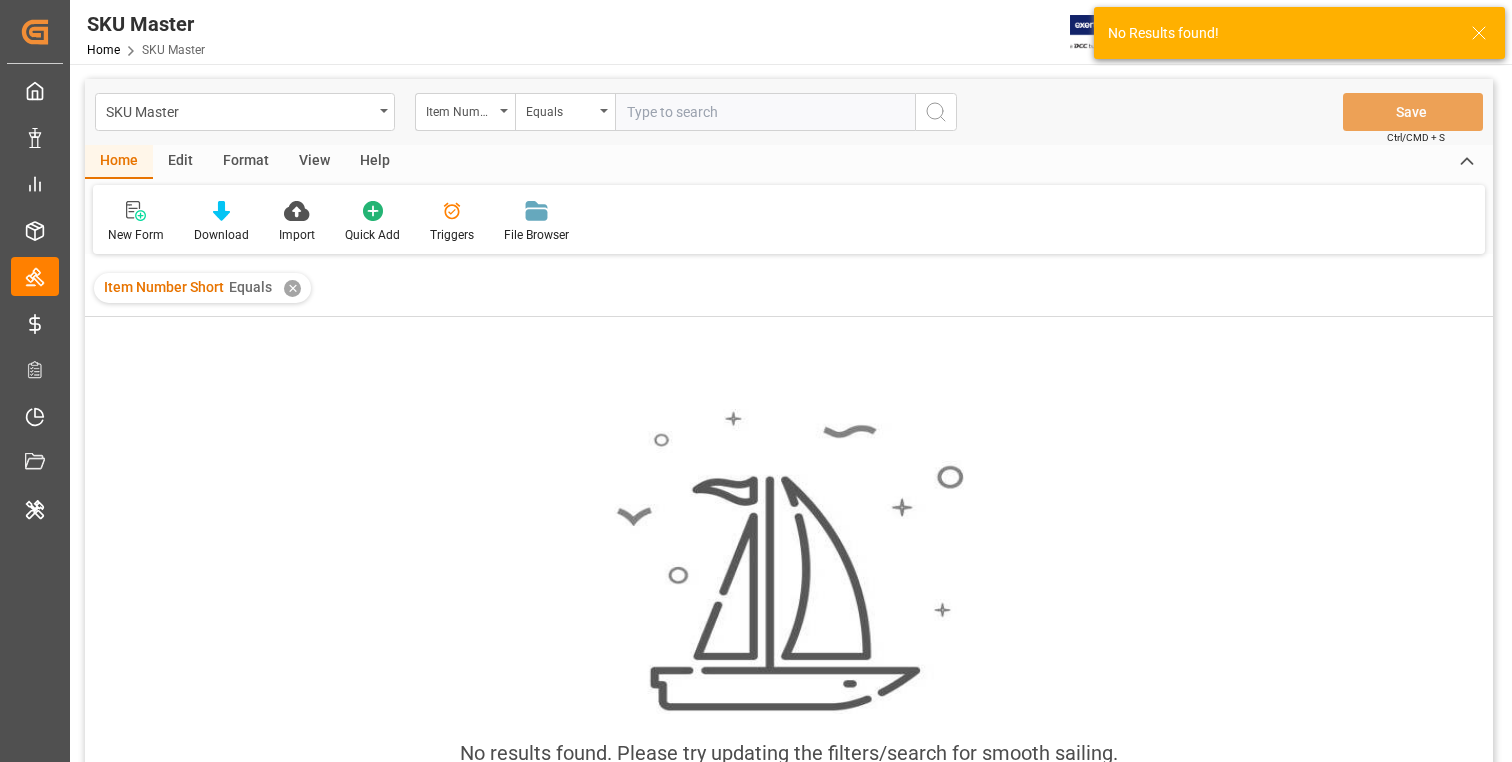 click on "✕" at bounding box center [292, 288] 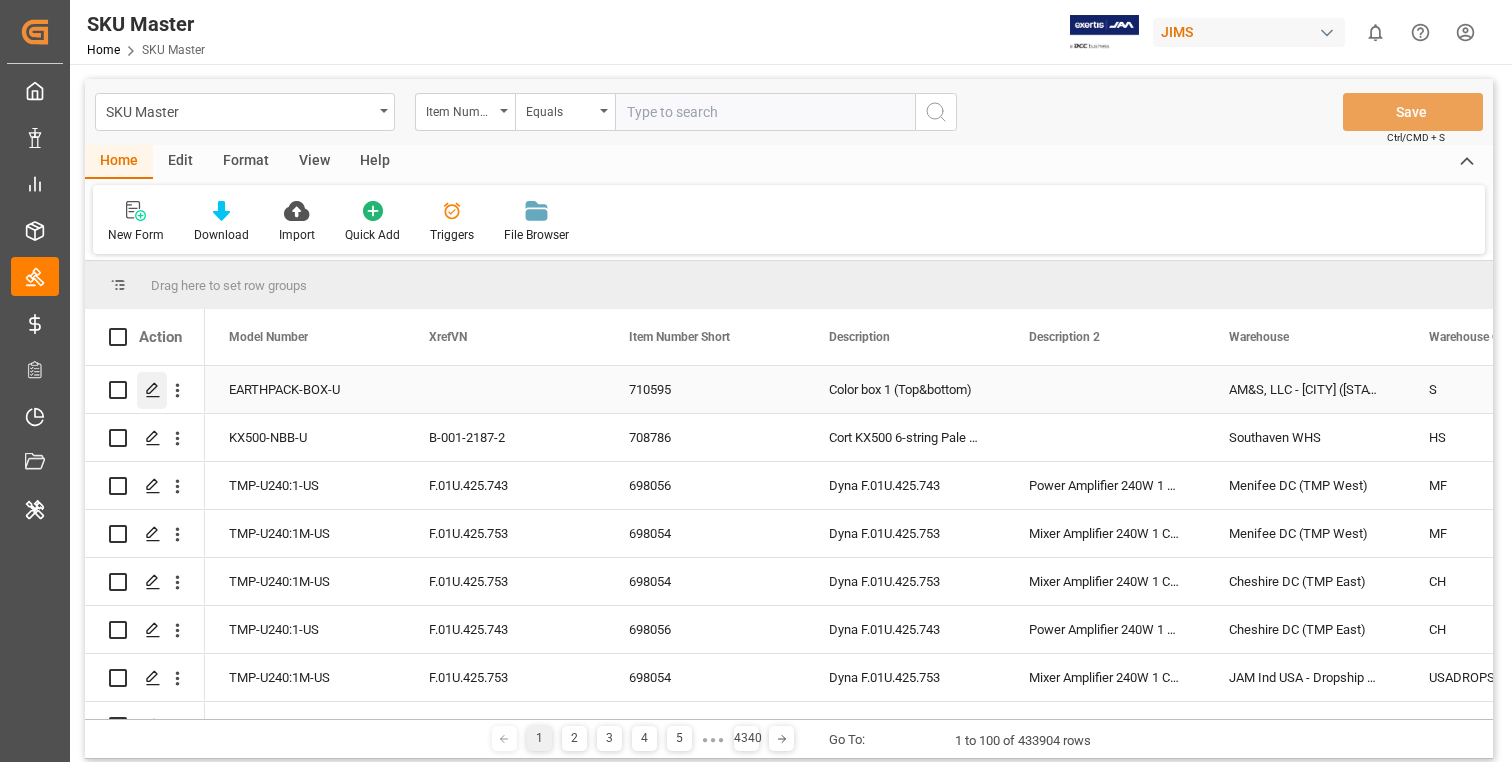 click 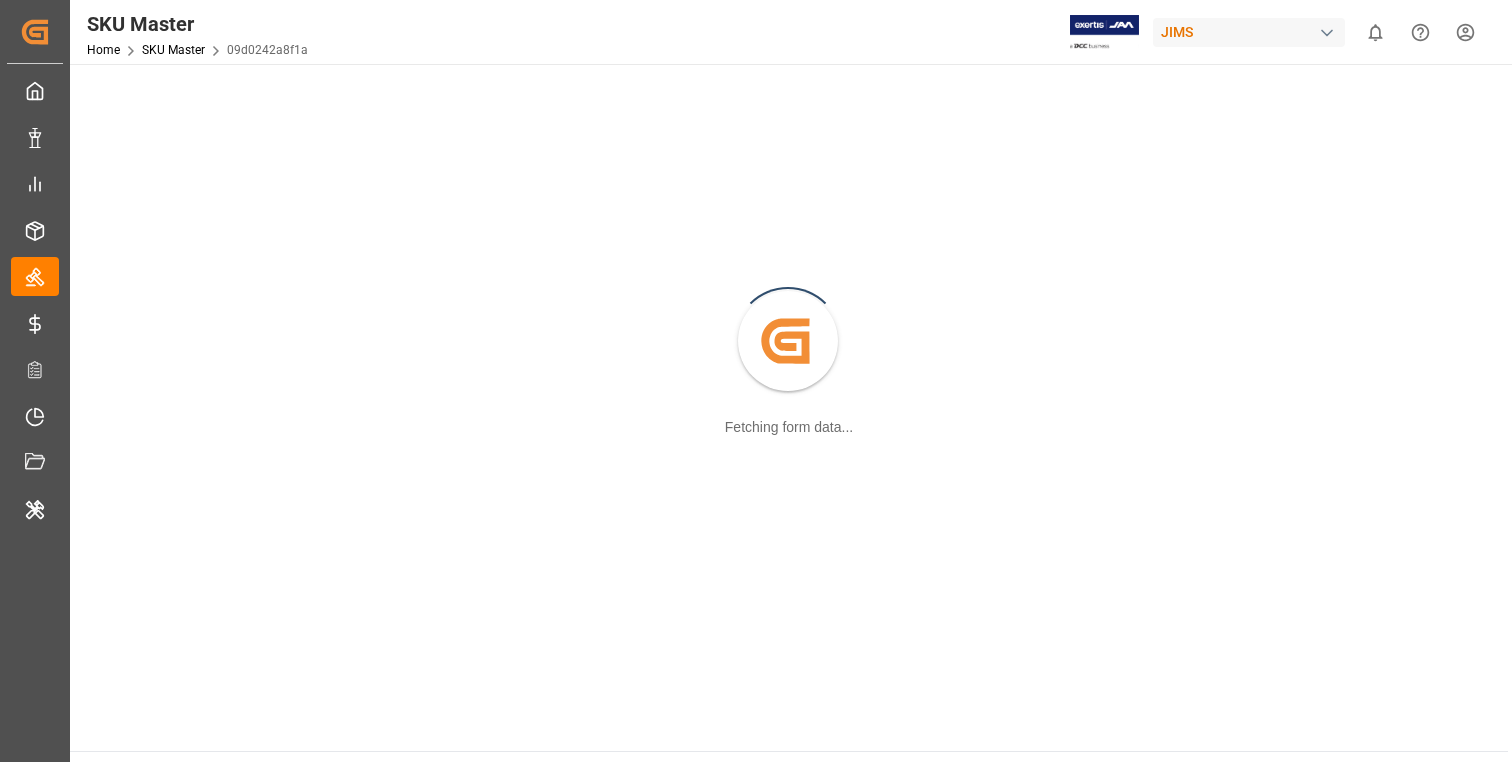 scroll, scrollTop: 0, scrollLeft: 0, axis: both 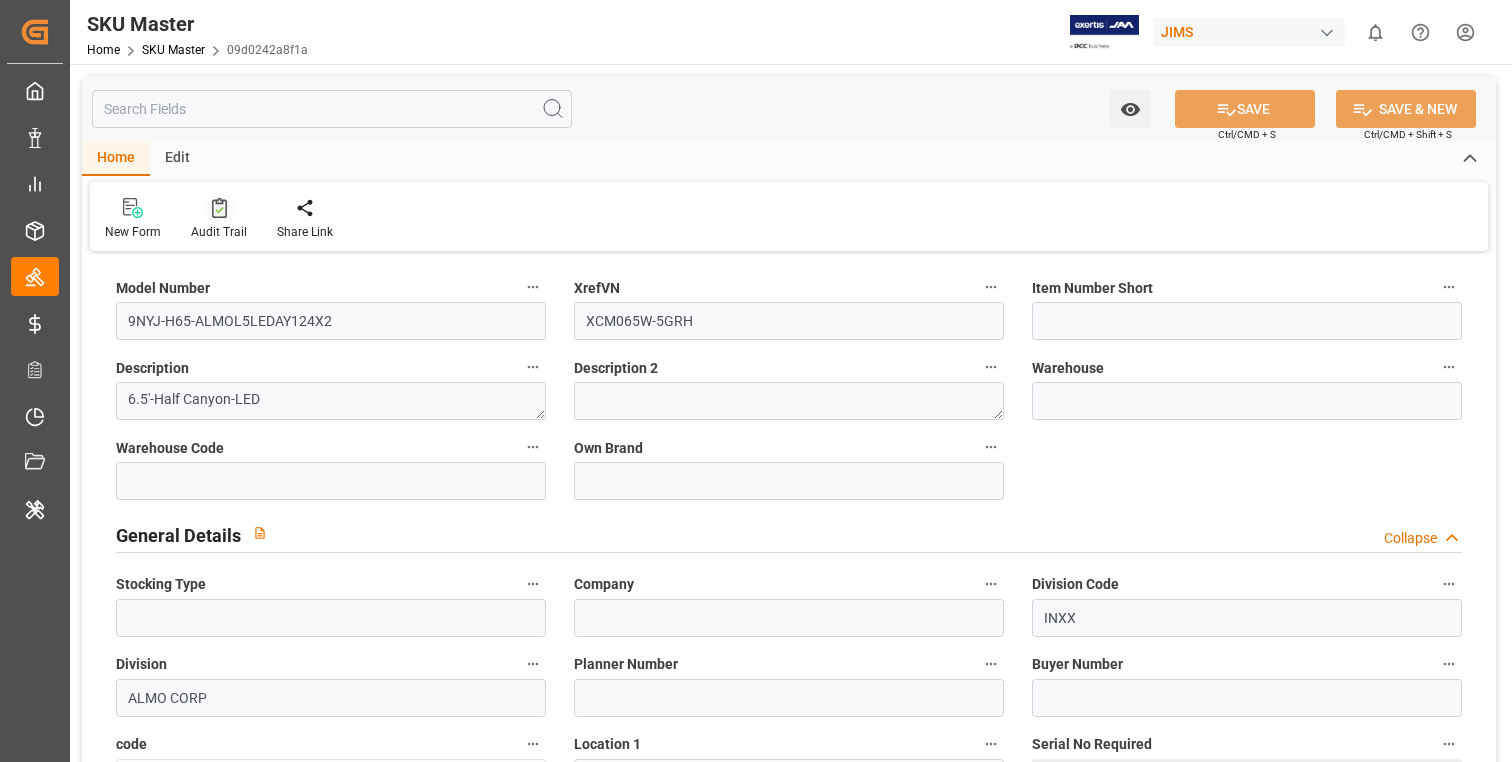 click at bounding box center (219, 207) 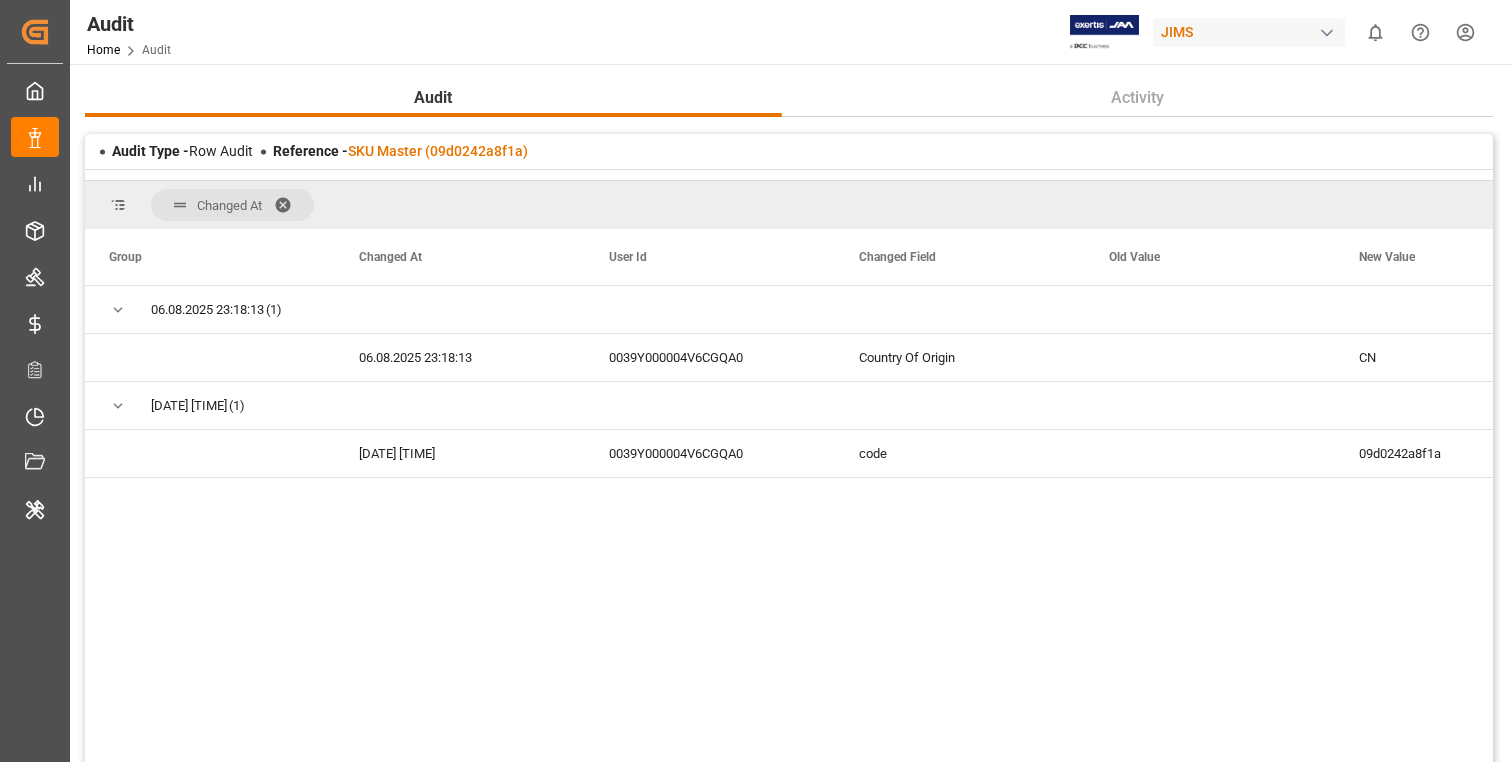 click at bounding box center (290, 205) 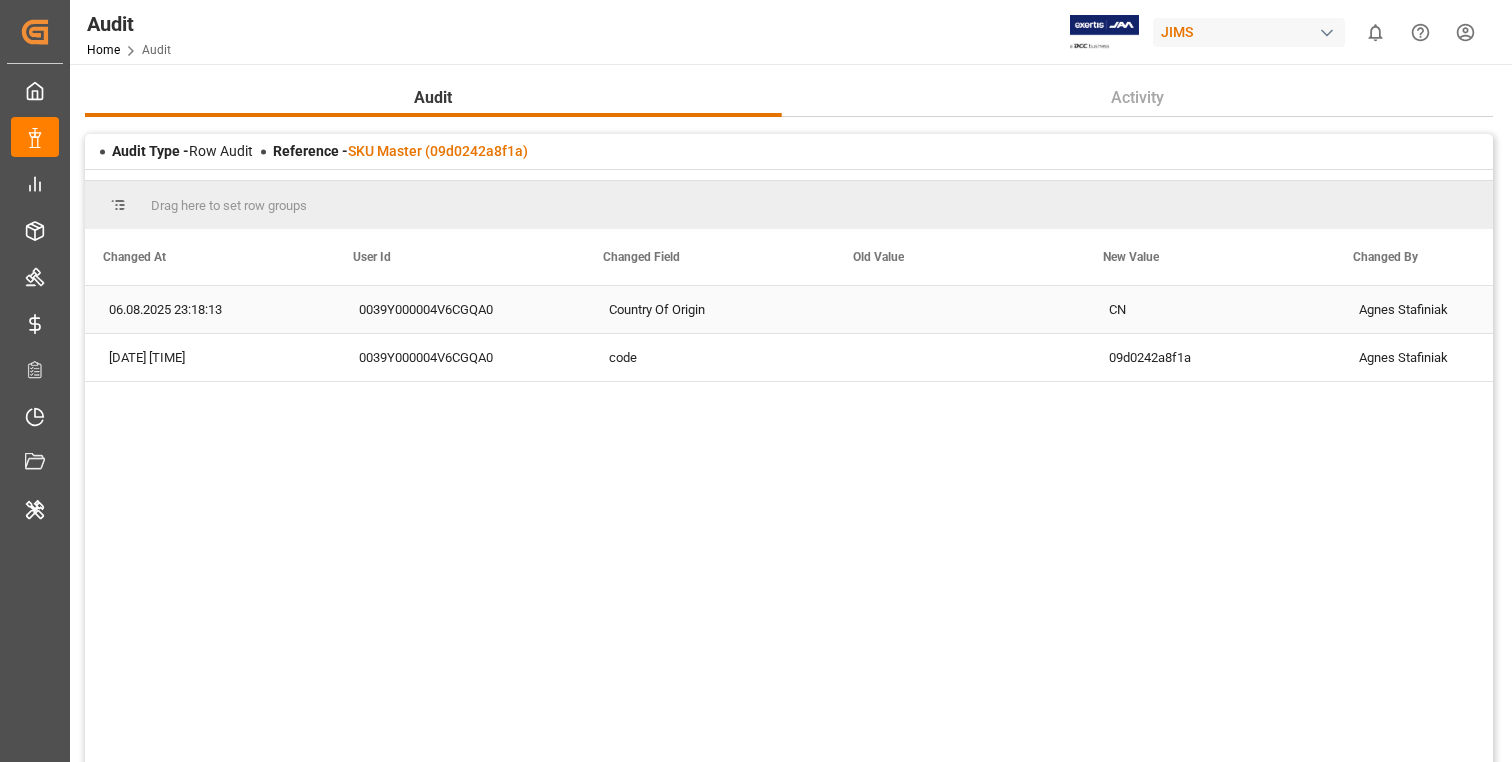 scroll, scrollTop: 0, scrollLeft: 246, axis: horizontal 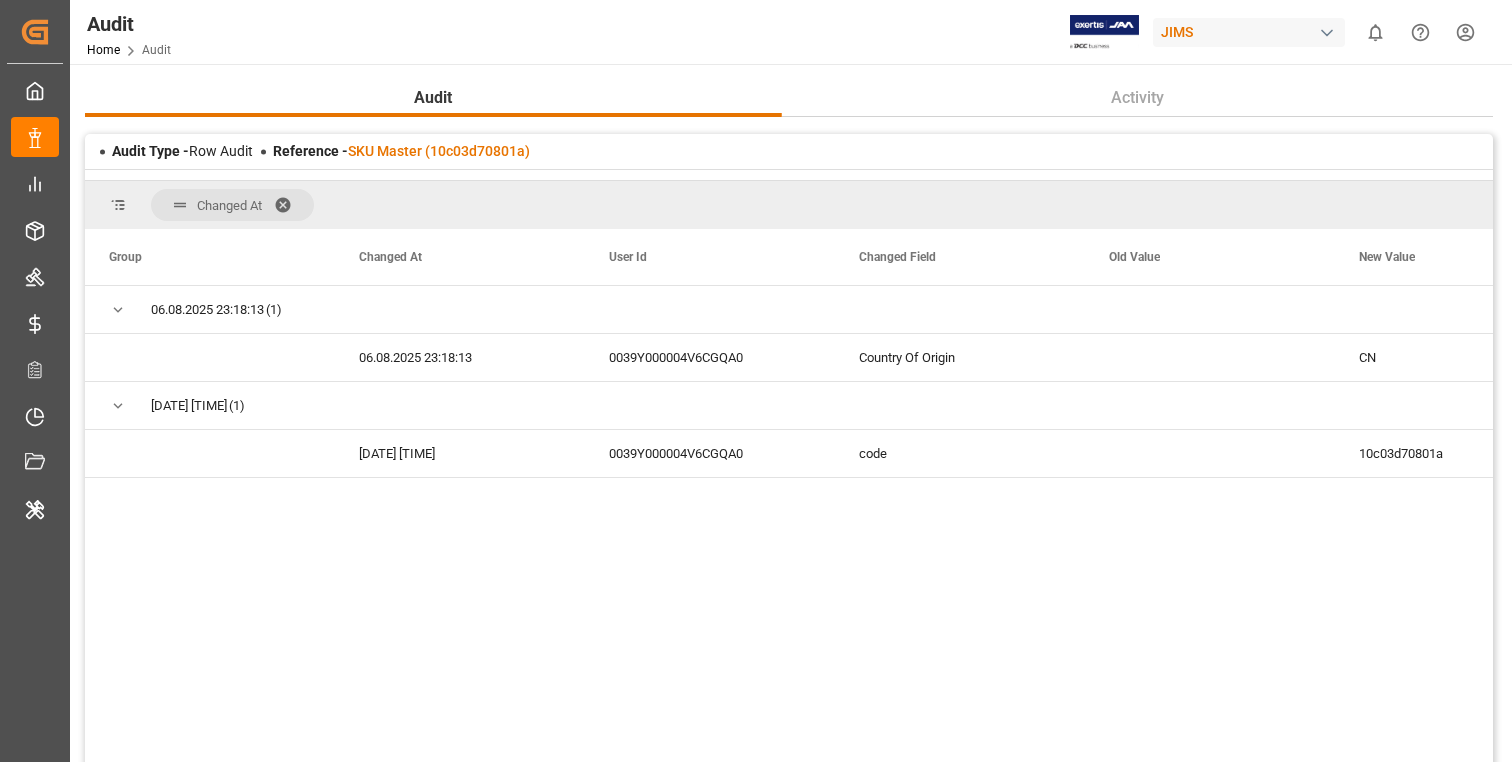 click at bounding box center (290, 205) 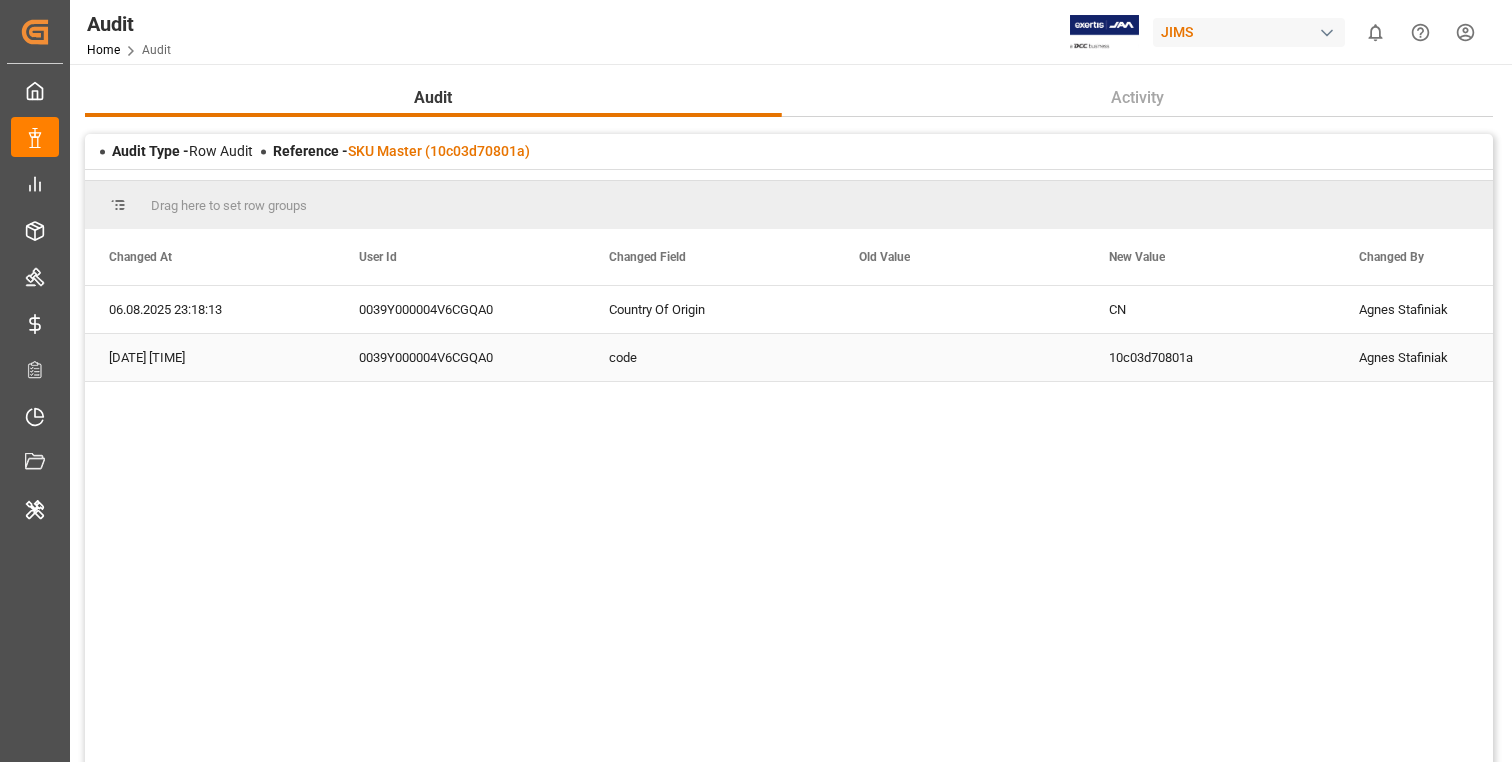 scroll, scrollTop: 0, scrollLeft: 23, axis: horizontal 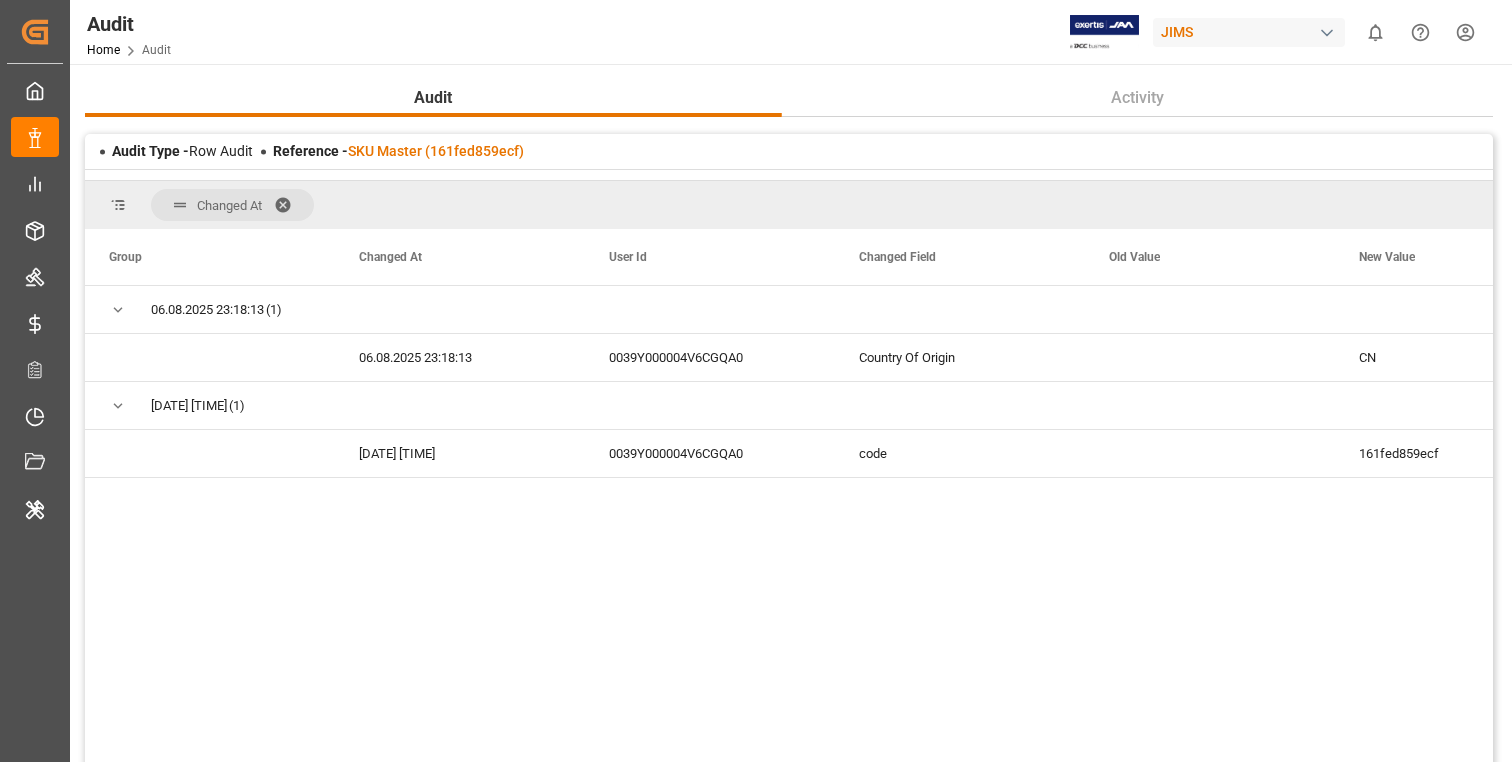click at bounding box center [290, 205] 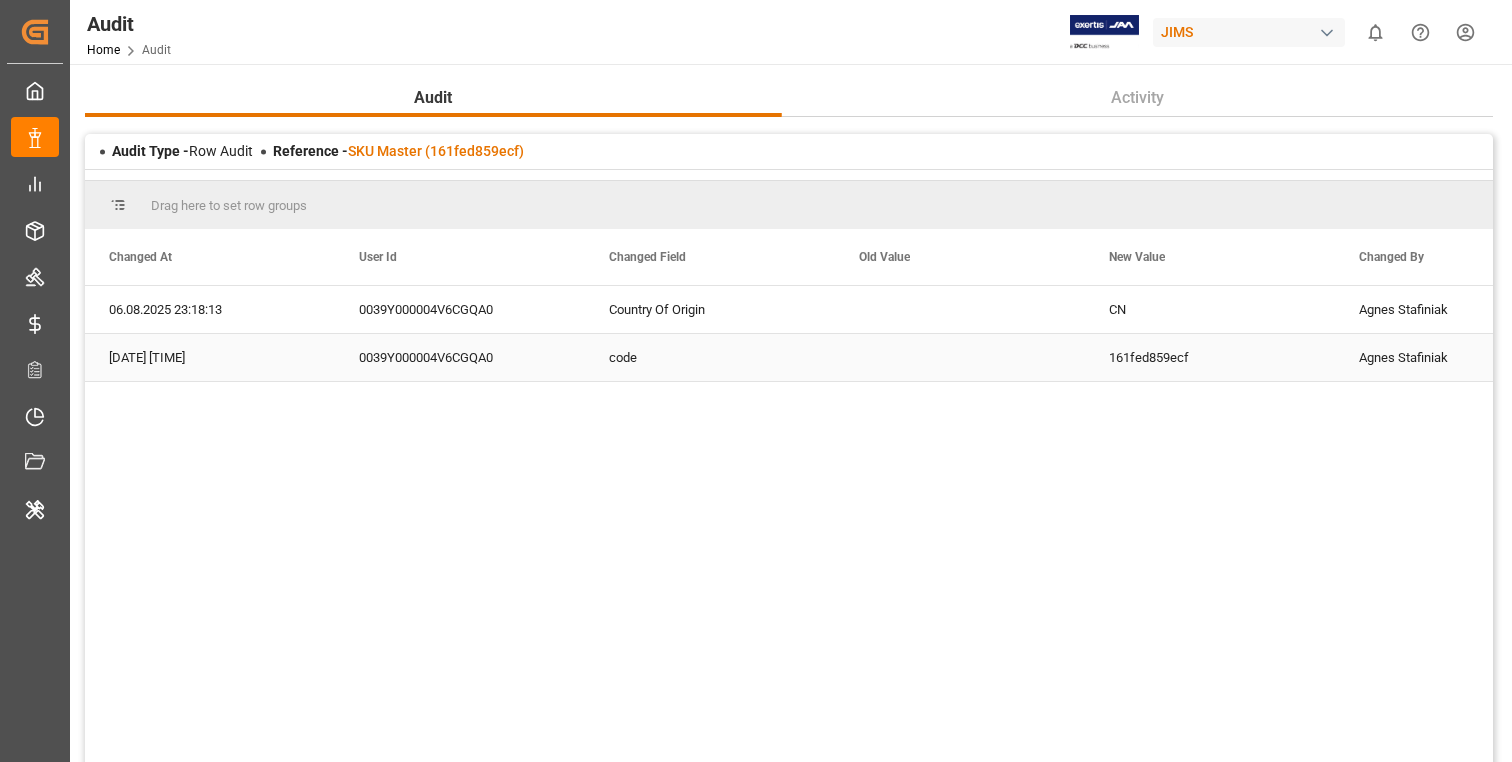 scroll, scrollTop: 0, scrollLeft: 138, axis: horizontal 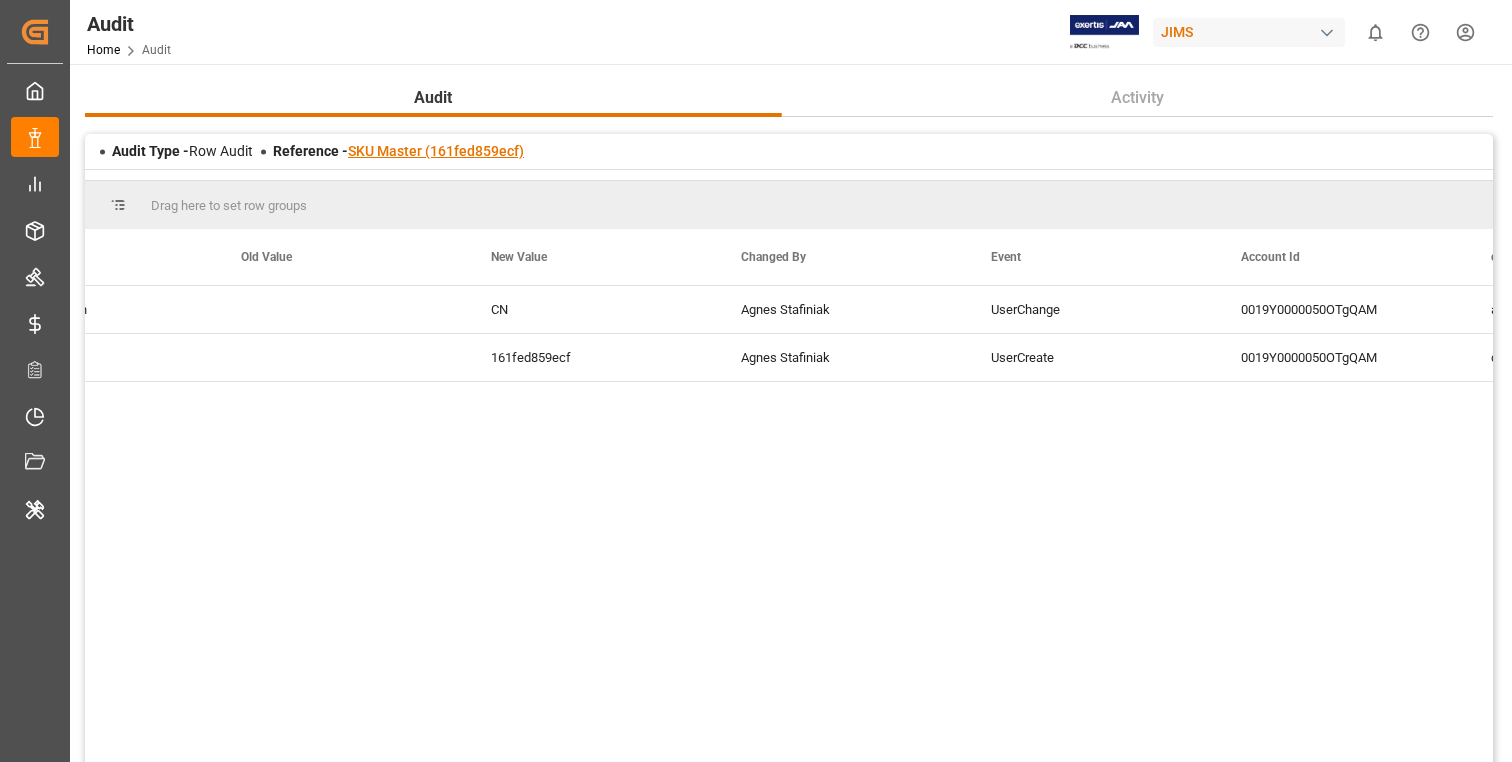 click on "SKU Master (161fed859ecf)" at bounding box center [436, 151] 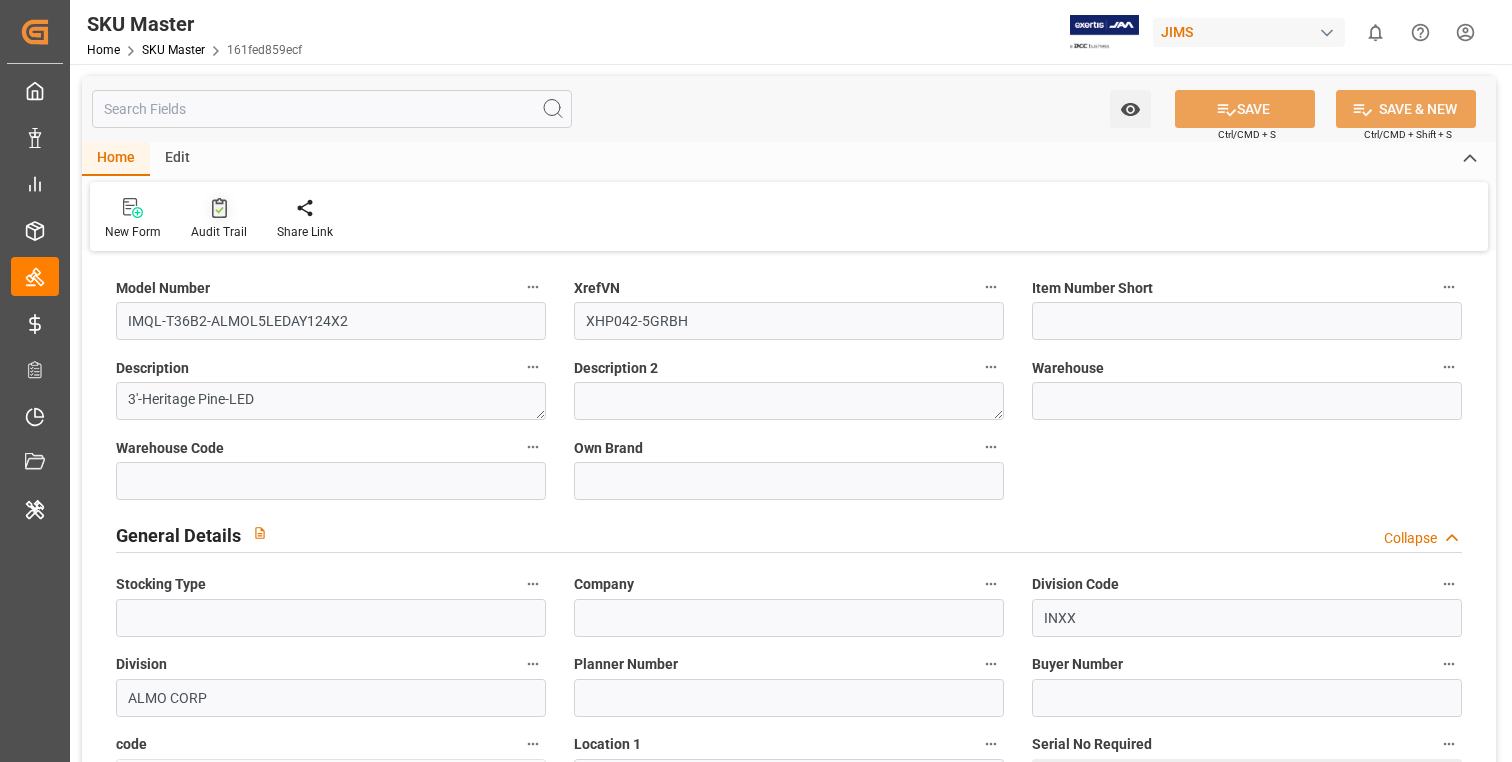 click on "Audit Trail" at bounding box center [219, 219] 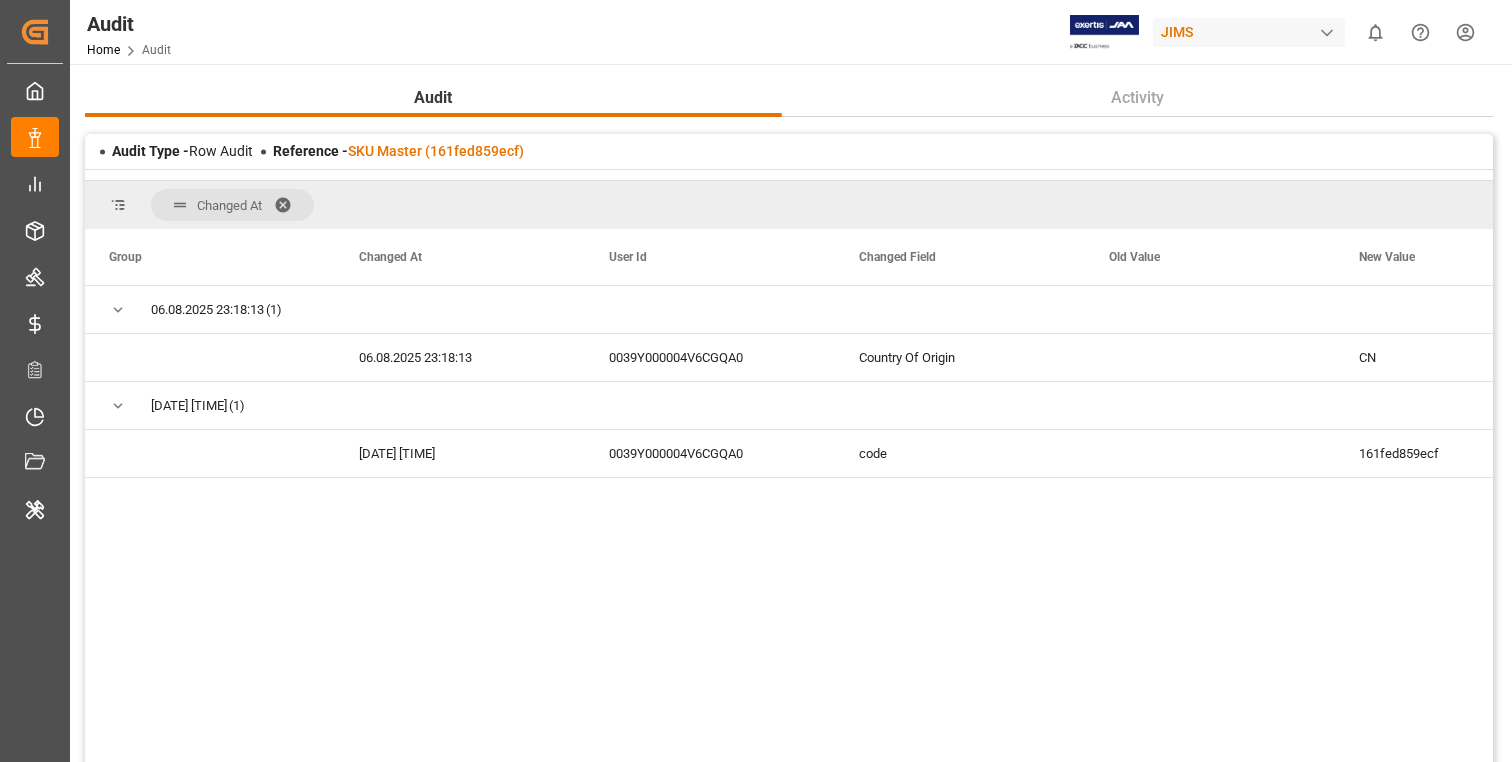 click at bounding box center [290, 205] 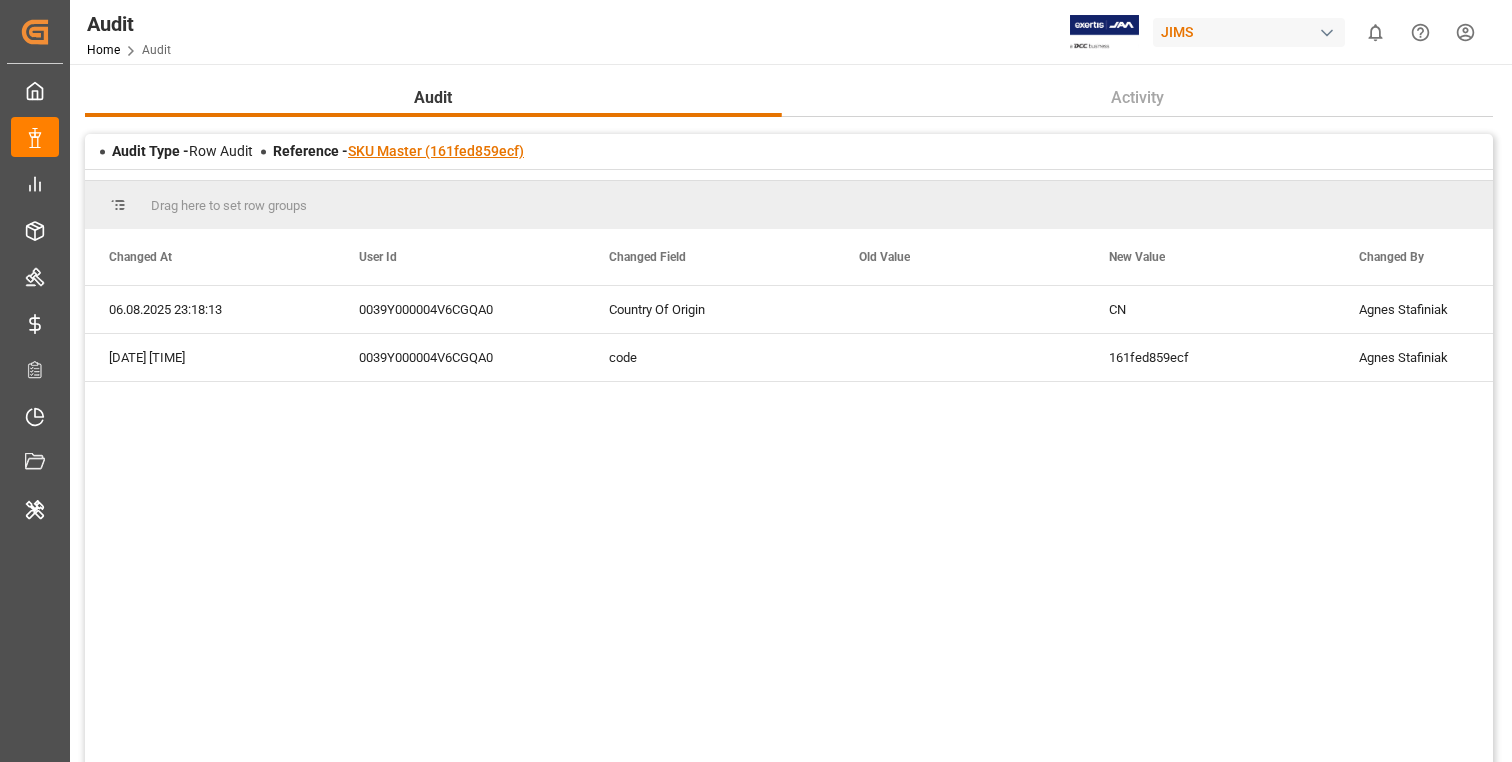 click on "SKU Master (161fed859ecf)" at bounding box center (436, 151) 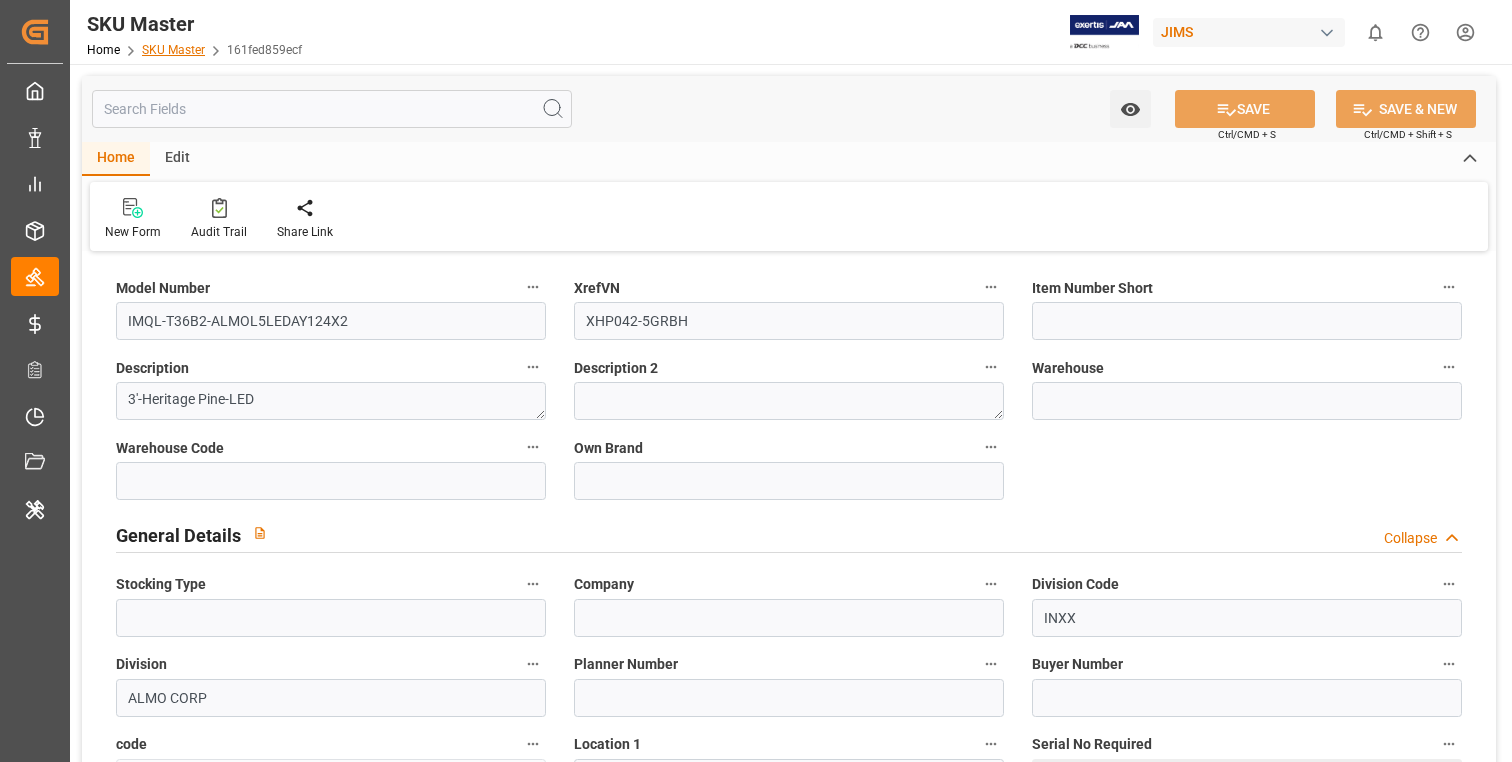 click on "SKU Master" at bounding box center (173, 50) 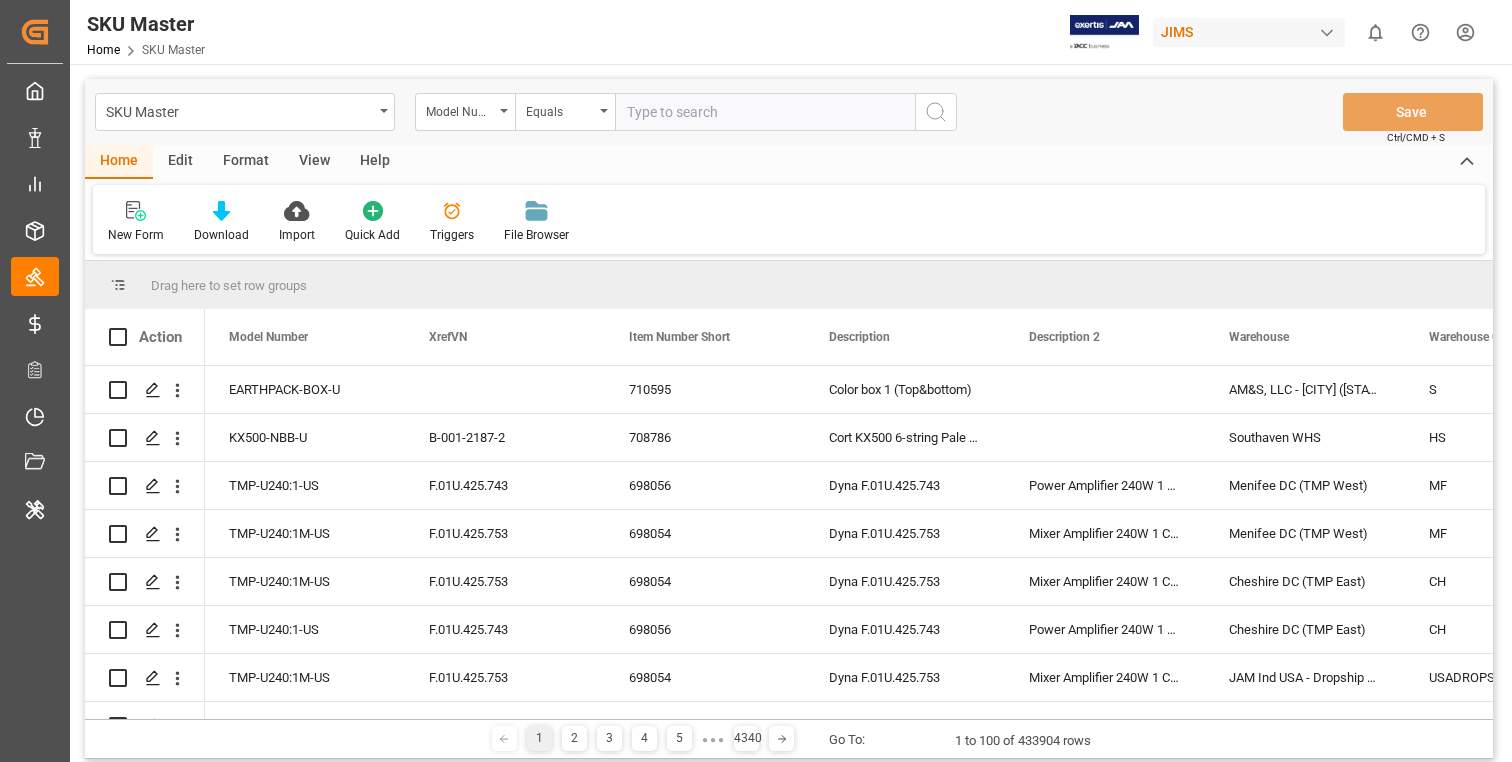 click on "Model Number" at bounding box center (465, 112) 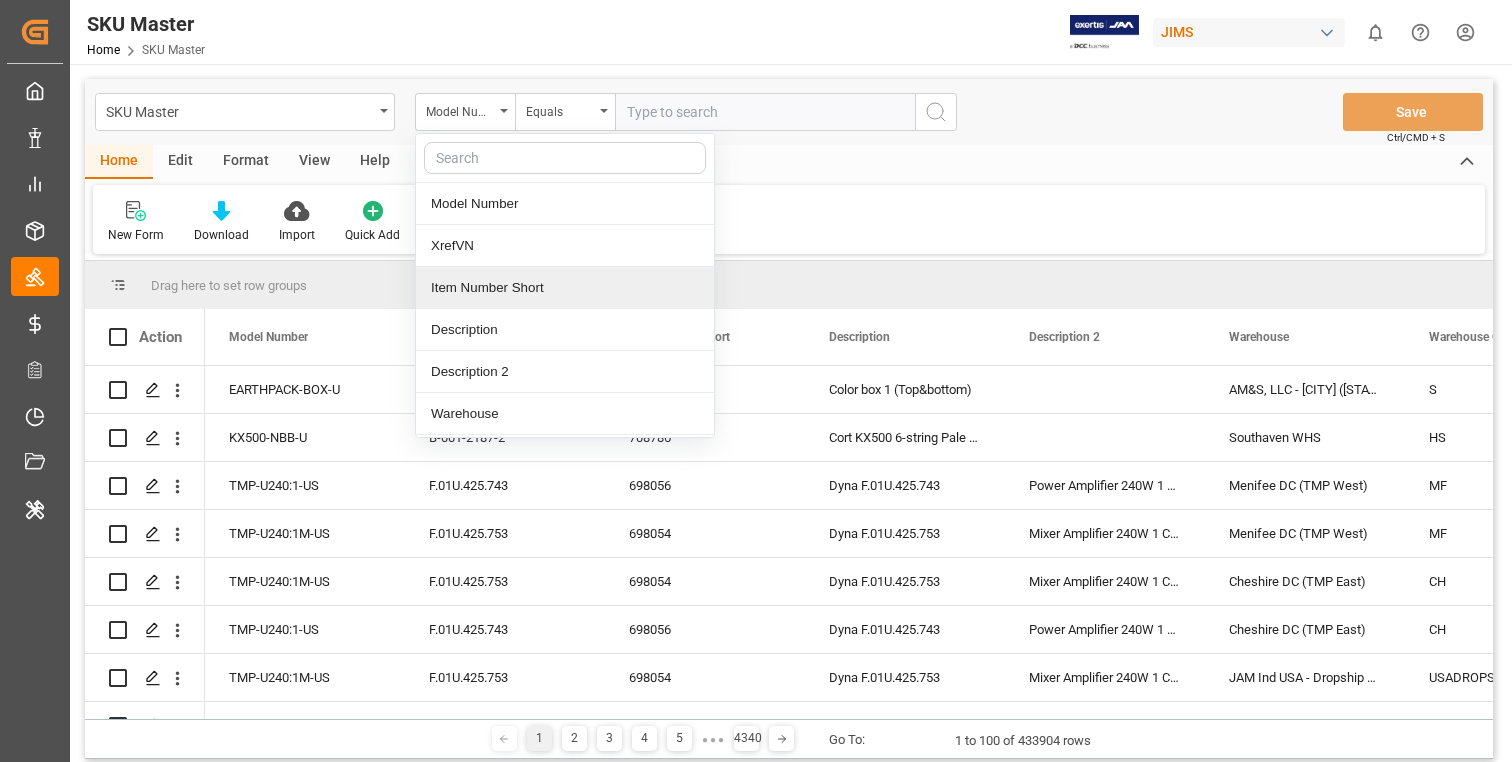 click on "Item Number Short" at bounding box center (565, 288) 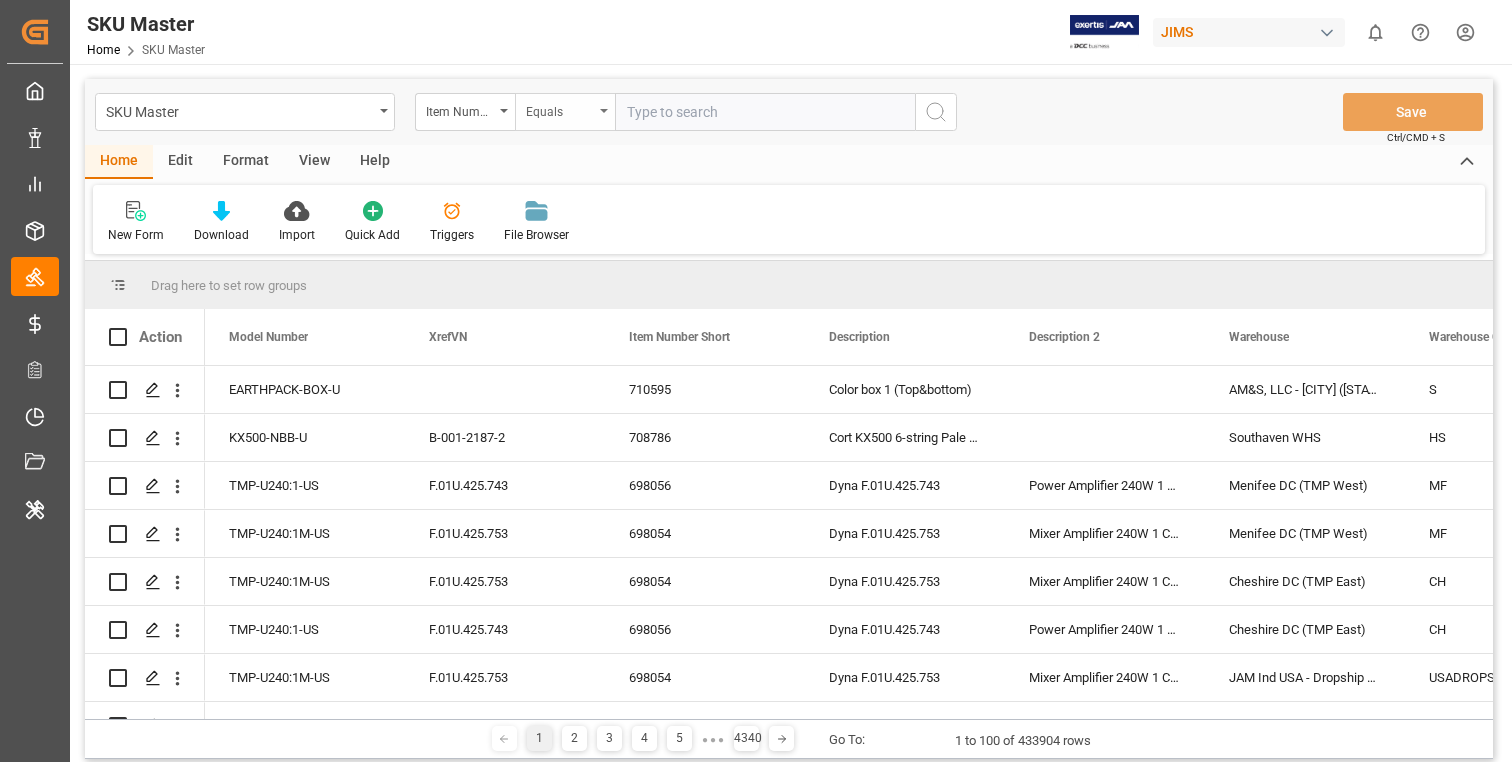 click at bounding box center (604, 111) 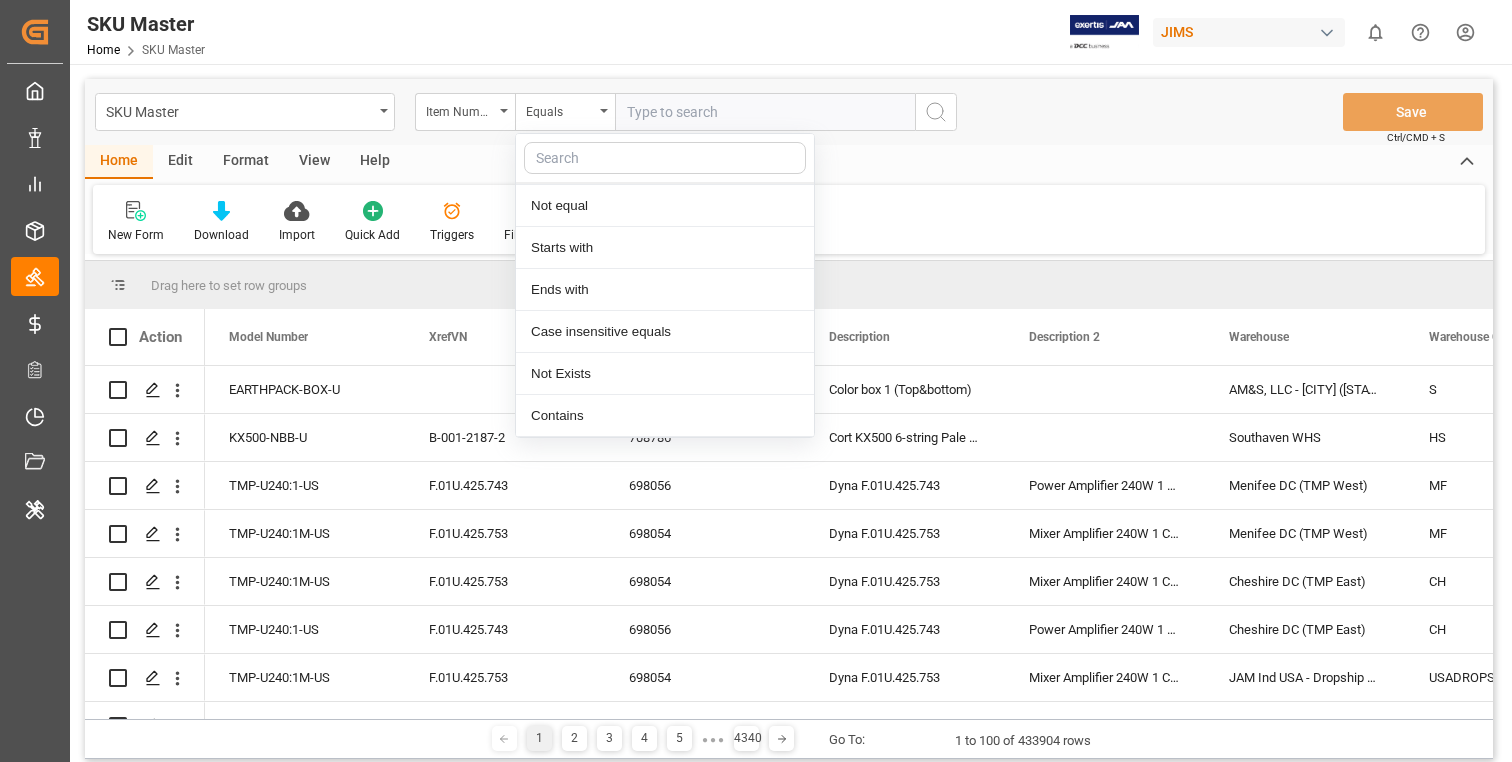 scroll, scrollTop: 0, scrollLeft: 0, axis: both 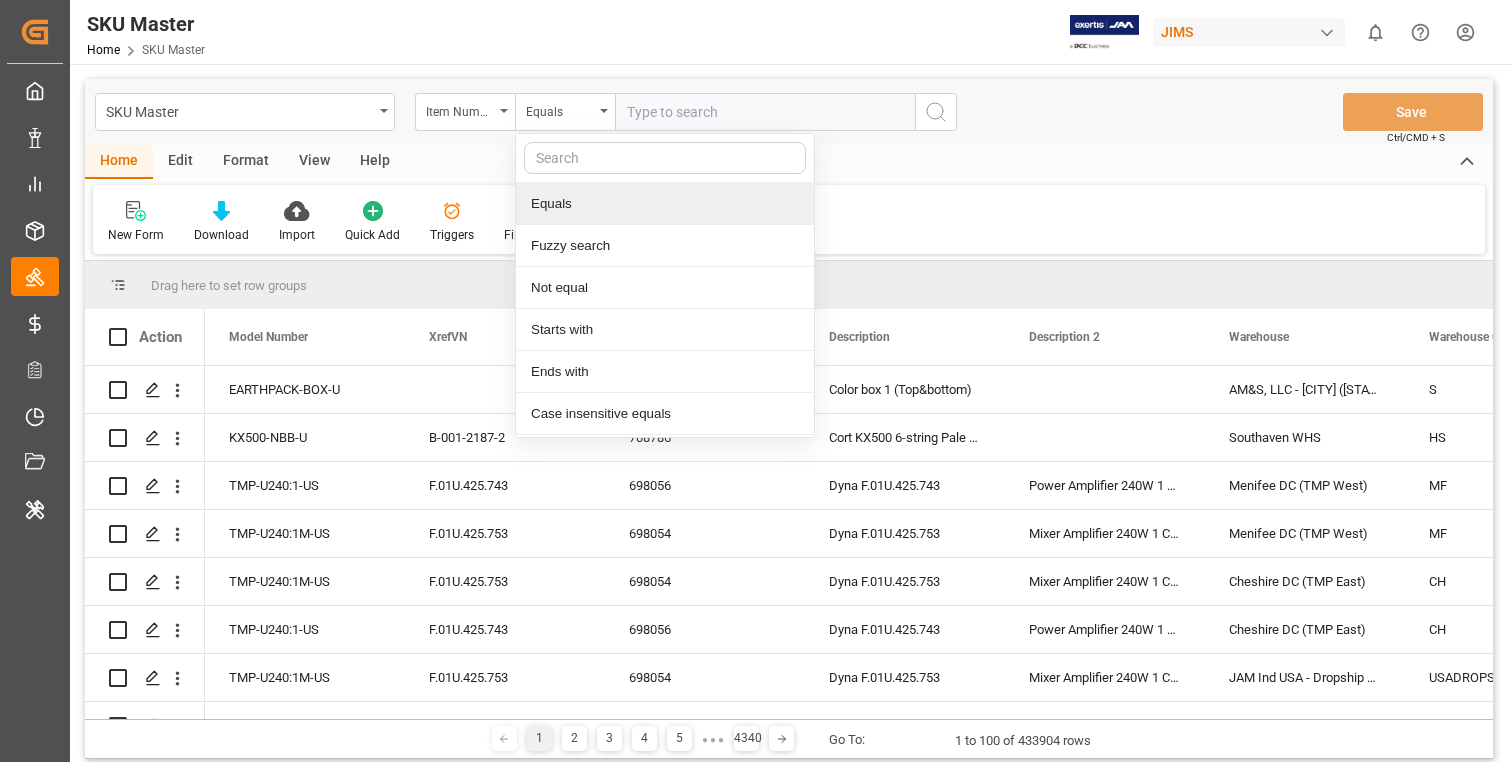 click on "New Form Download Import Quick Add Triggers File Browser" at bounding box center (789, 219) 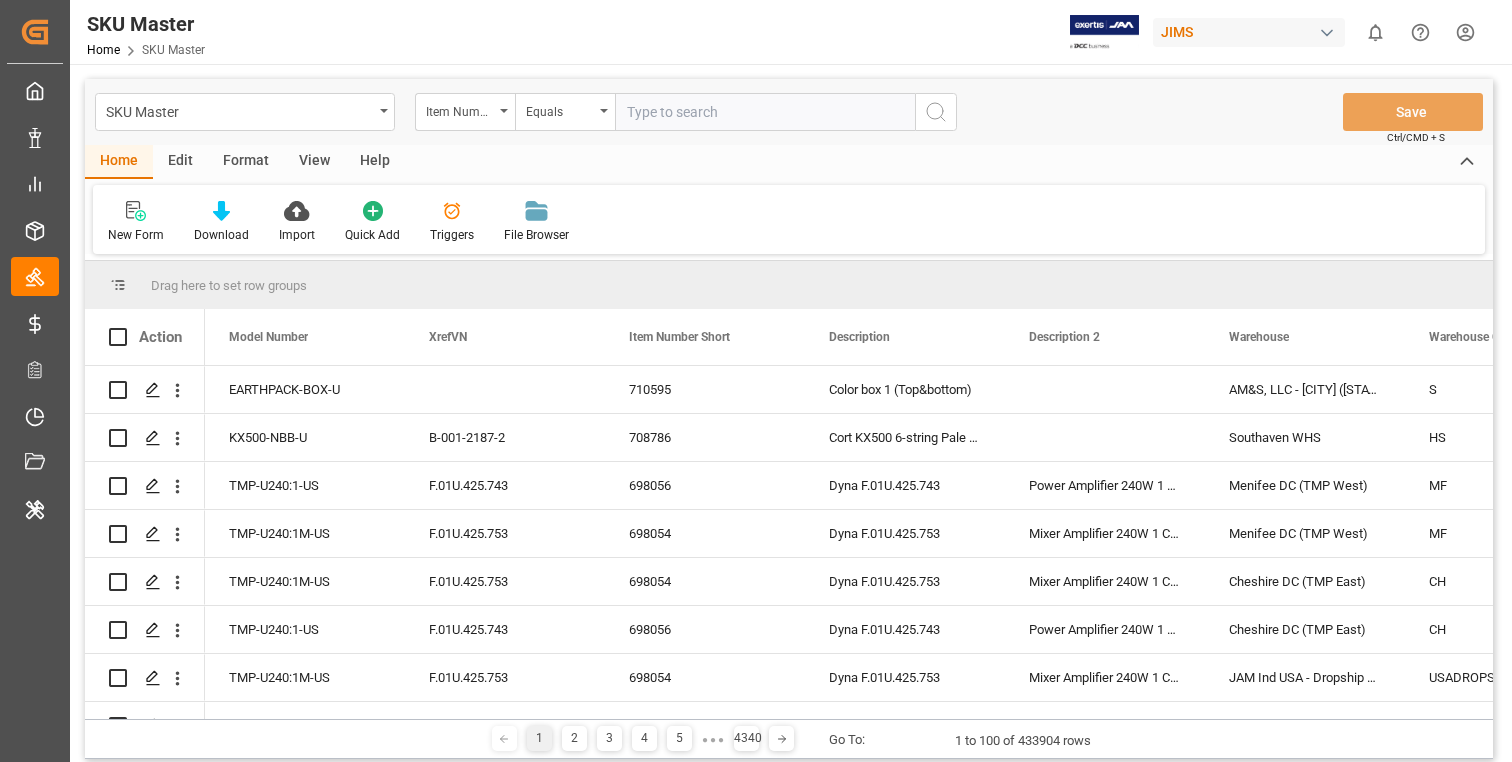click at bounding box center [765, 112] 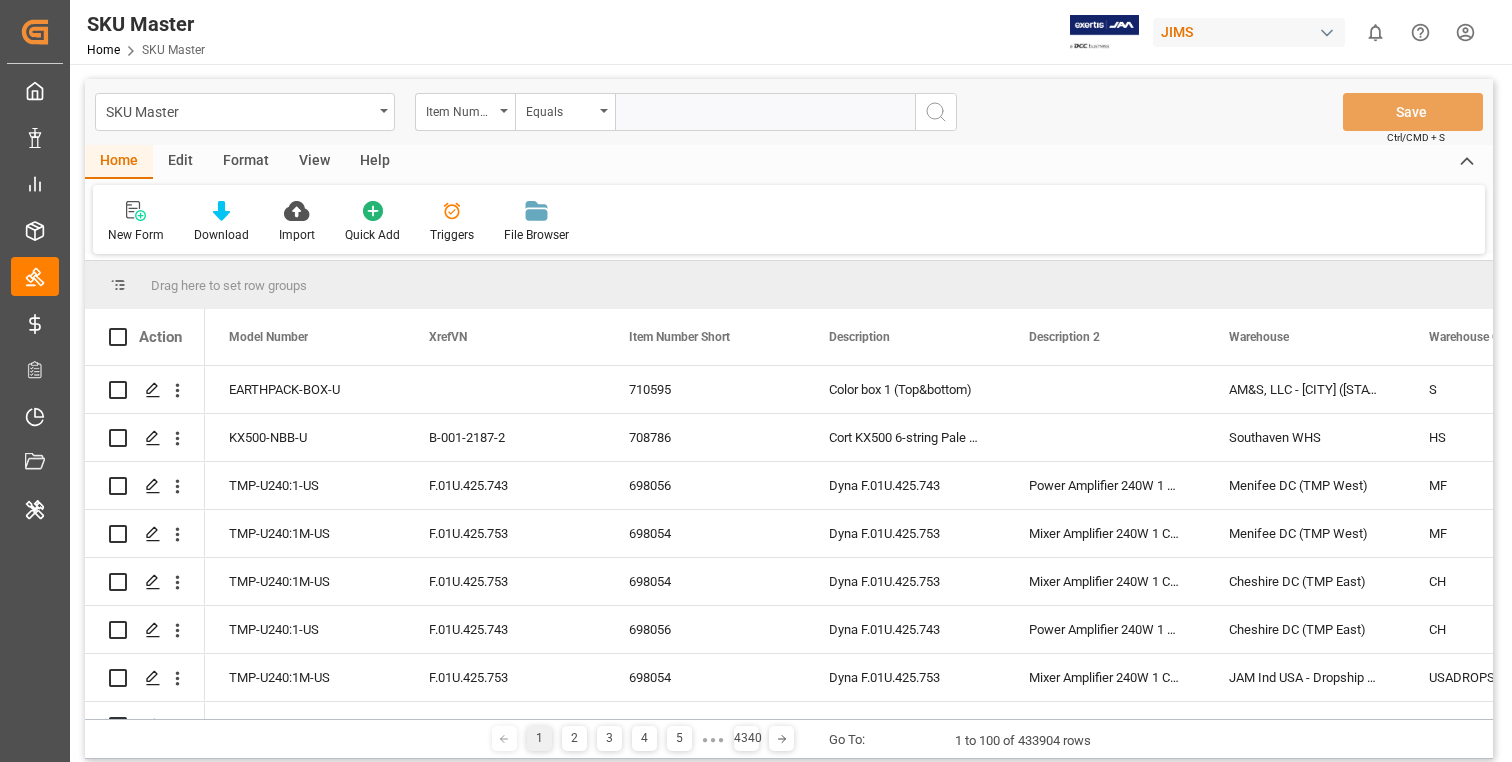 click 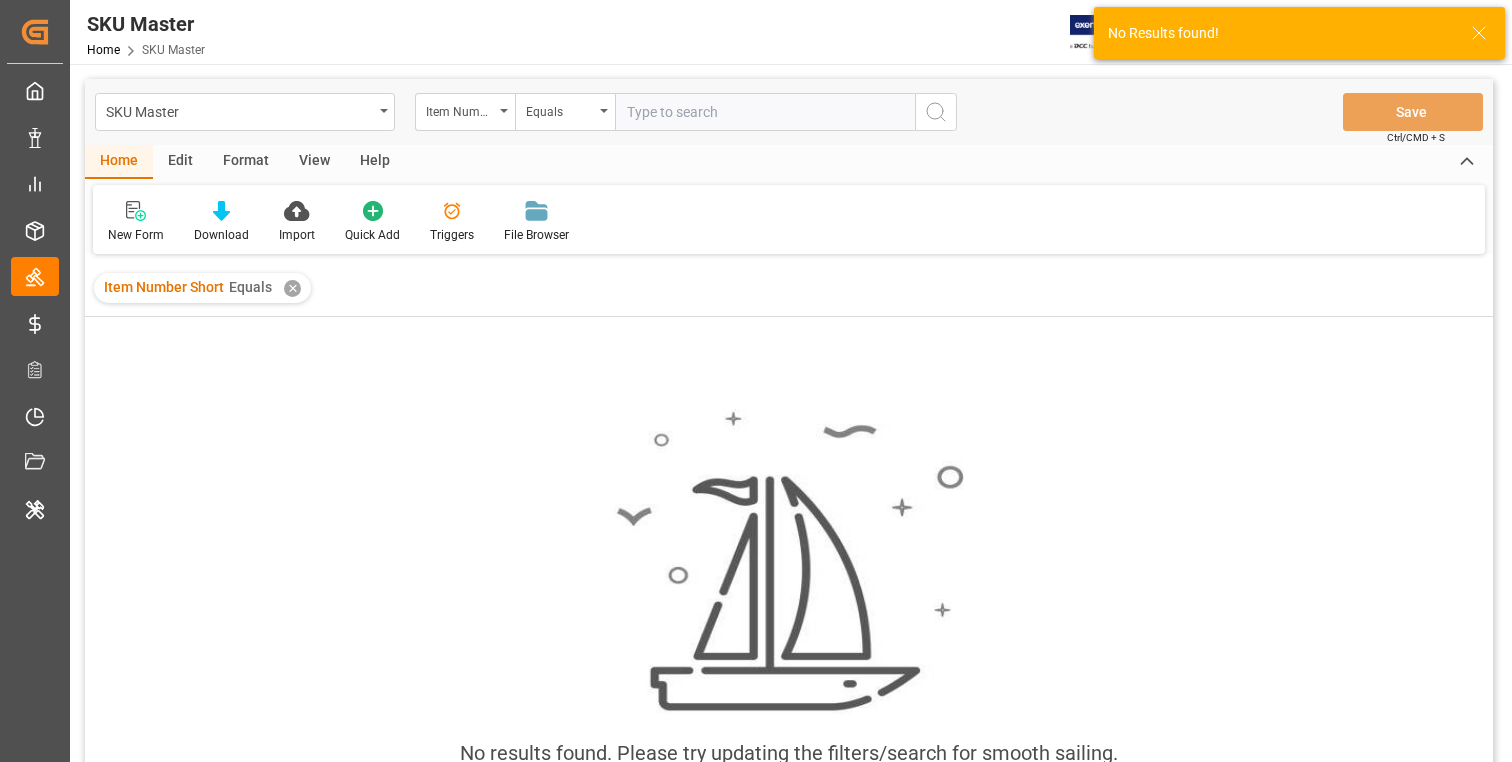 click on "✕" at bounding box center (292, 288) 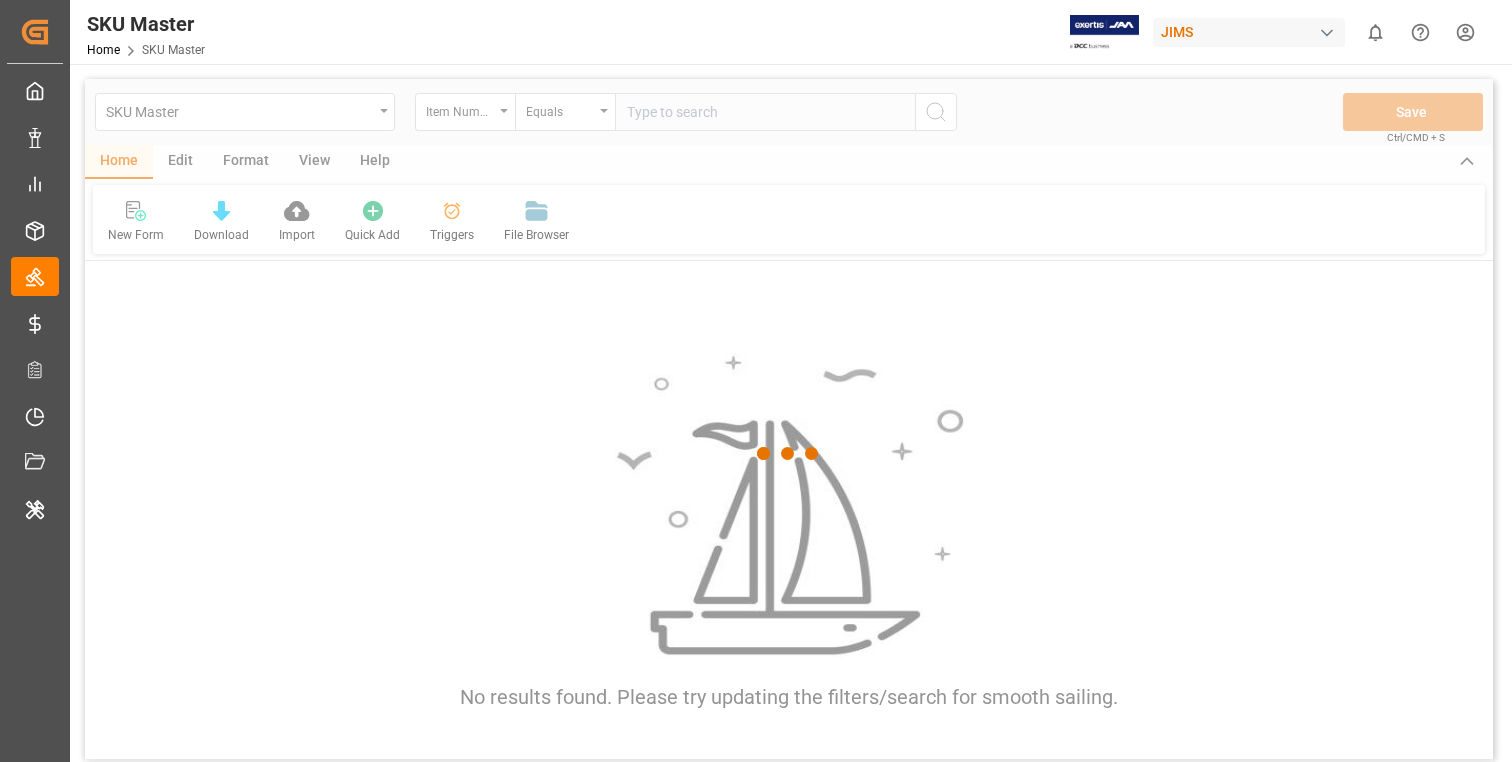 click at bounding box center [789, 454] 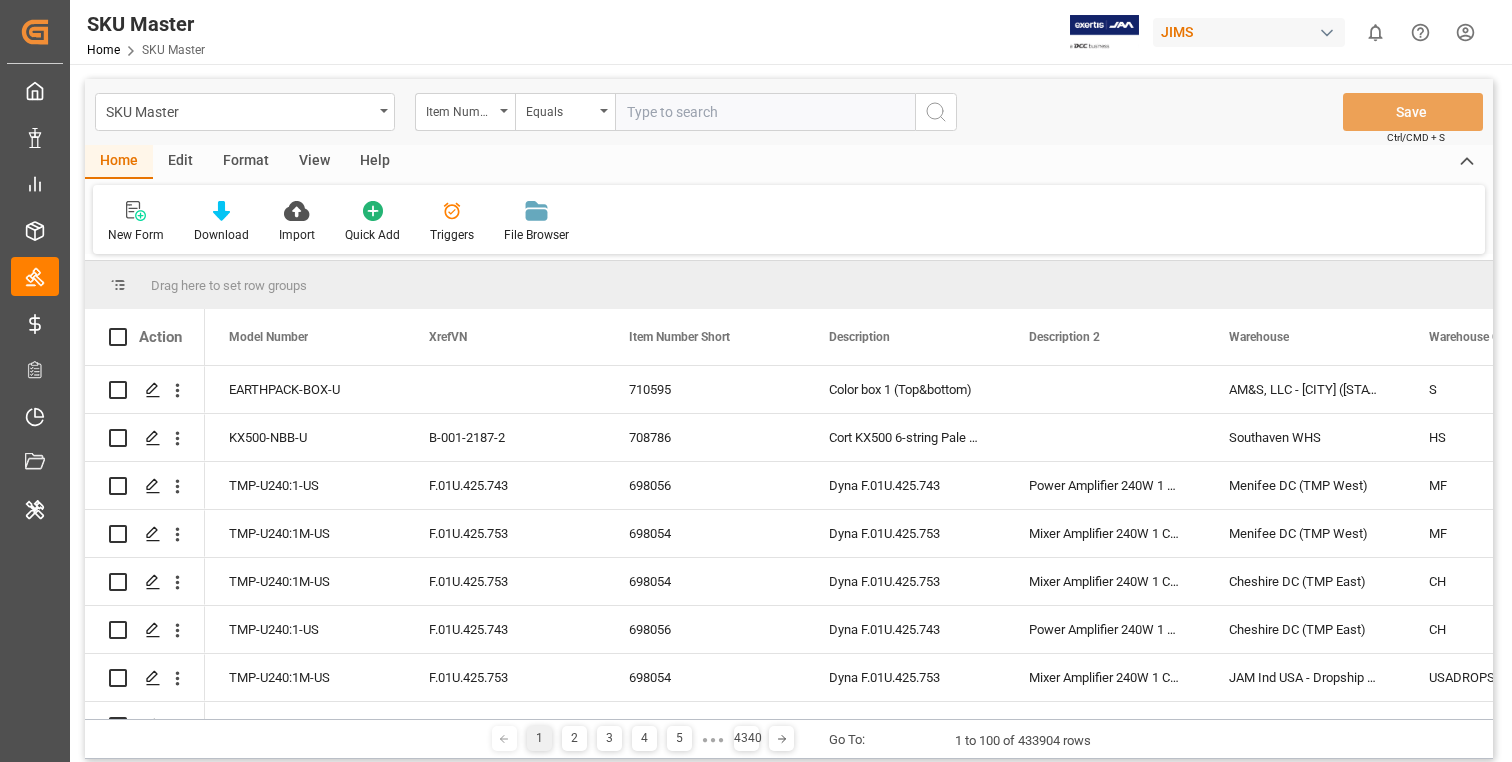 click at bounding box center [765, 112] 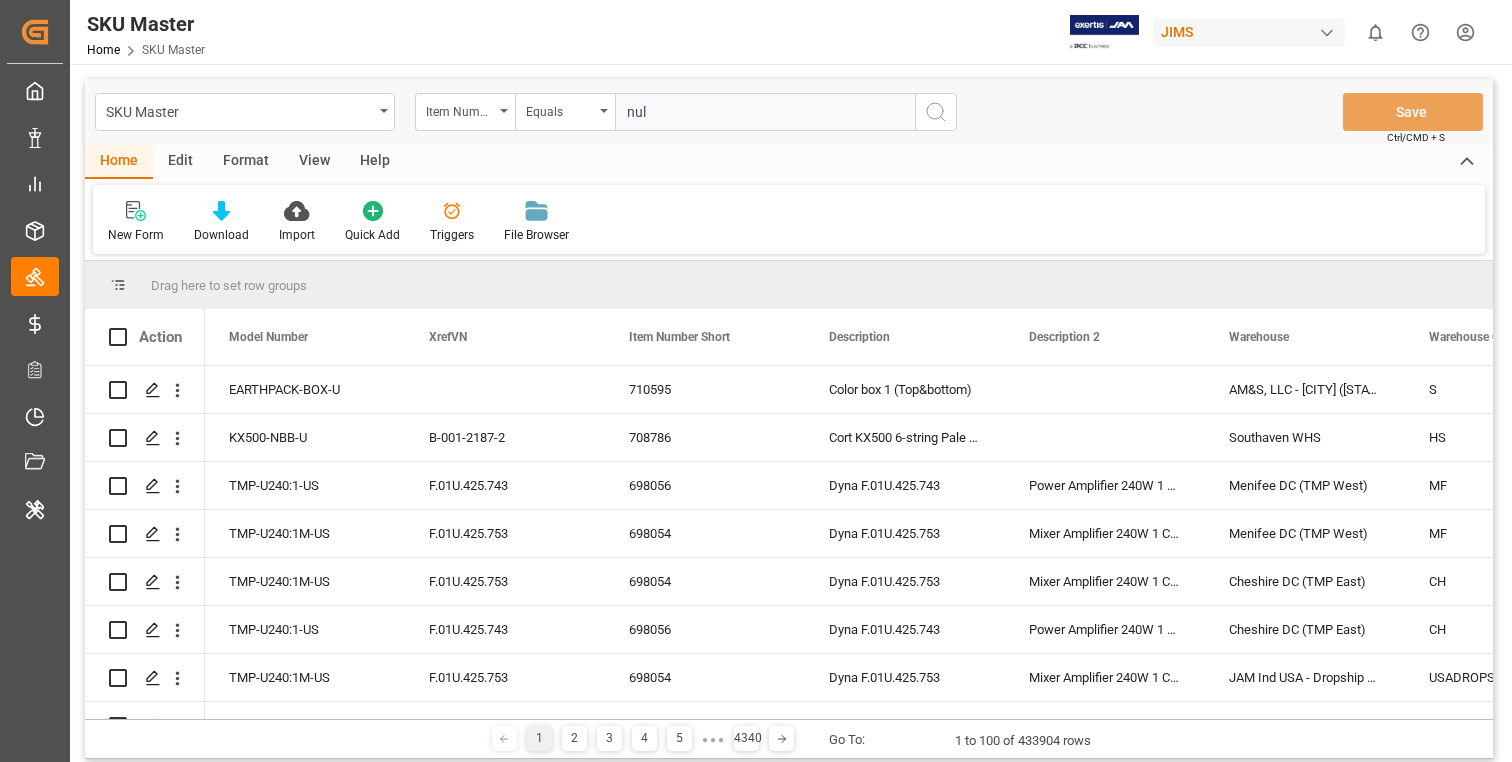 type on "null" 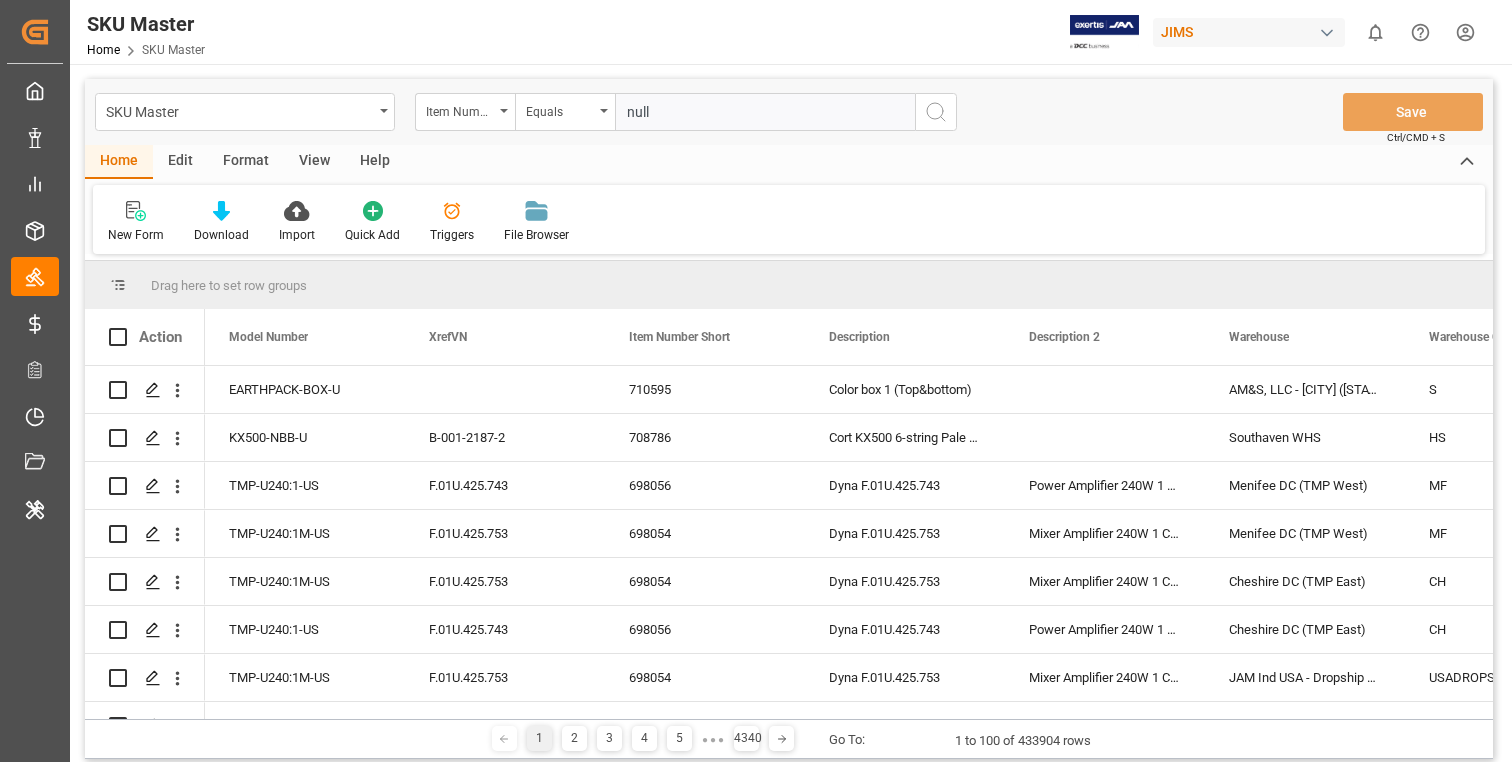 type 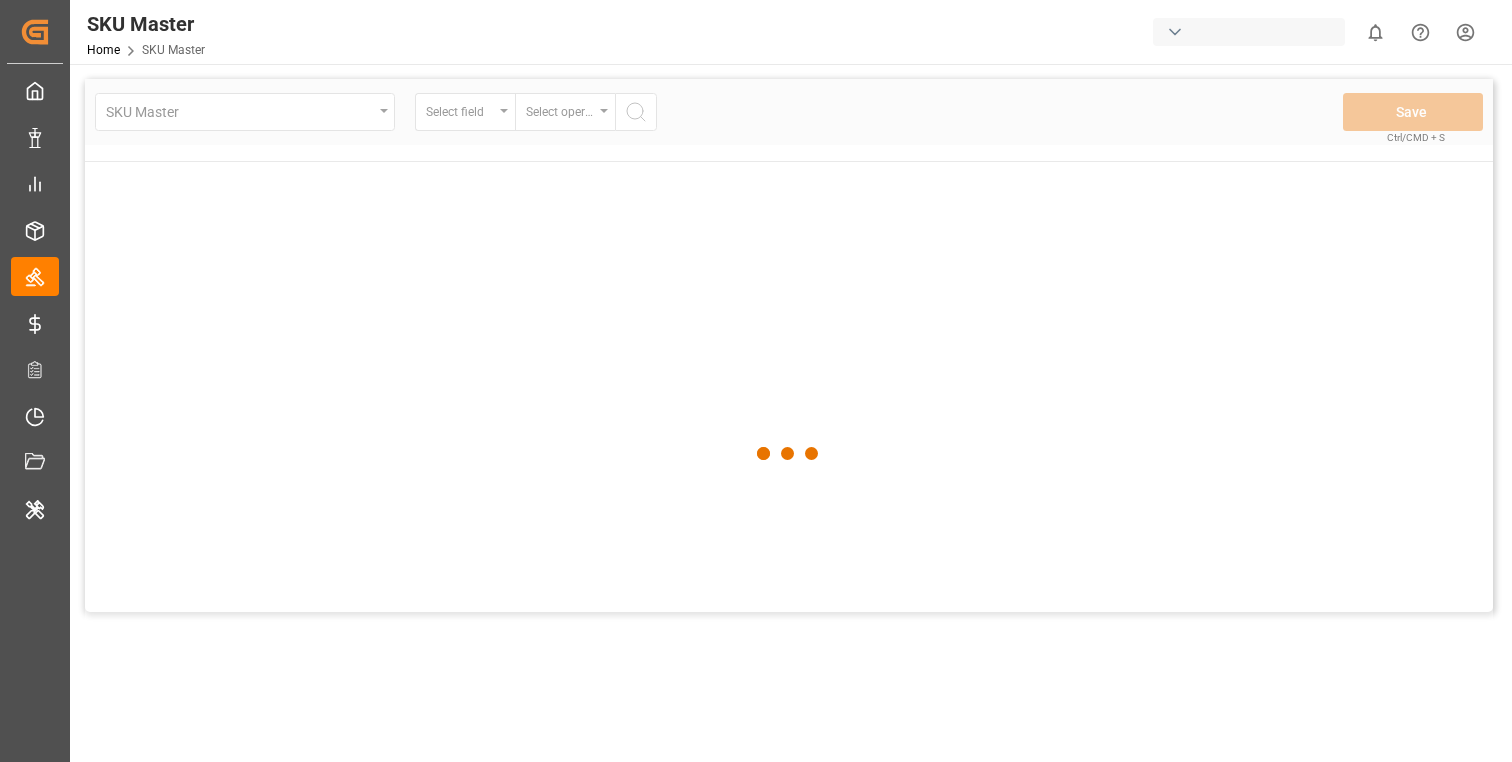 scroll, scrollTop: 0, scrollLeft: 0, axis: both 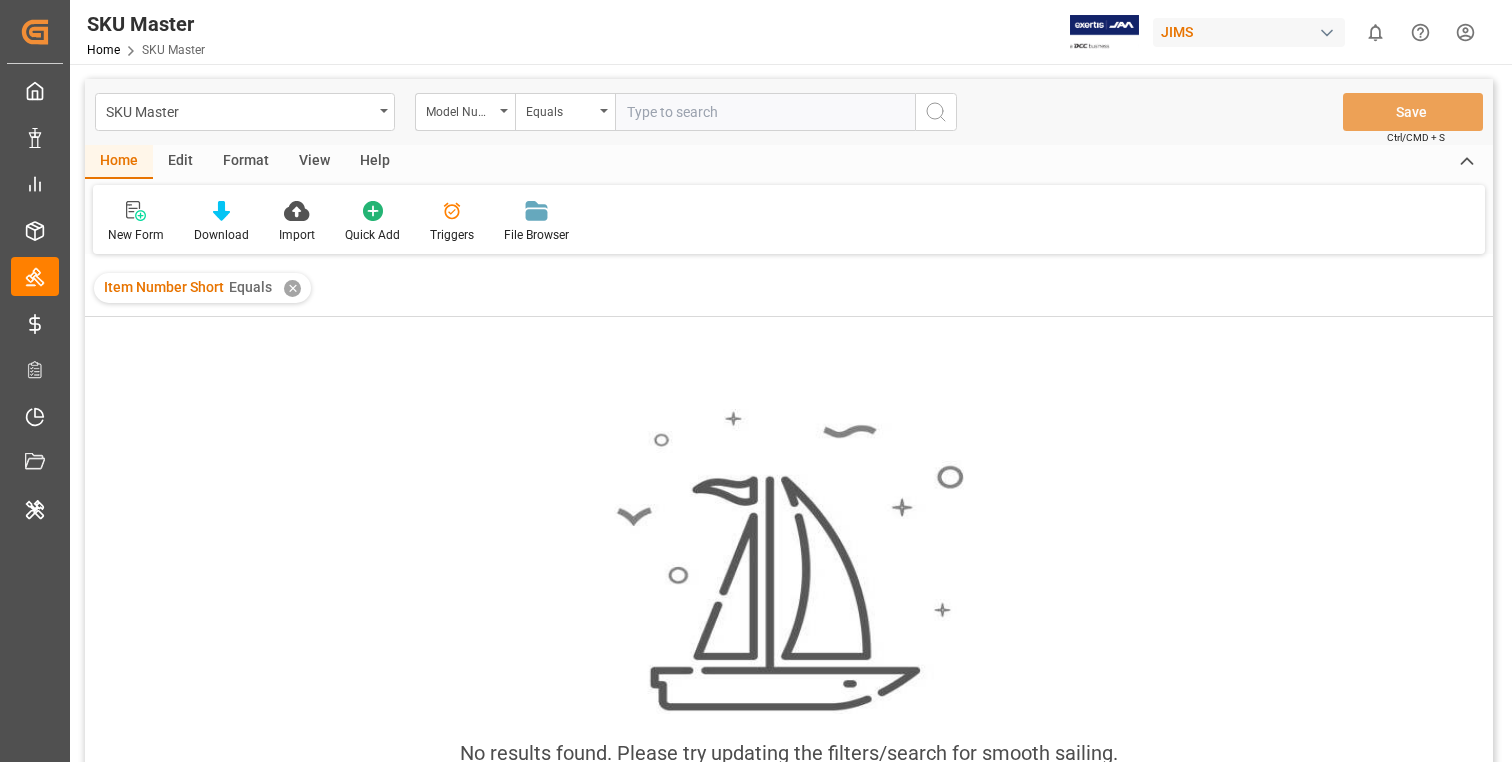 click on "✕" at bounding box center (292, 288) 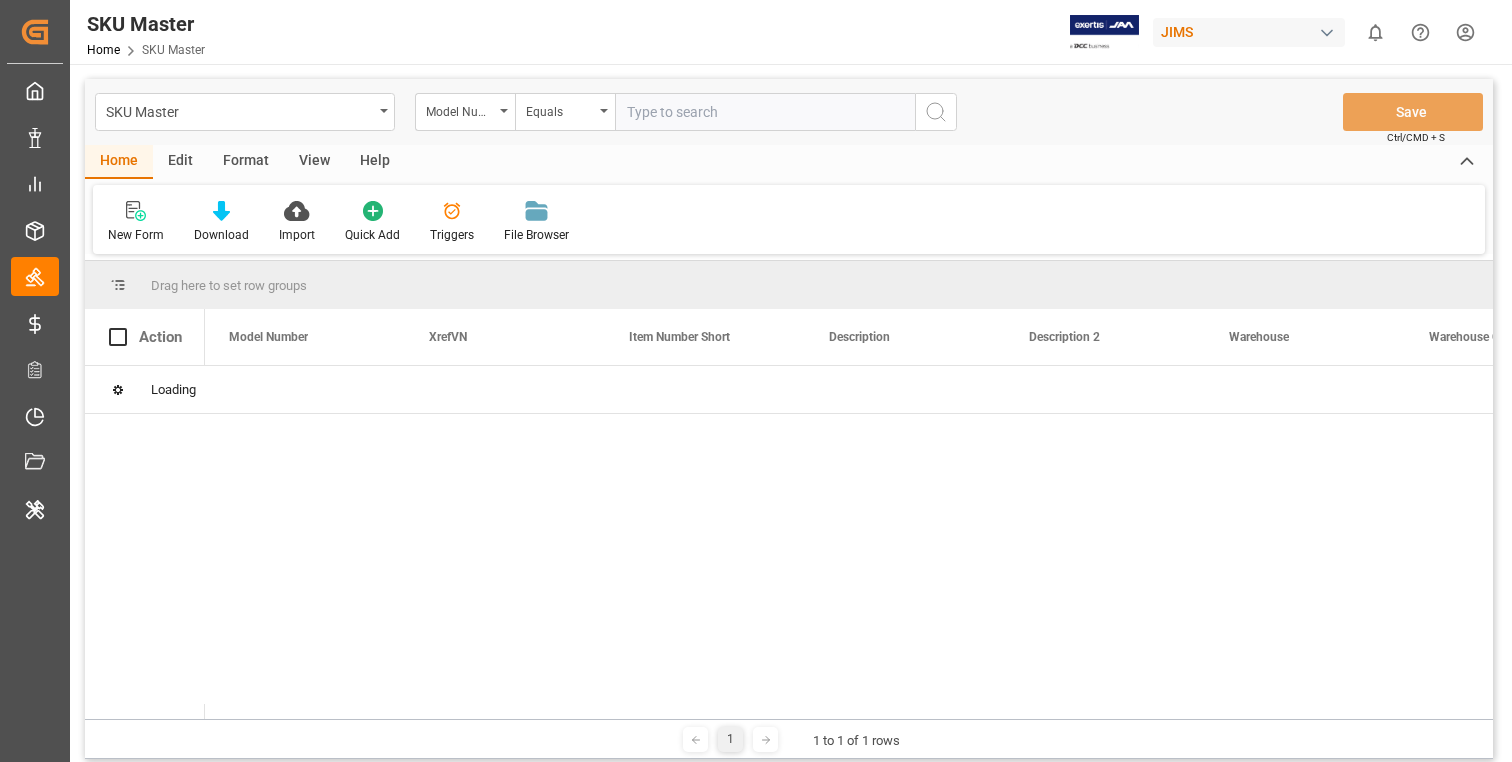 click at bounding box center (765, 112) 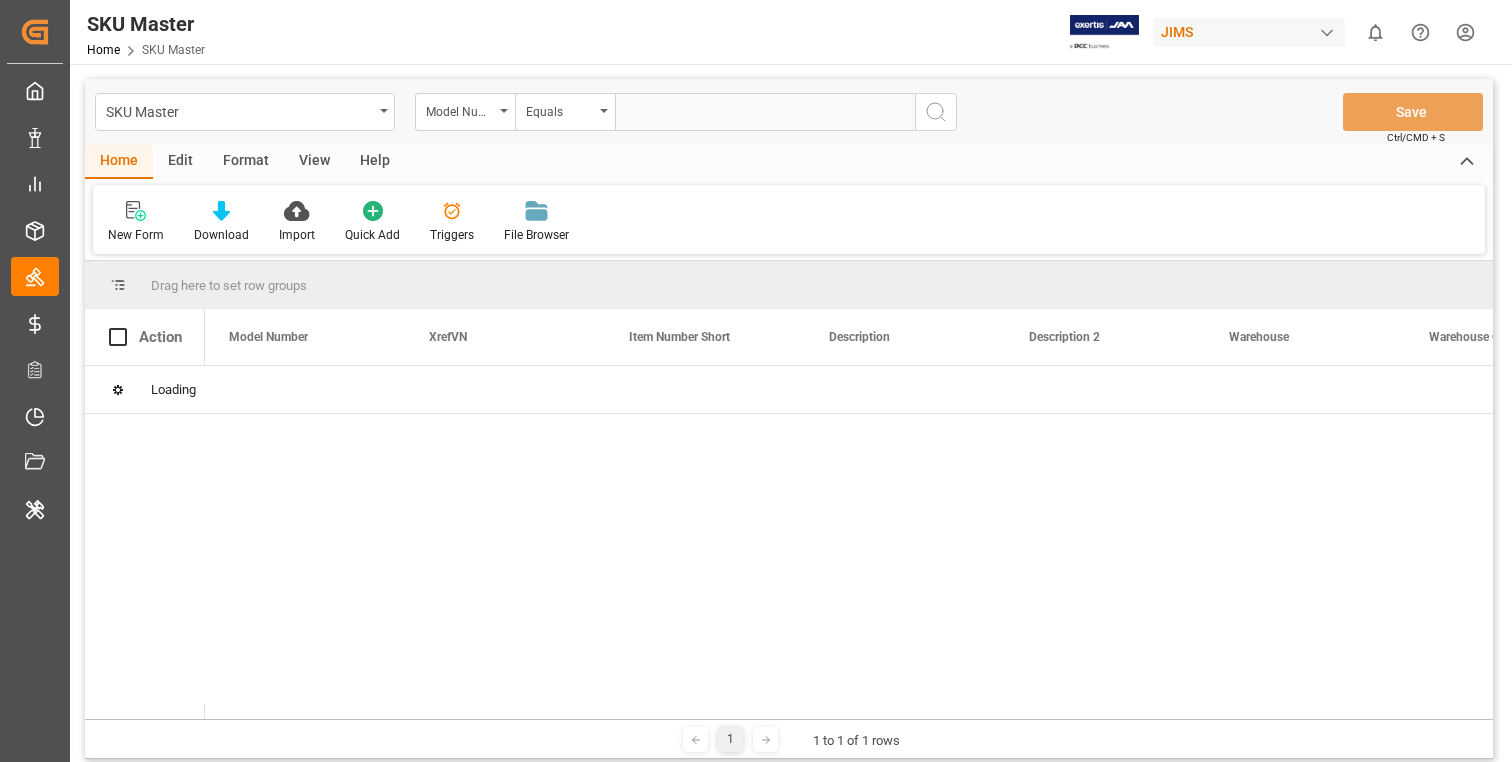 click 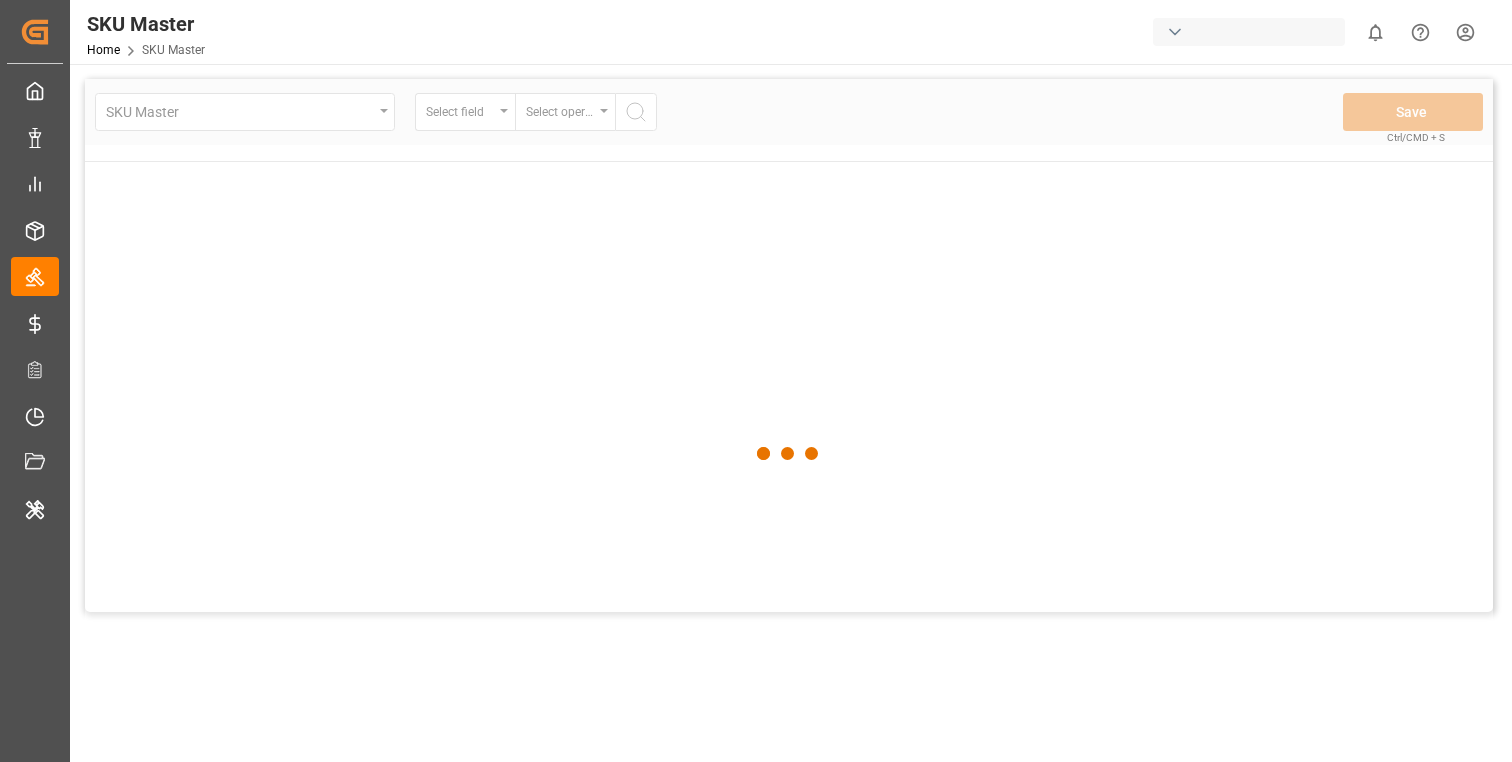 scroll, scrollTop: 0, scrollLeft: 0, axis: both 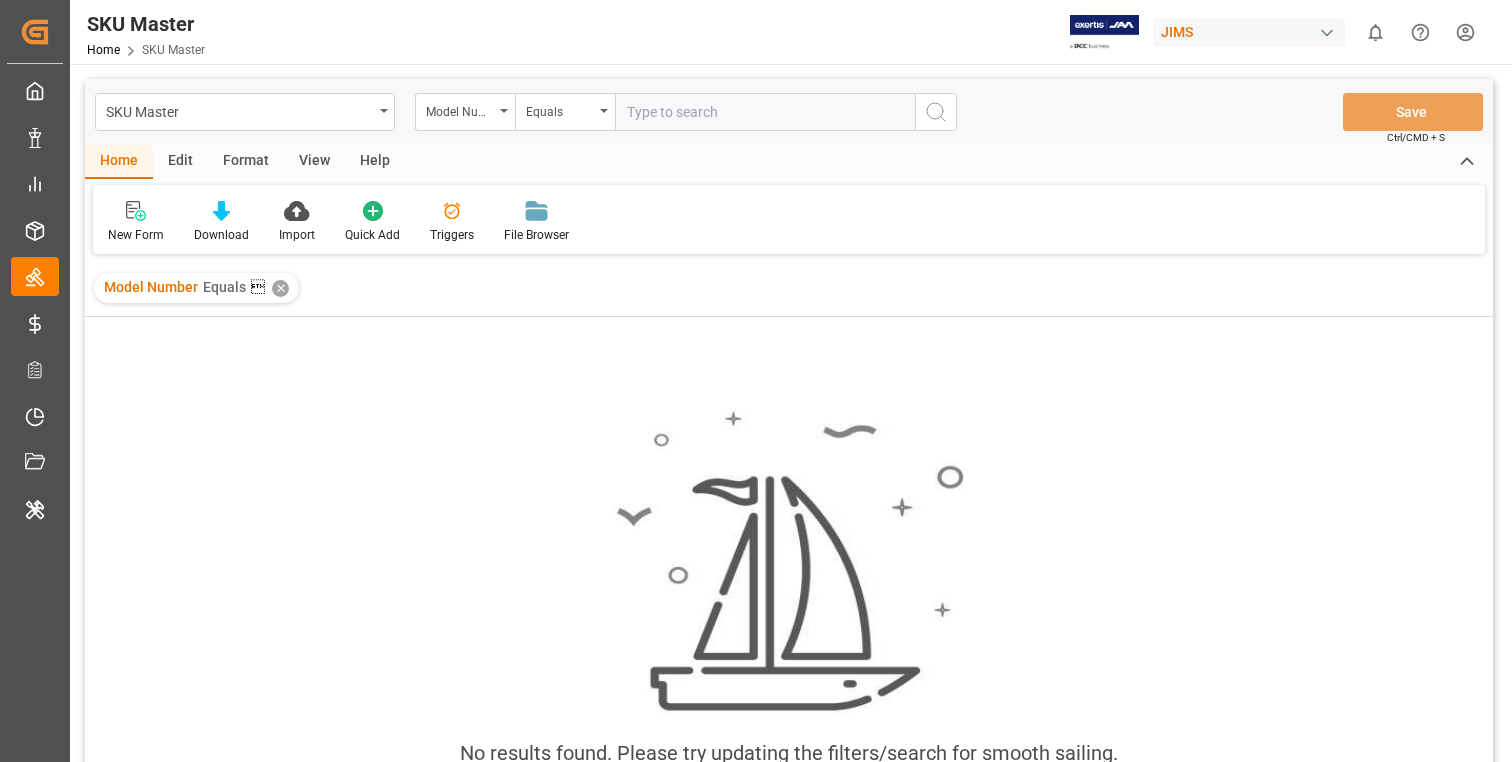 click at bounding box center [765, 112] 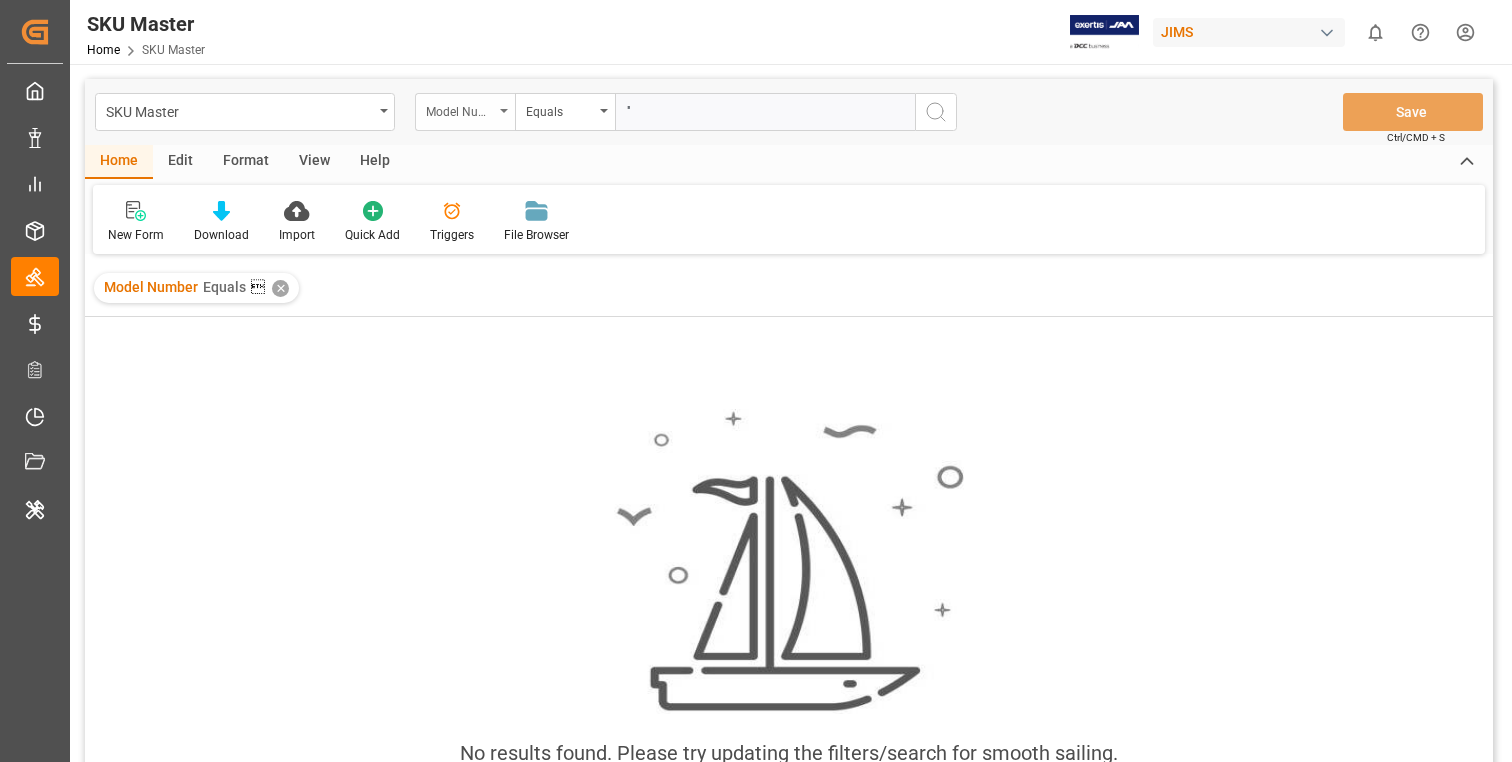 type on "''" 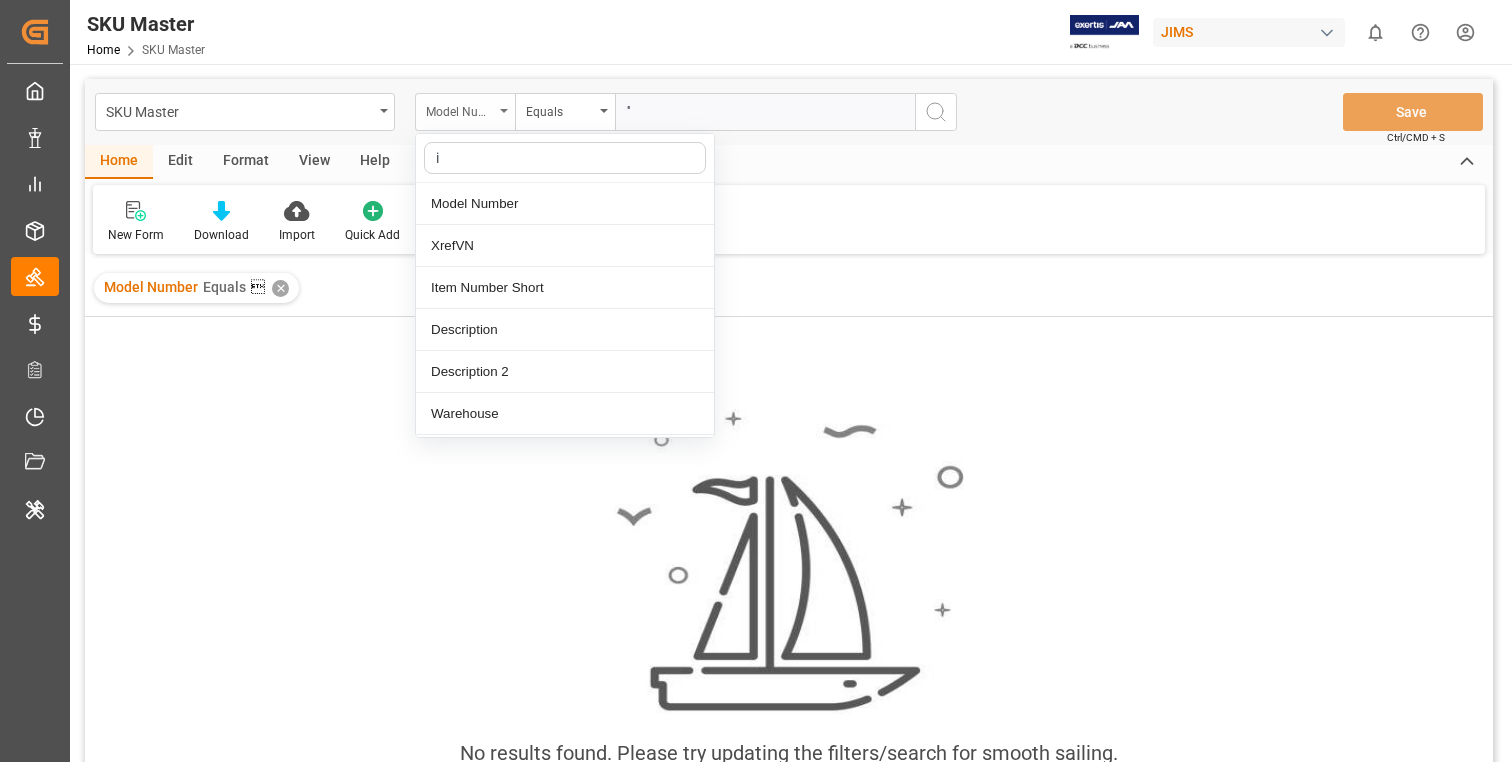 type on "it" 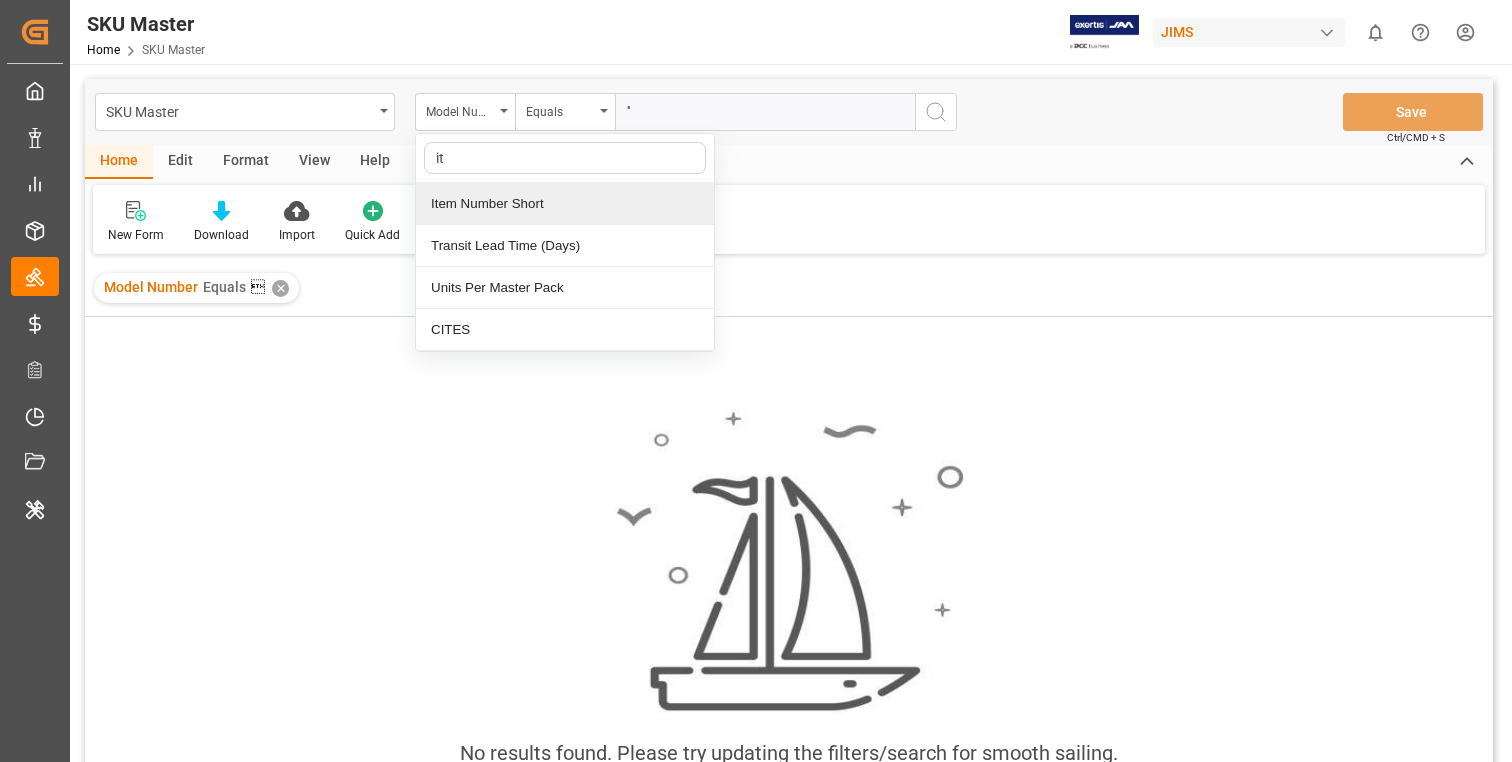 click on "Item Number Short" at bounding box center [565, 204] 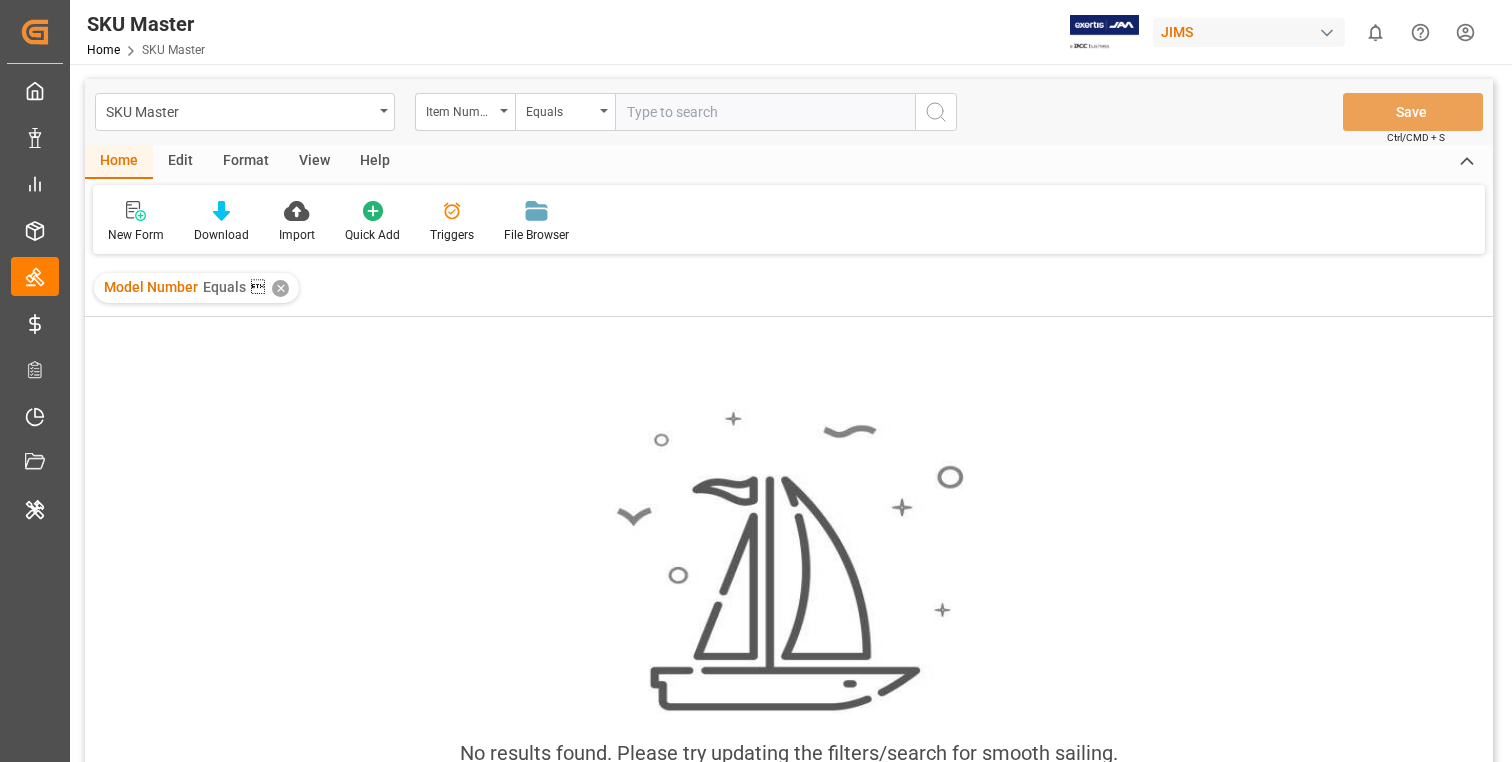 click on "✕" at bounding box center (280, 288) 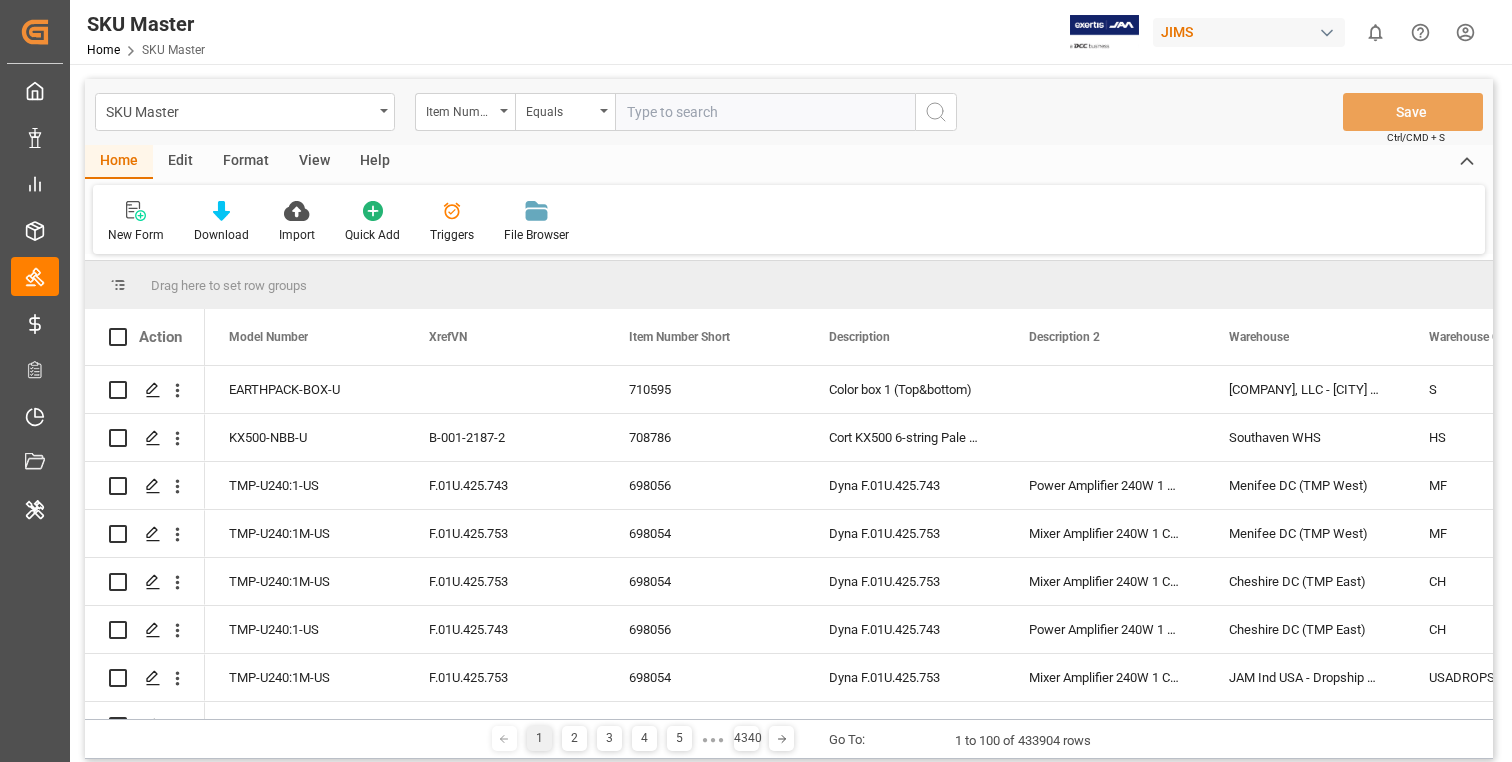 click at bounding box center (765, 112) 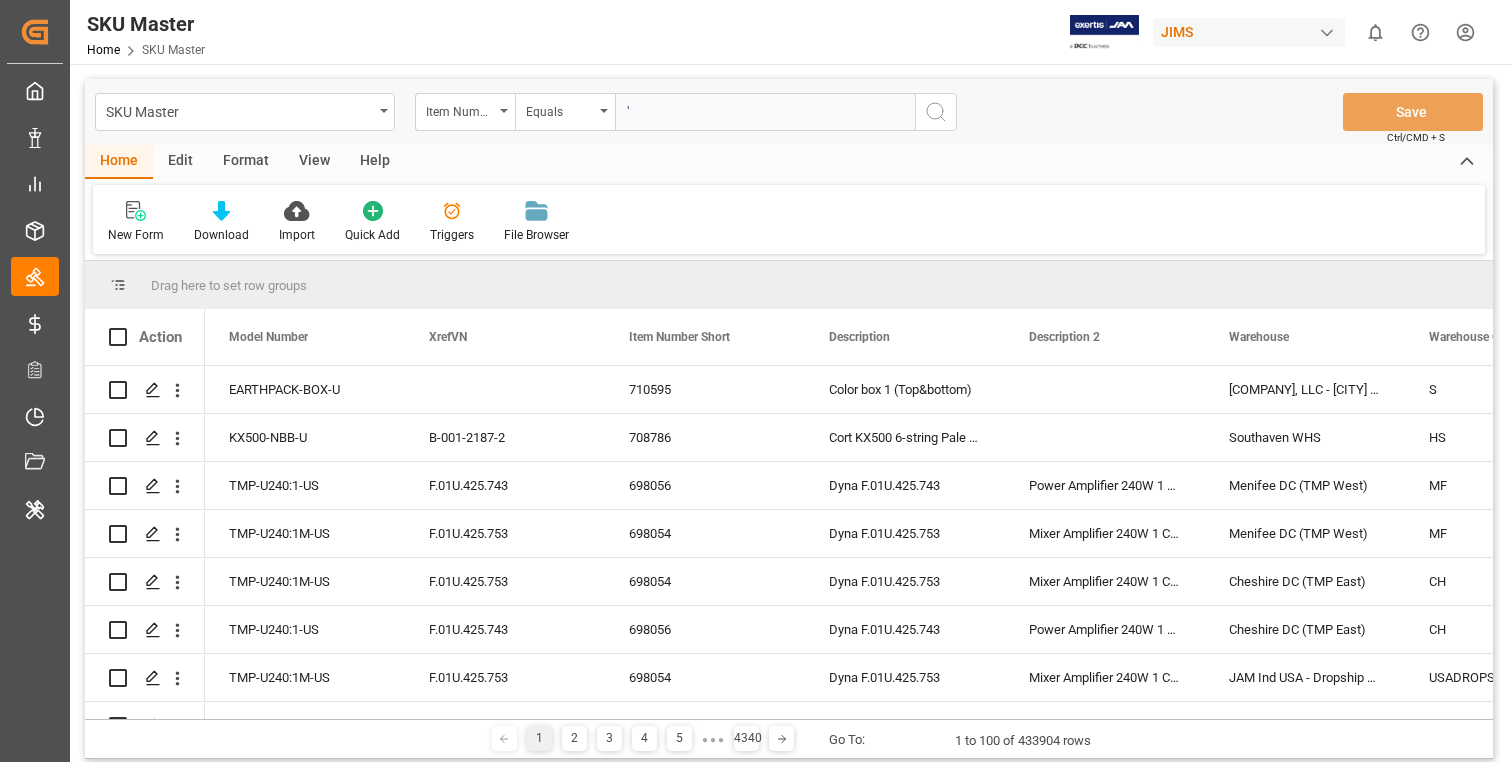 type on "''" 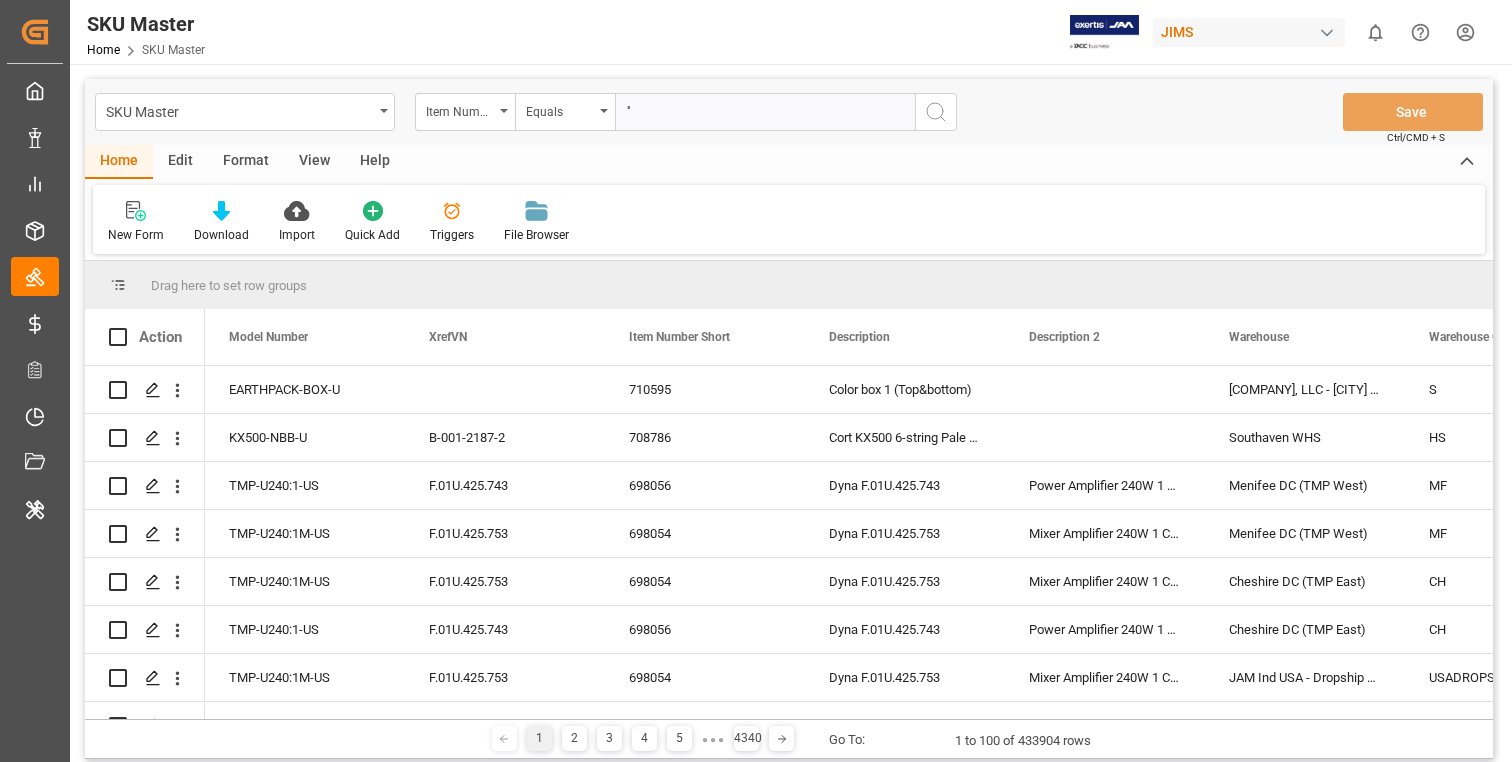 type 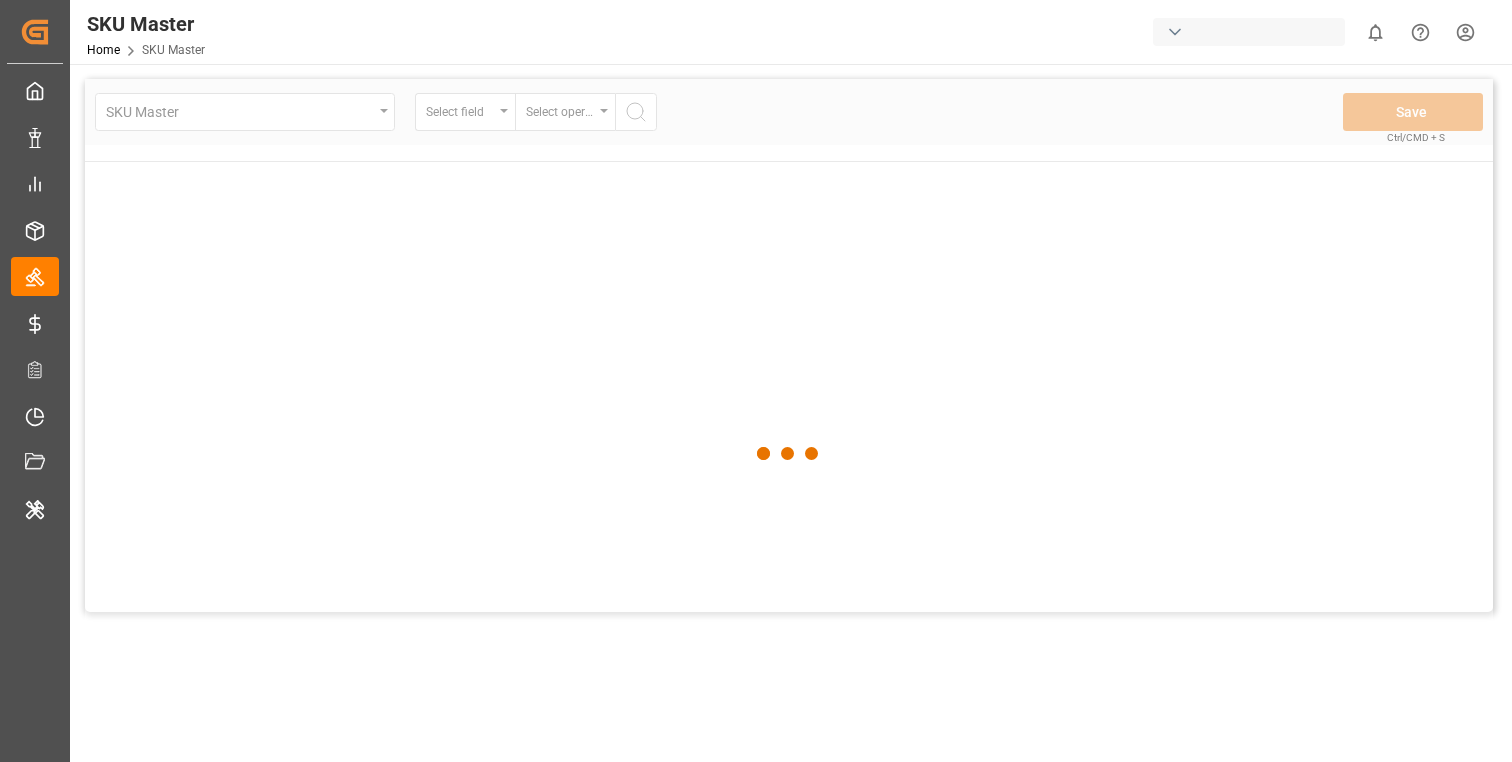 scroll, scrollTop: 0, scrollLeft: 0, axis: both 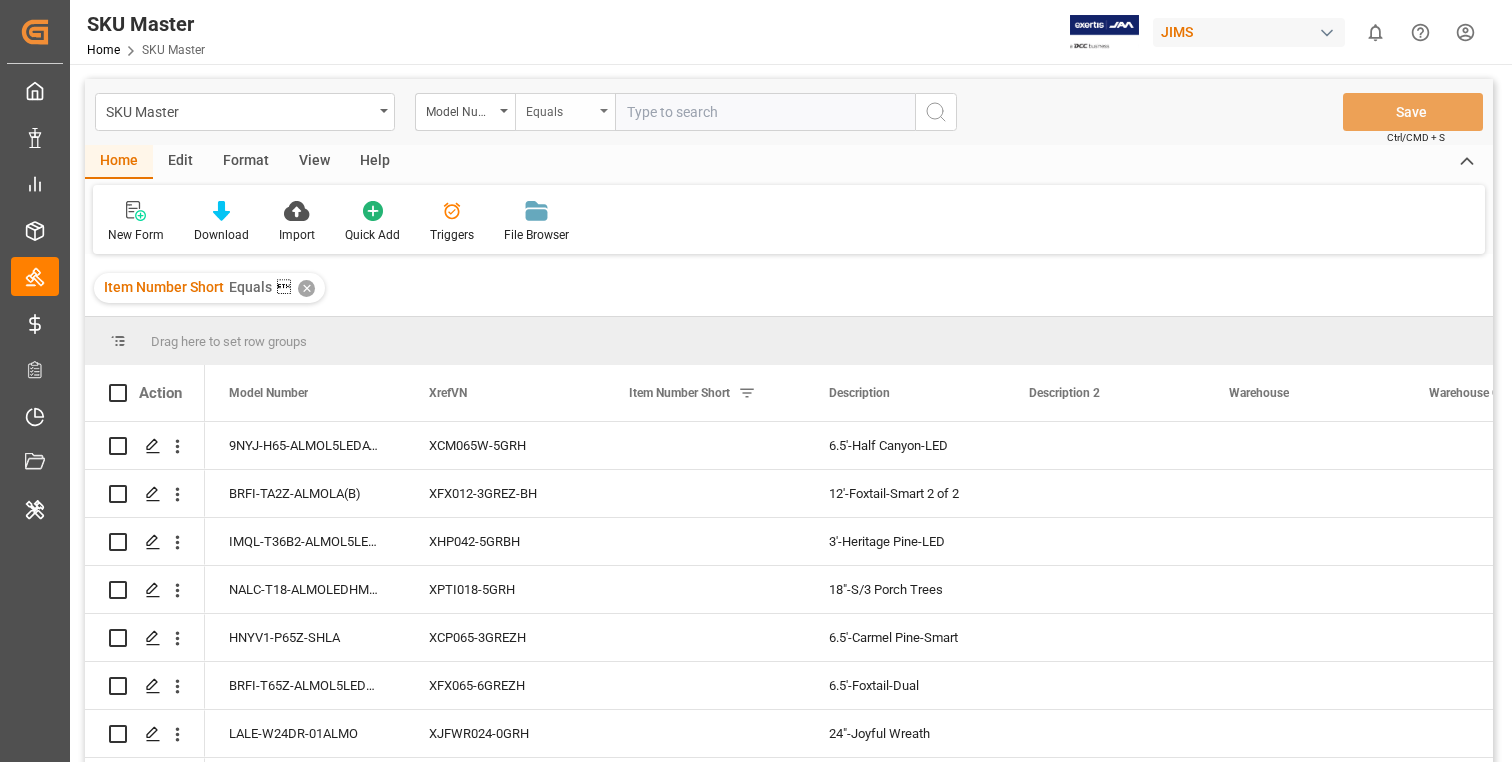 click on "Equals" at bounding box center [560, 109] 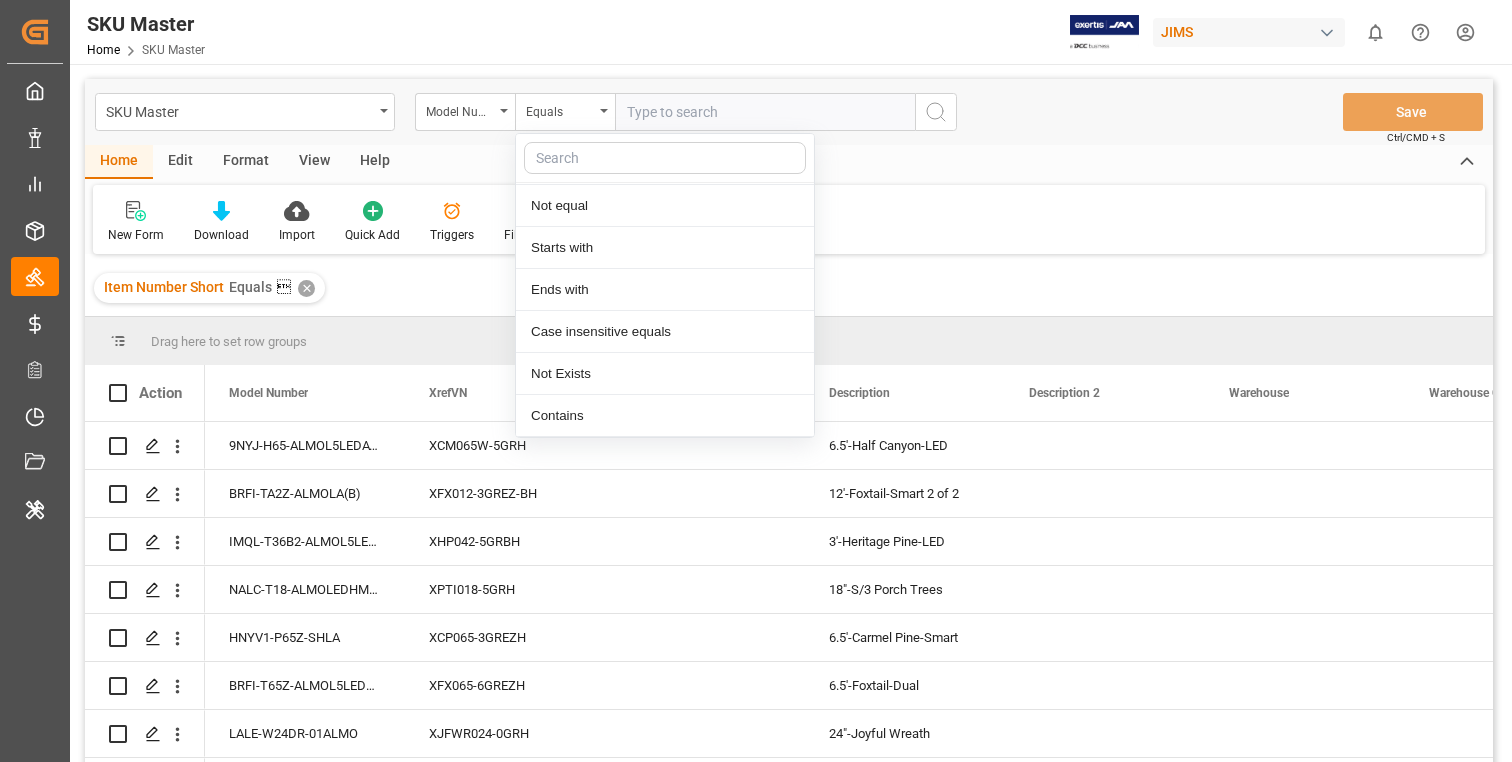 scroll, scrollTop: 0, scrollLeft: 0, axis: both 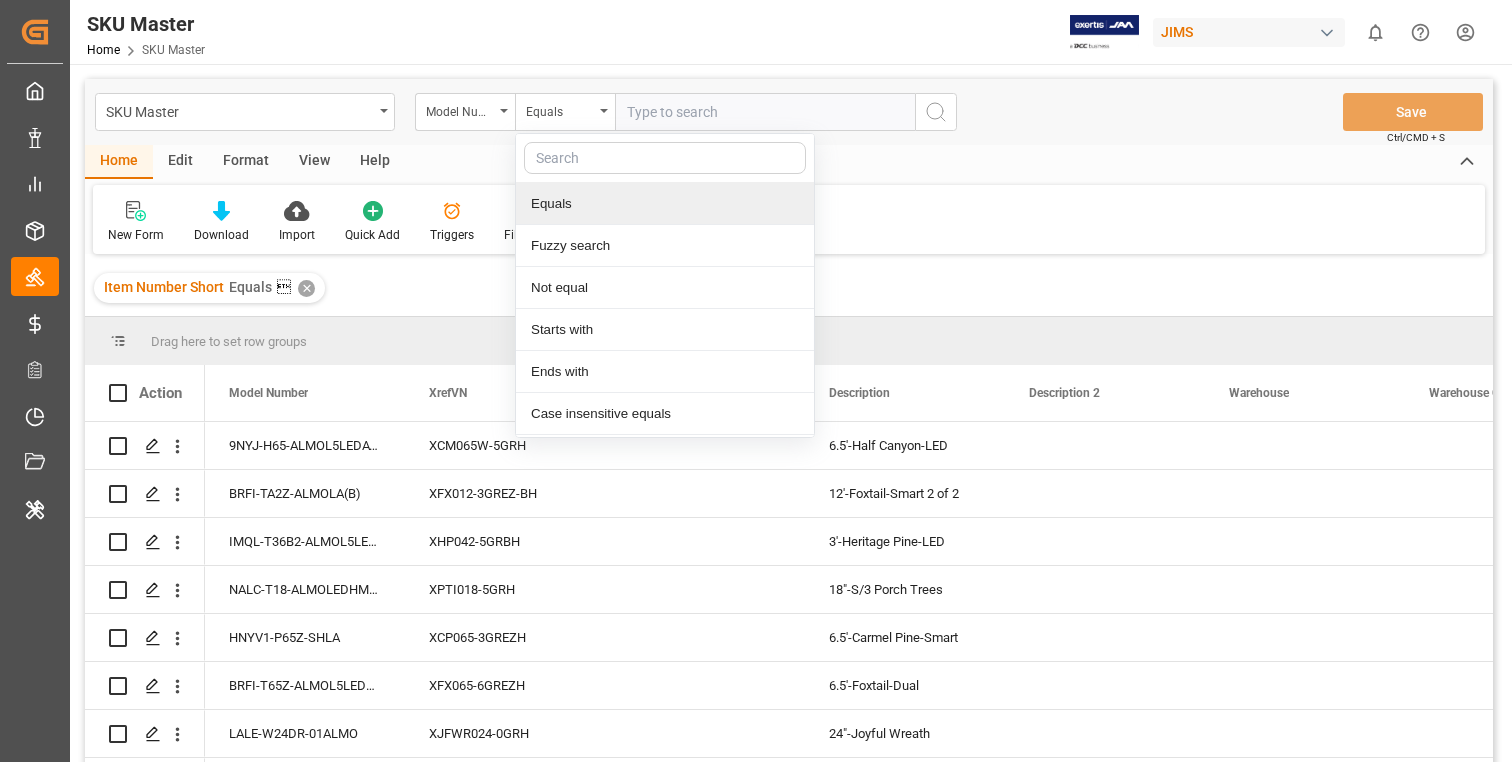 click on "SKU Master Home SKU Master JIMS 0 Notifications Only show unread All Watching Mark all categories read No notifications" at bounding box center (784, 32) 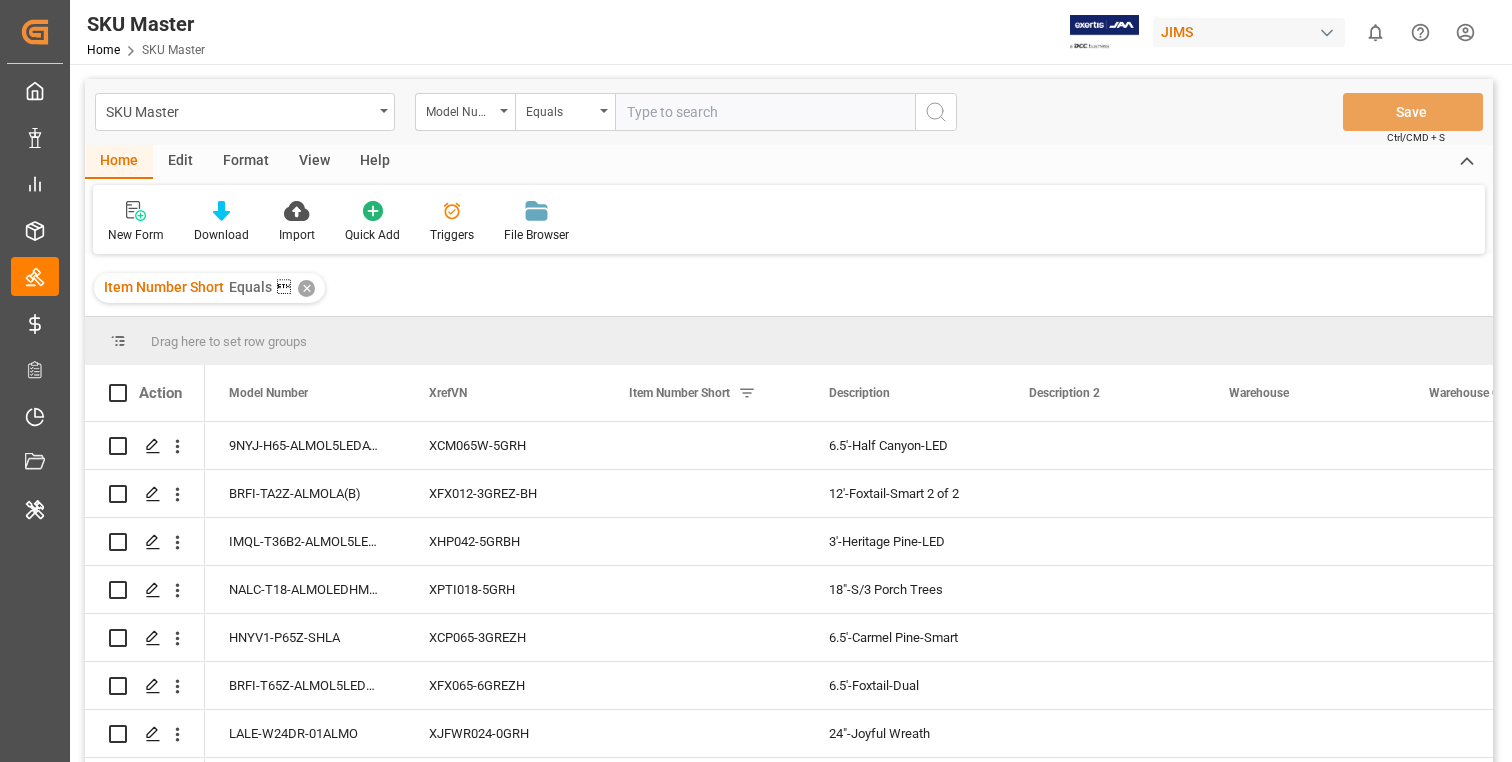 click on "Item Number Short Equals  ✕" at bounding box center [789, 288] 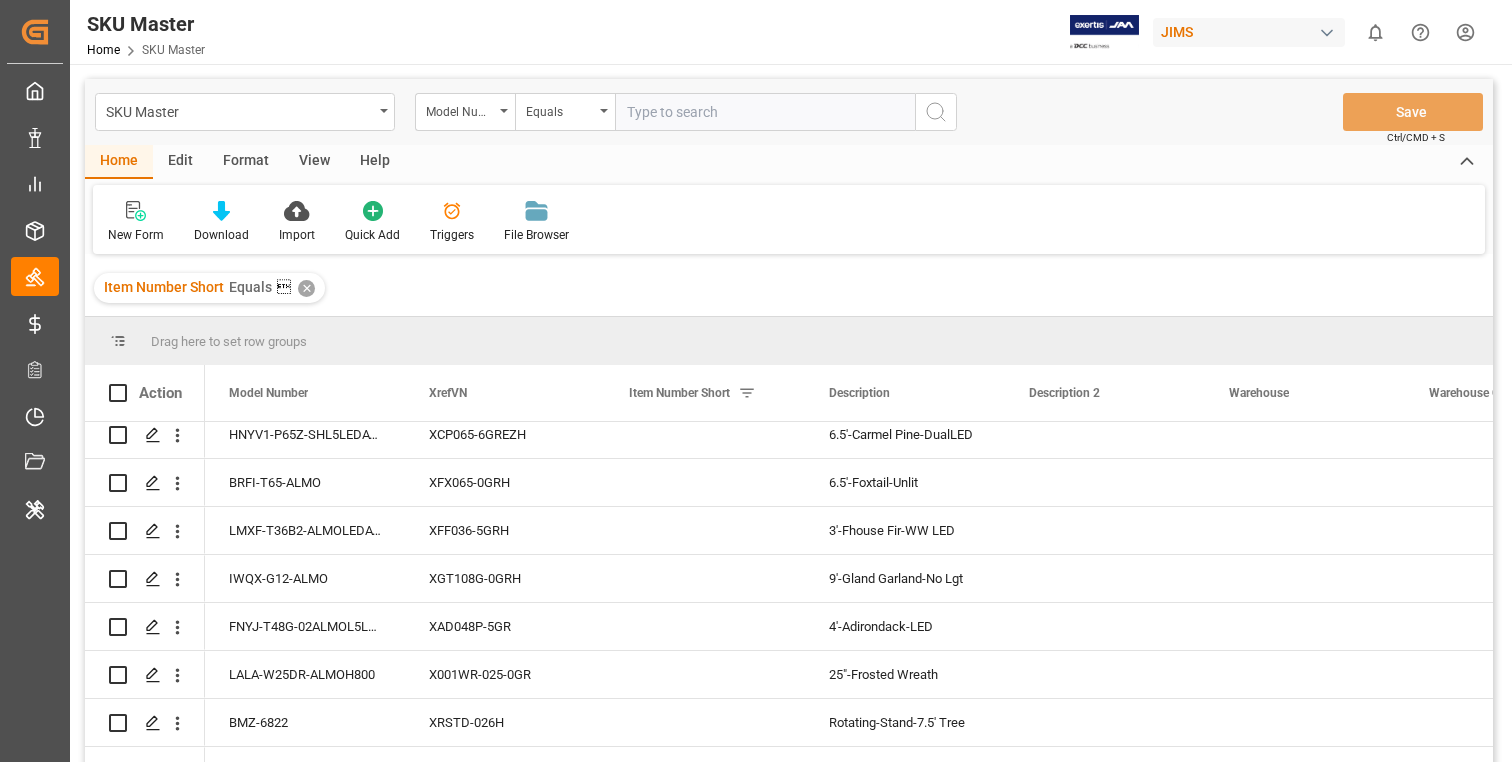 scroll, scrollTop: 2383, scrollLeft: 0, axis: vertical 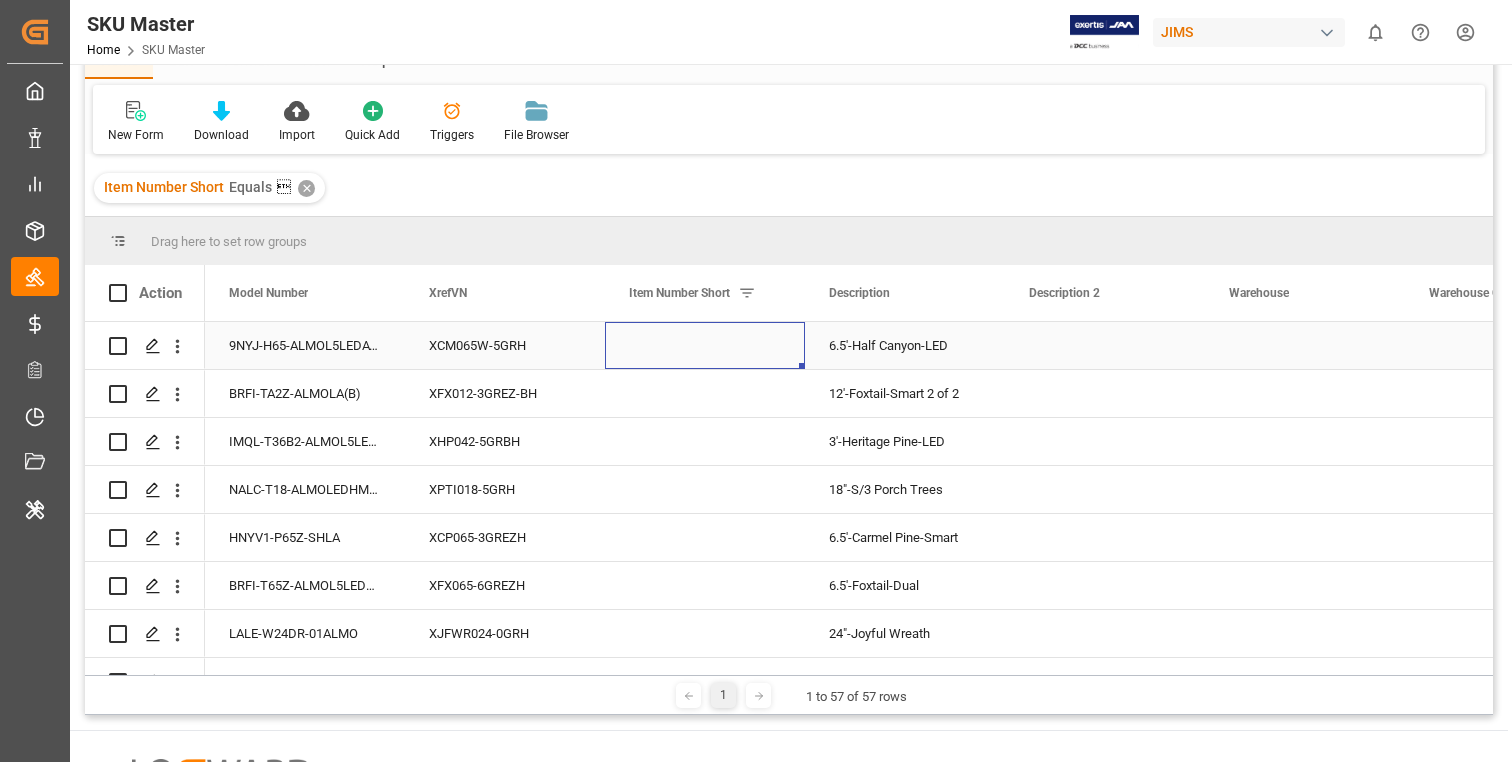 click at bounding box center (705, 345) 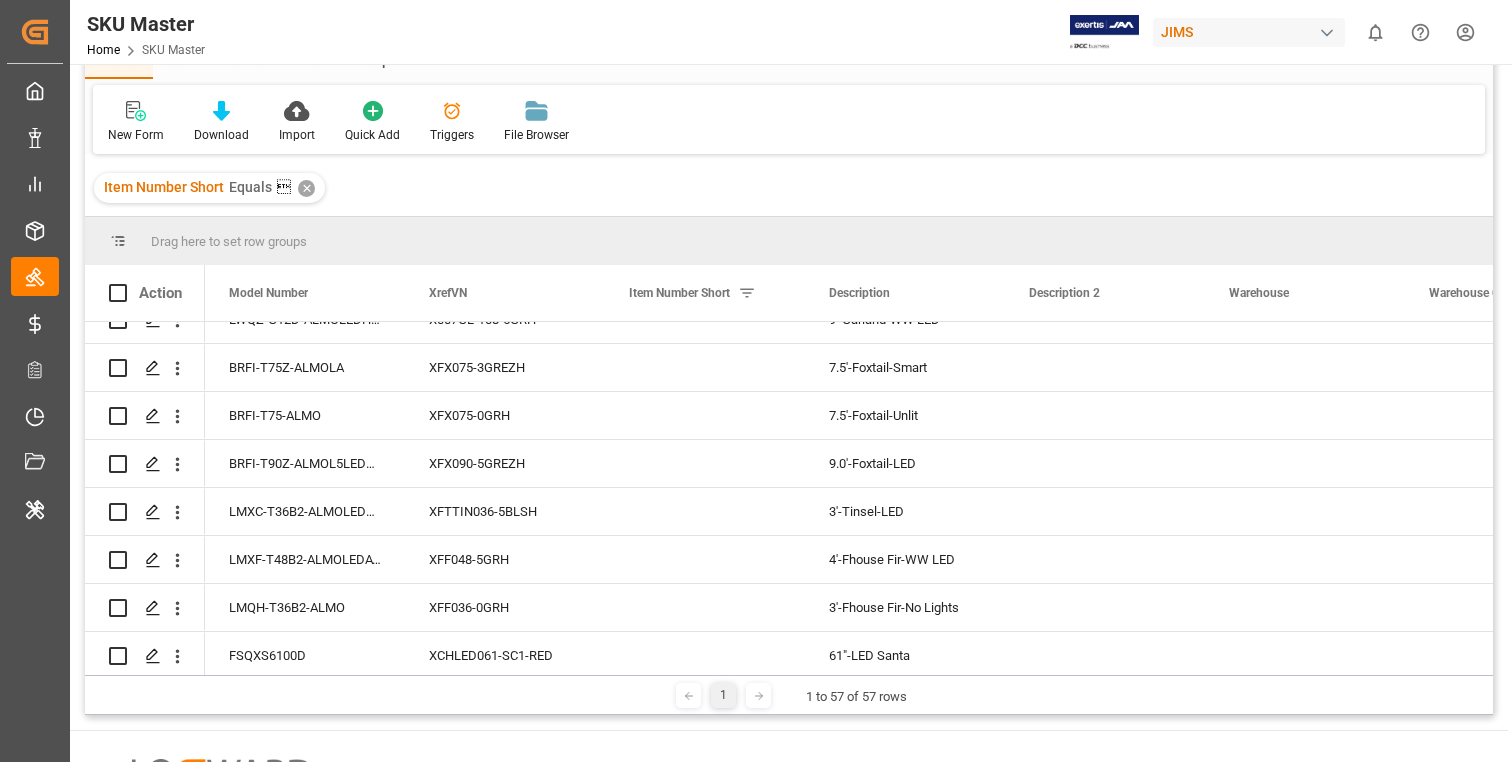 scroll, scrollTop: 0, scrollLeft: 0, axis: both 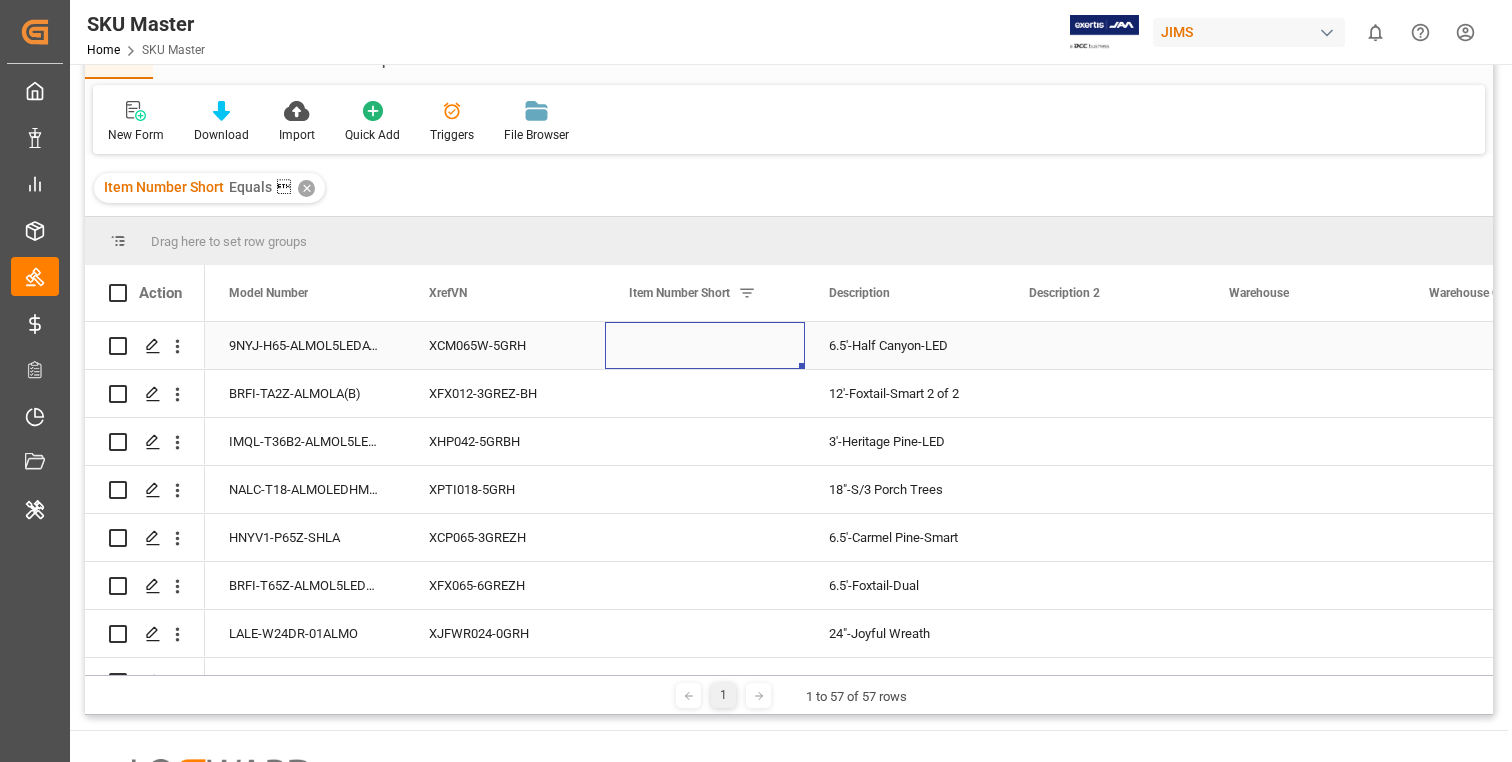 click at bounding box center (705, 345) 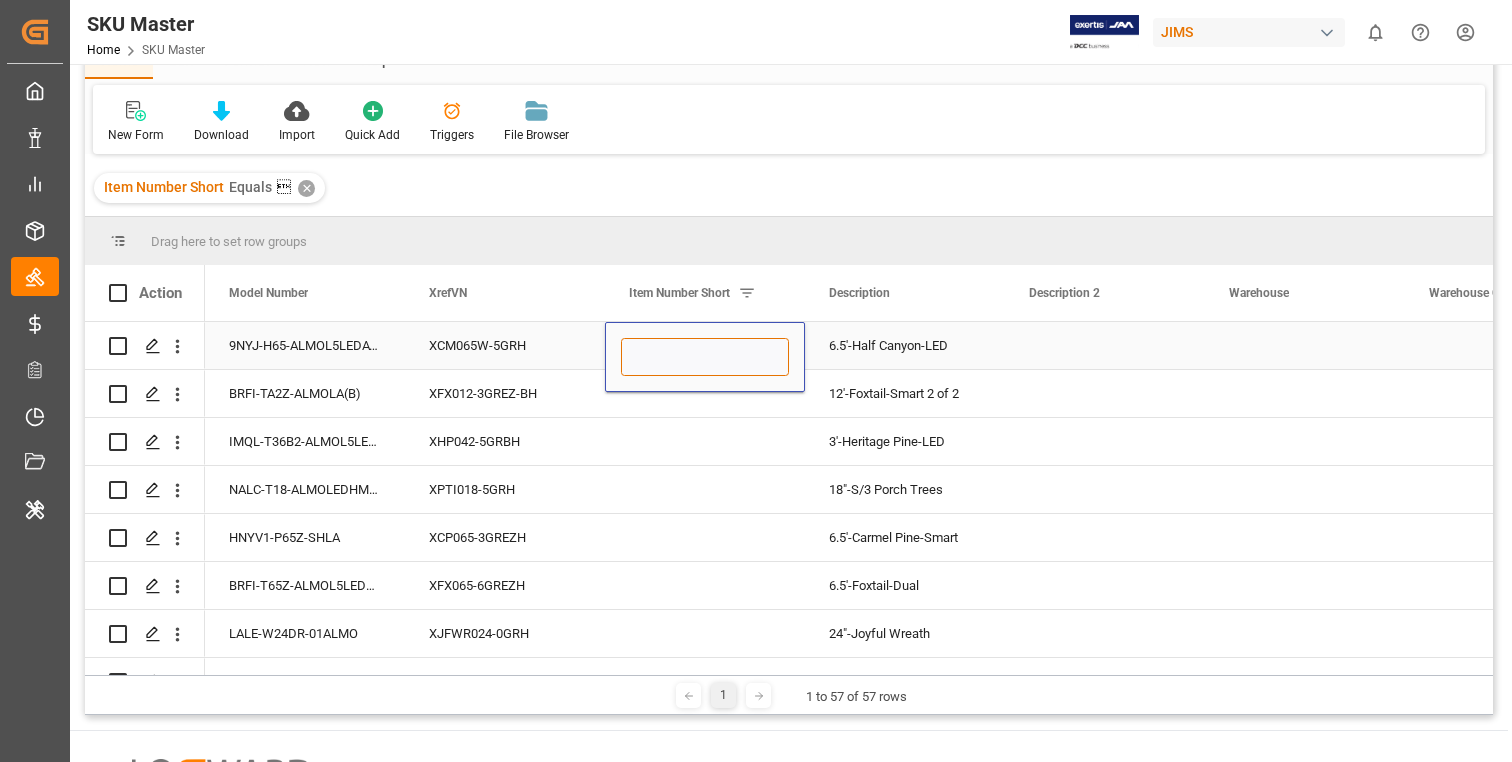click at bounding box center (705, 357) 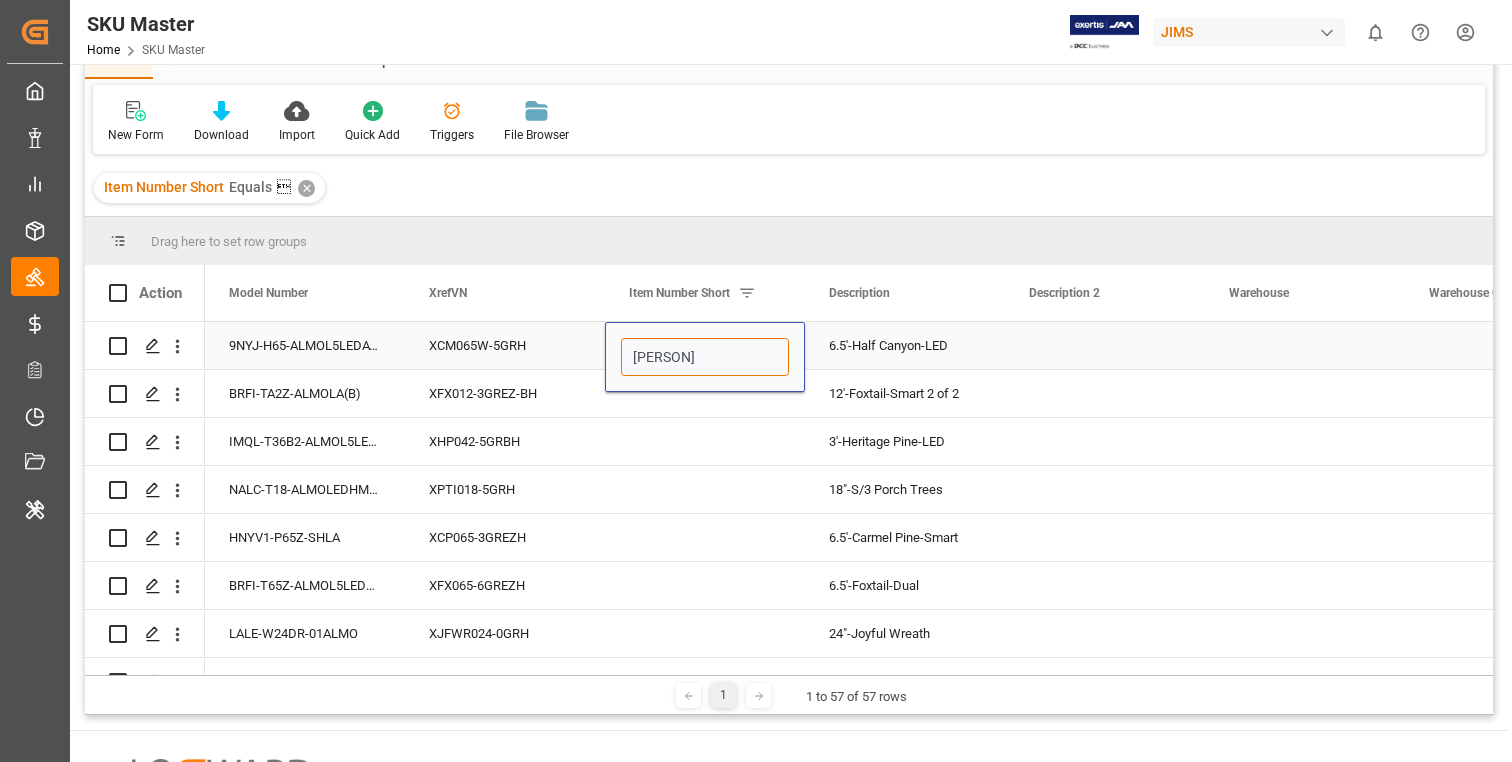 type on "agnes1" 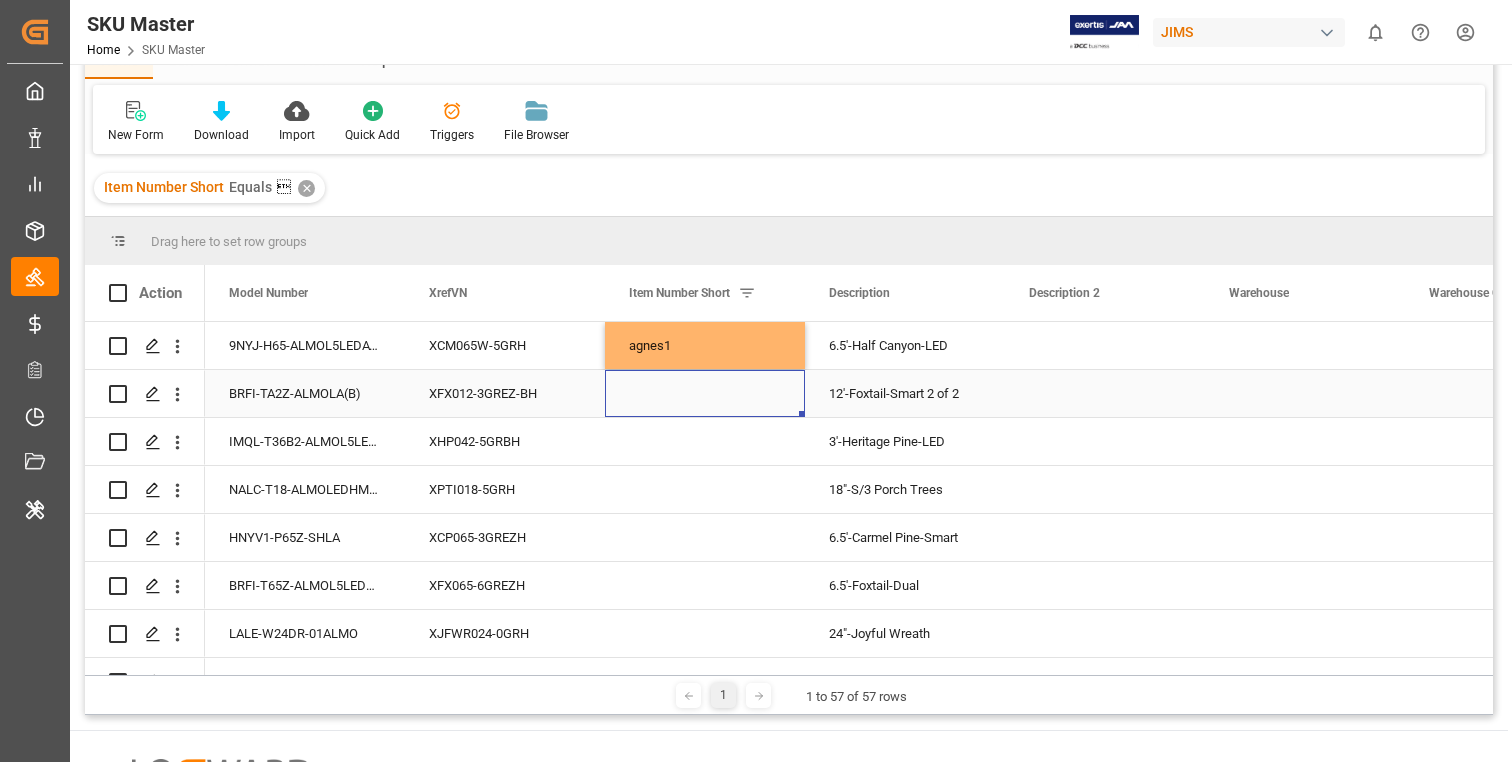 click at bounding box center (705, 393) 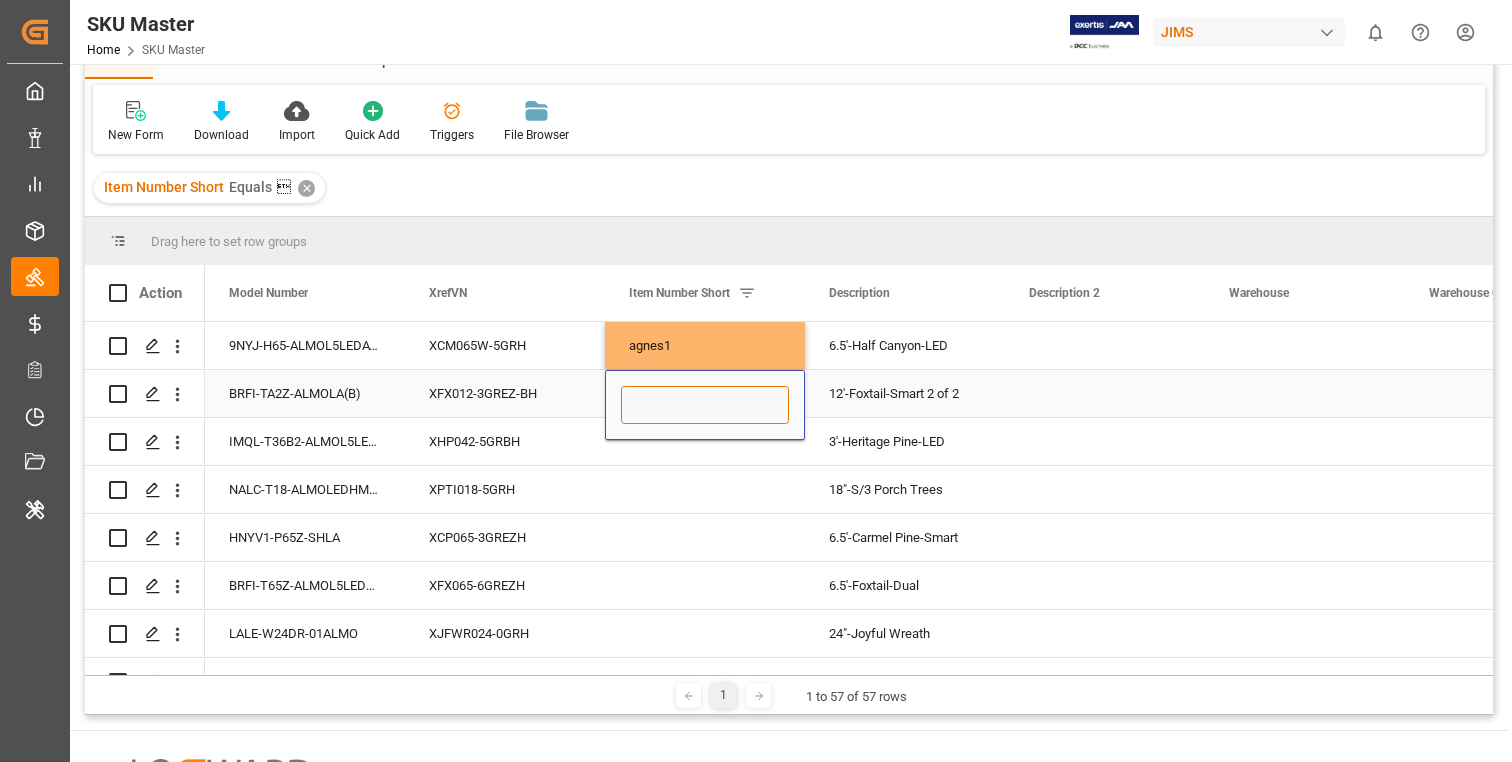 click at bounding box center [705, 405] 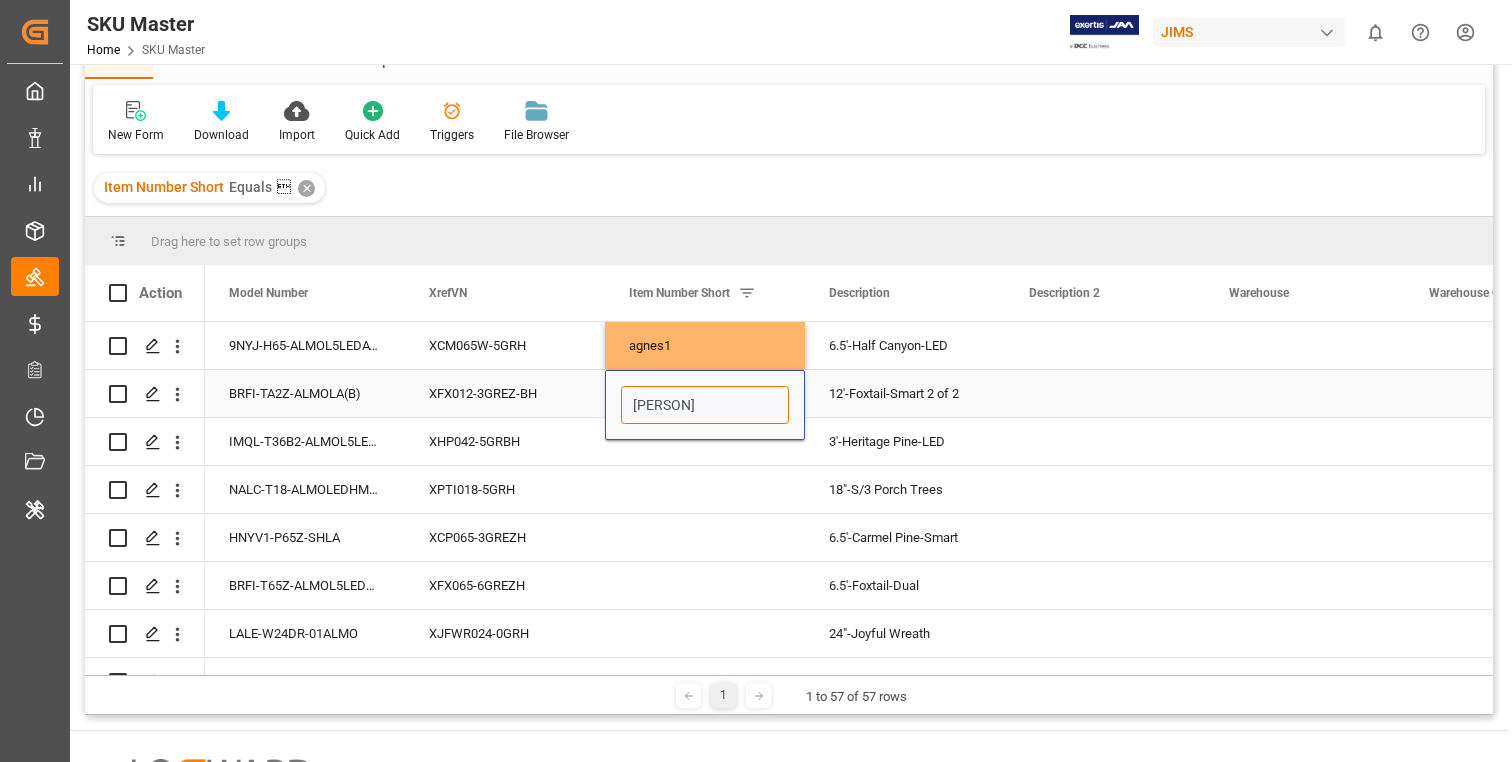 type on "agnes2" 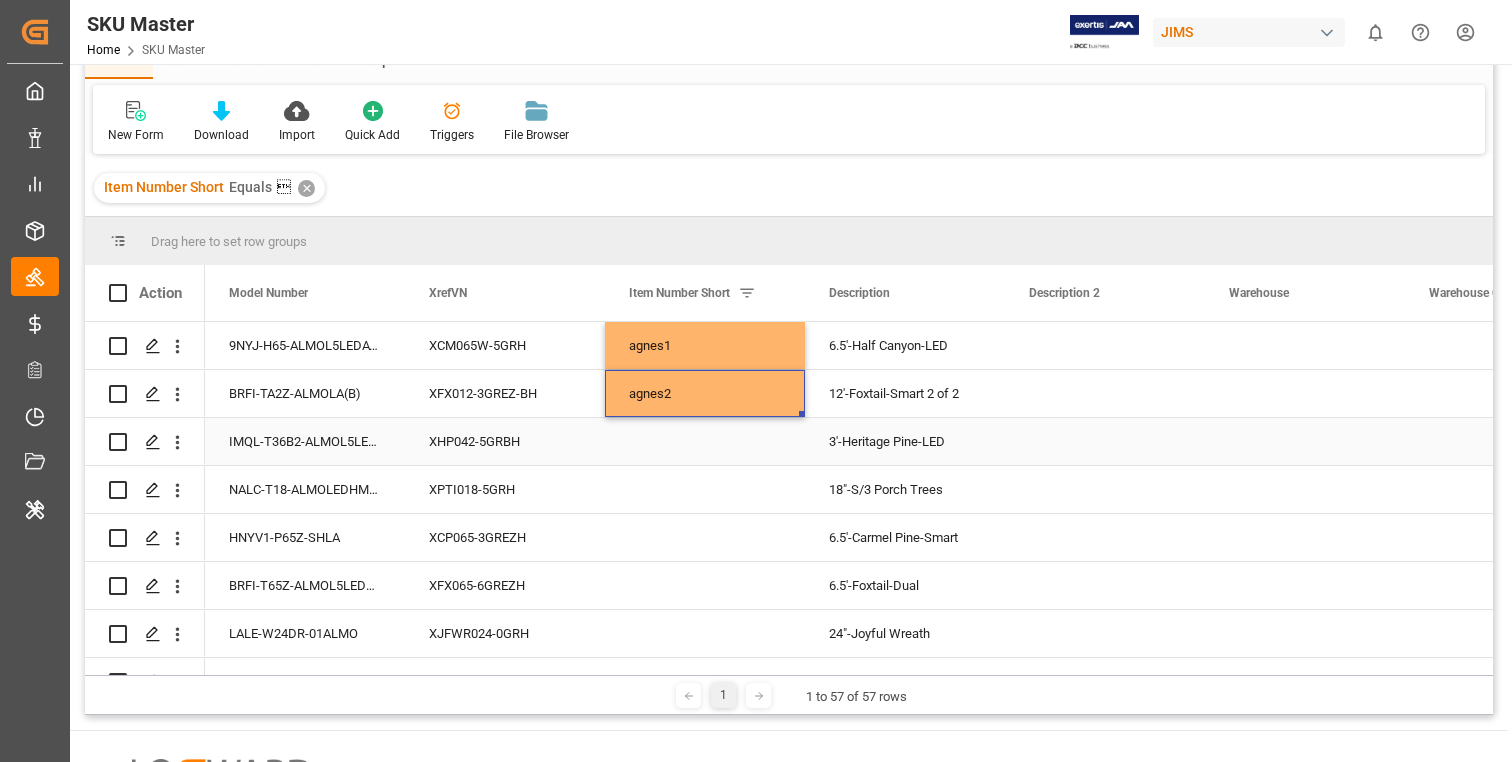 click at bounding box center [705, 441] 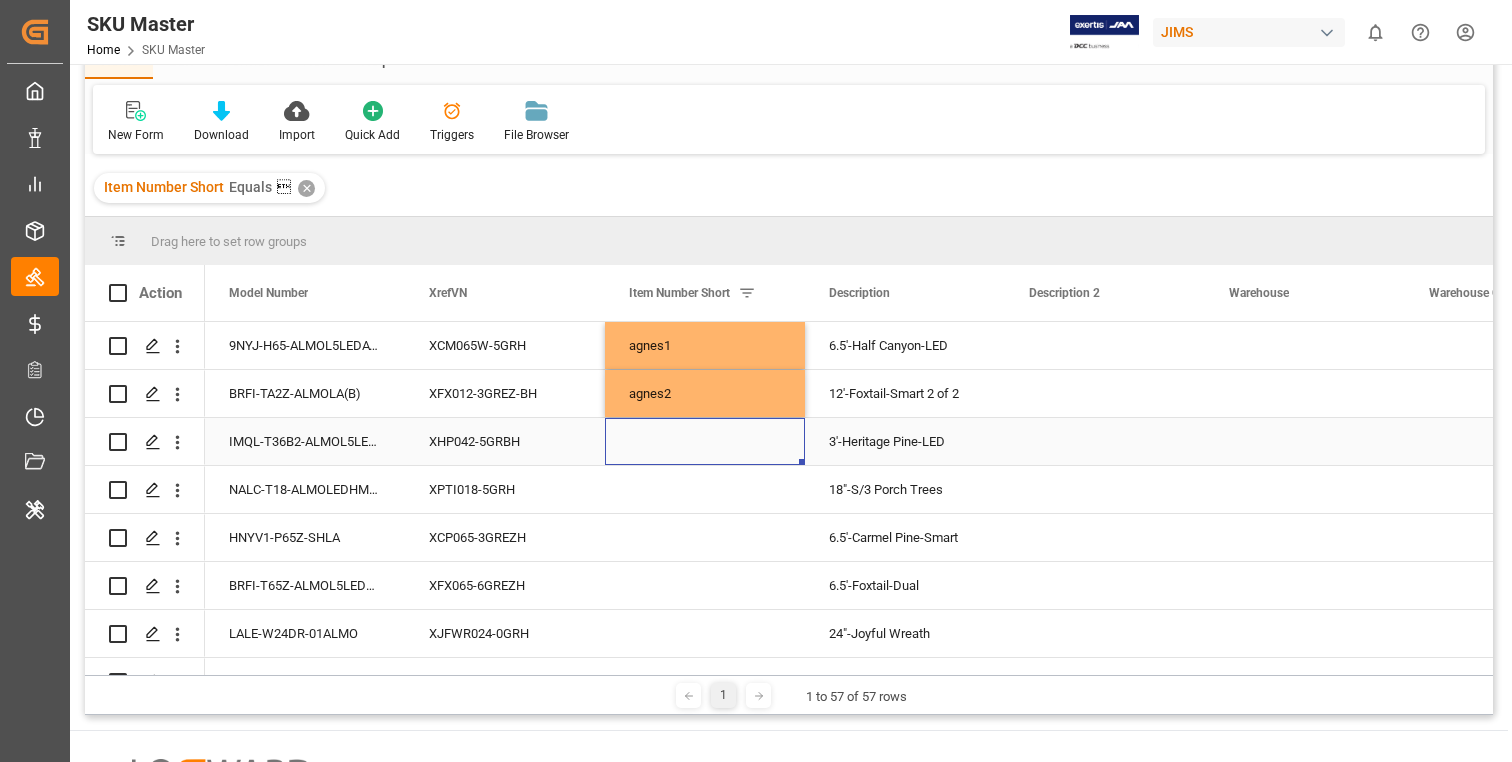 click at bounding box center (705, 441) 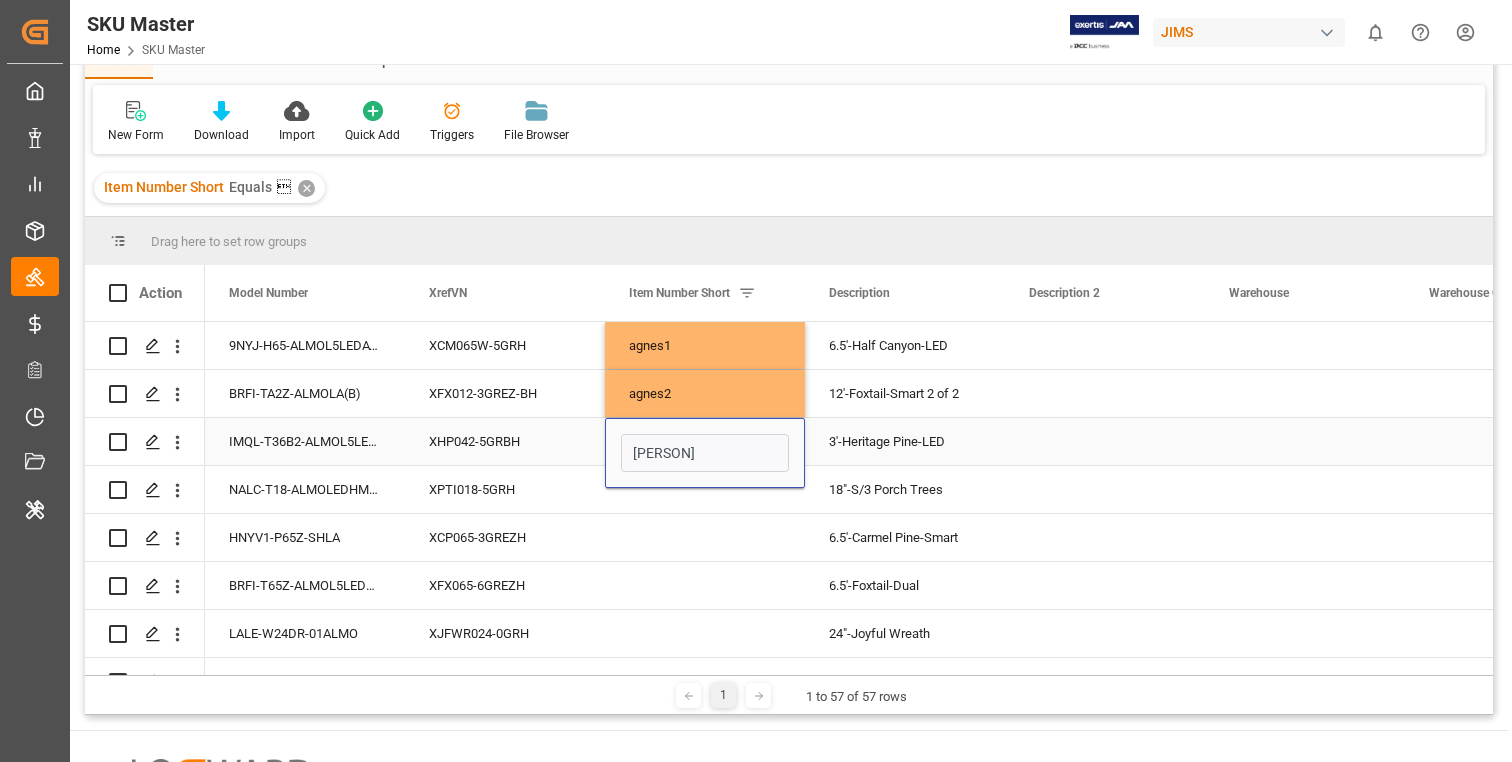 type on "agnes3" 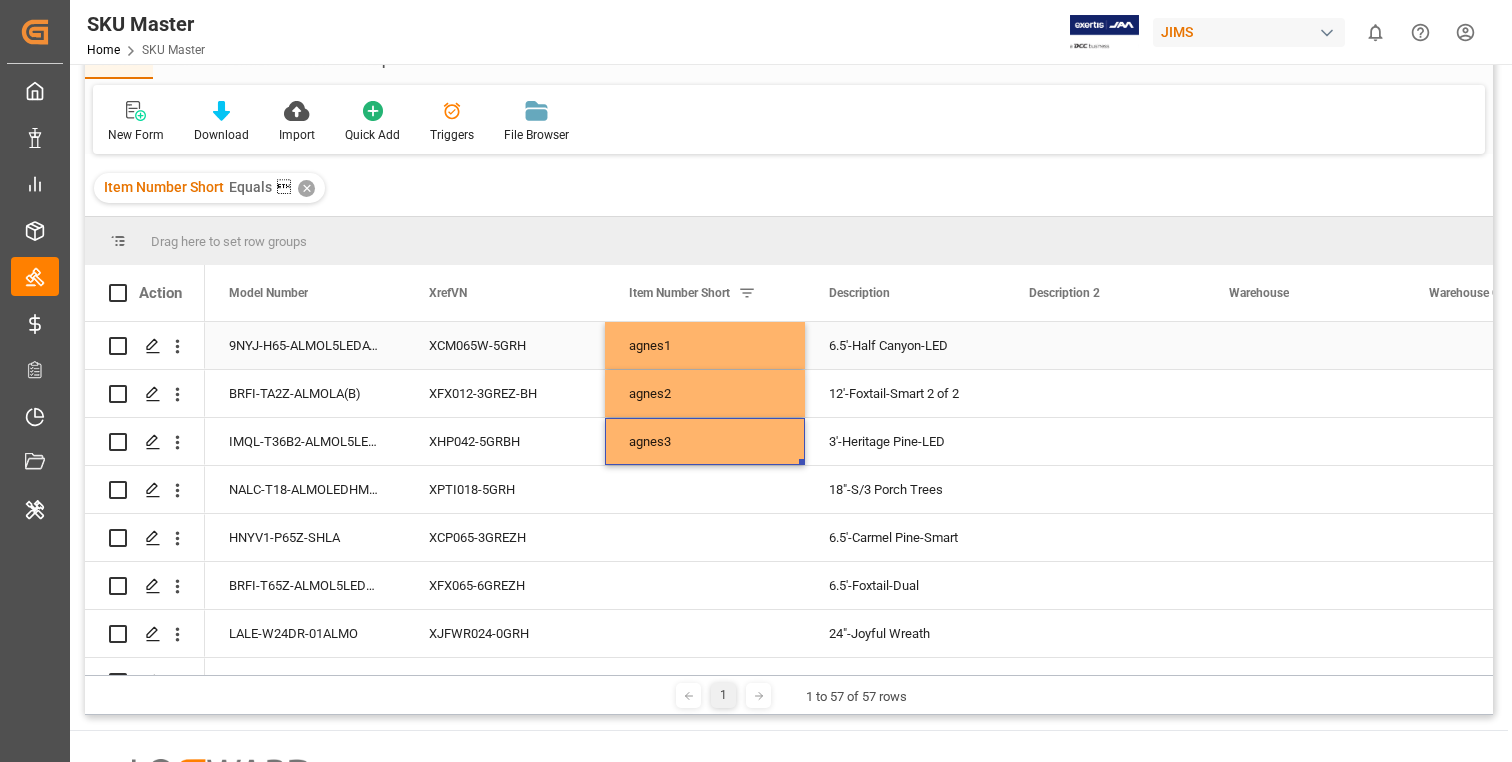 click on "agnes1" at bounding box center (705, 345) 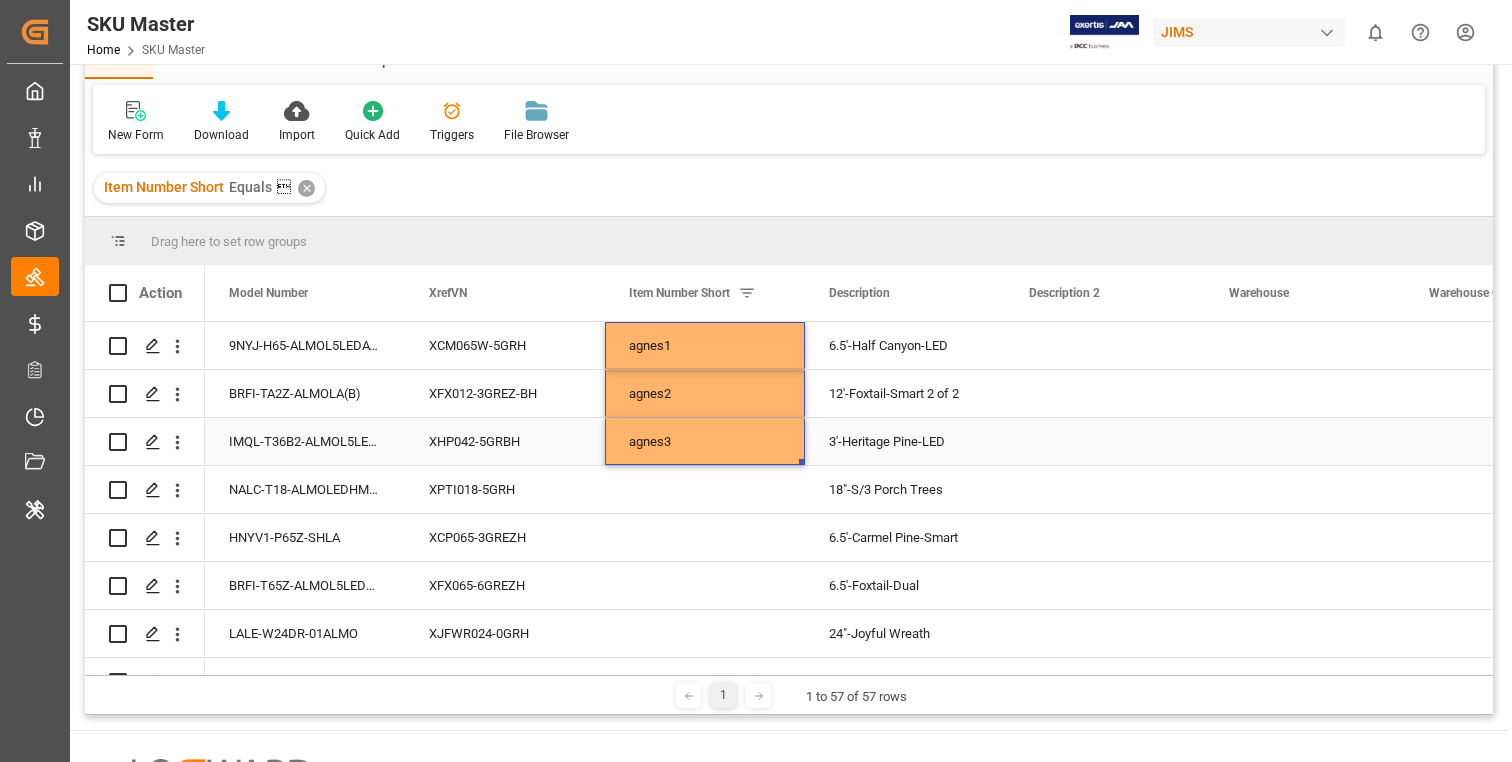 drag, startPoint x: 736, startPoint y: 344, endPoint x: 736, endPoint y: 435, distance: 91 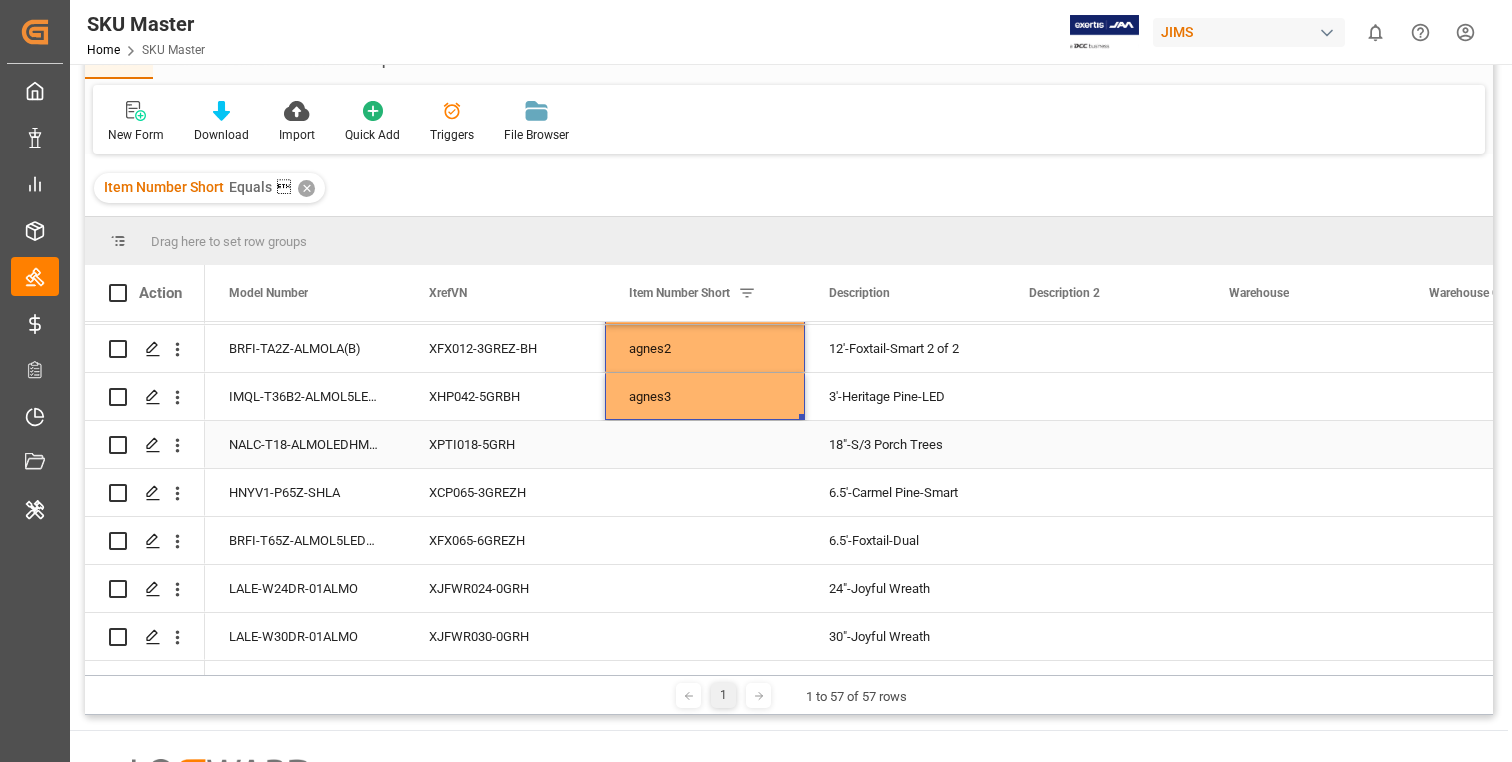 scroll, scrollTop: 51, scrollLeft: 0, axis: vertical 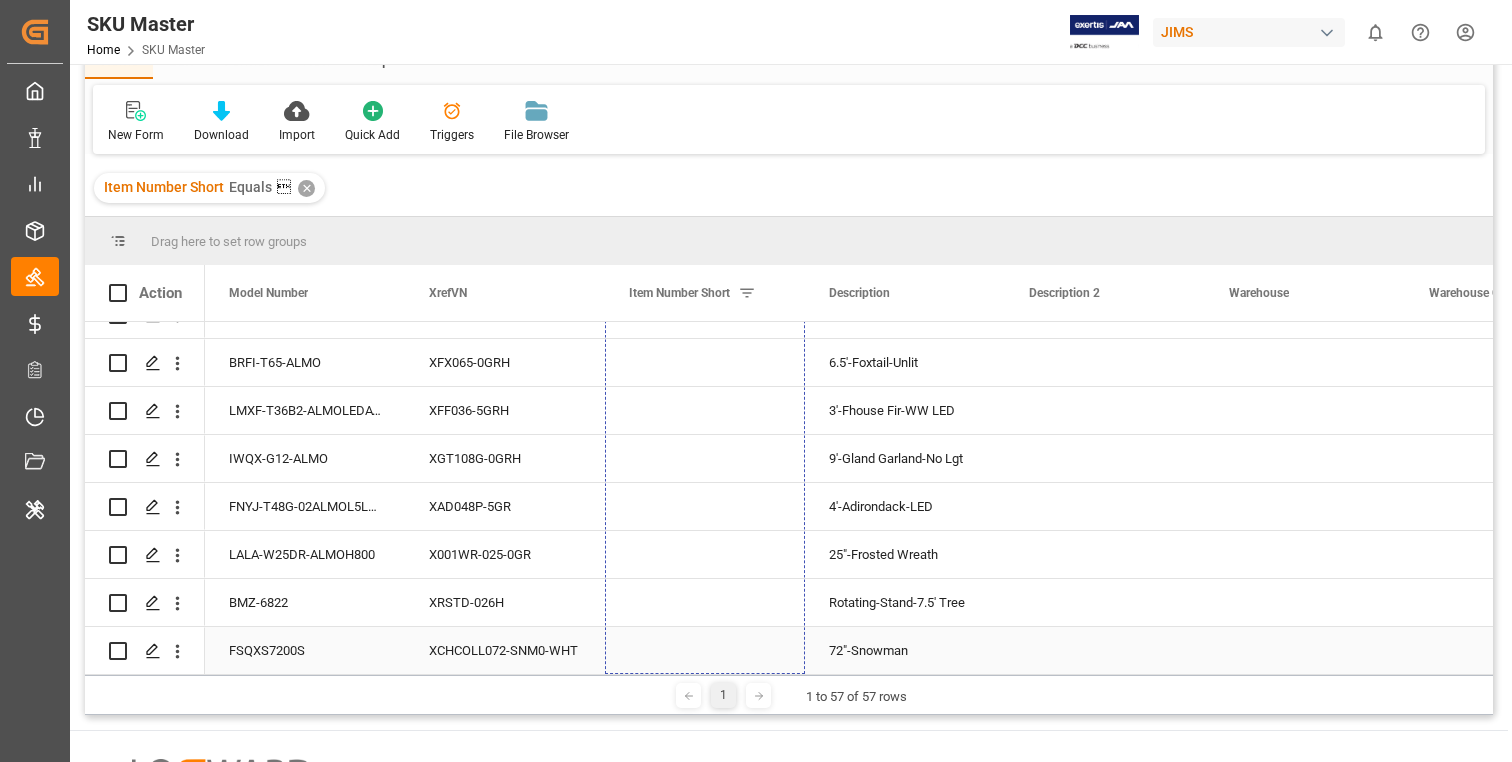 drag, startPoint x: 803, startPoint y: 413, endPoint x: 799, endPoint y: 656, distance: 243.03291 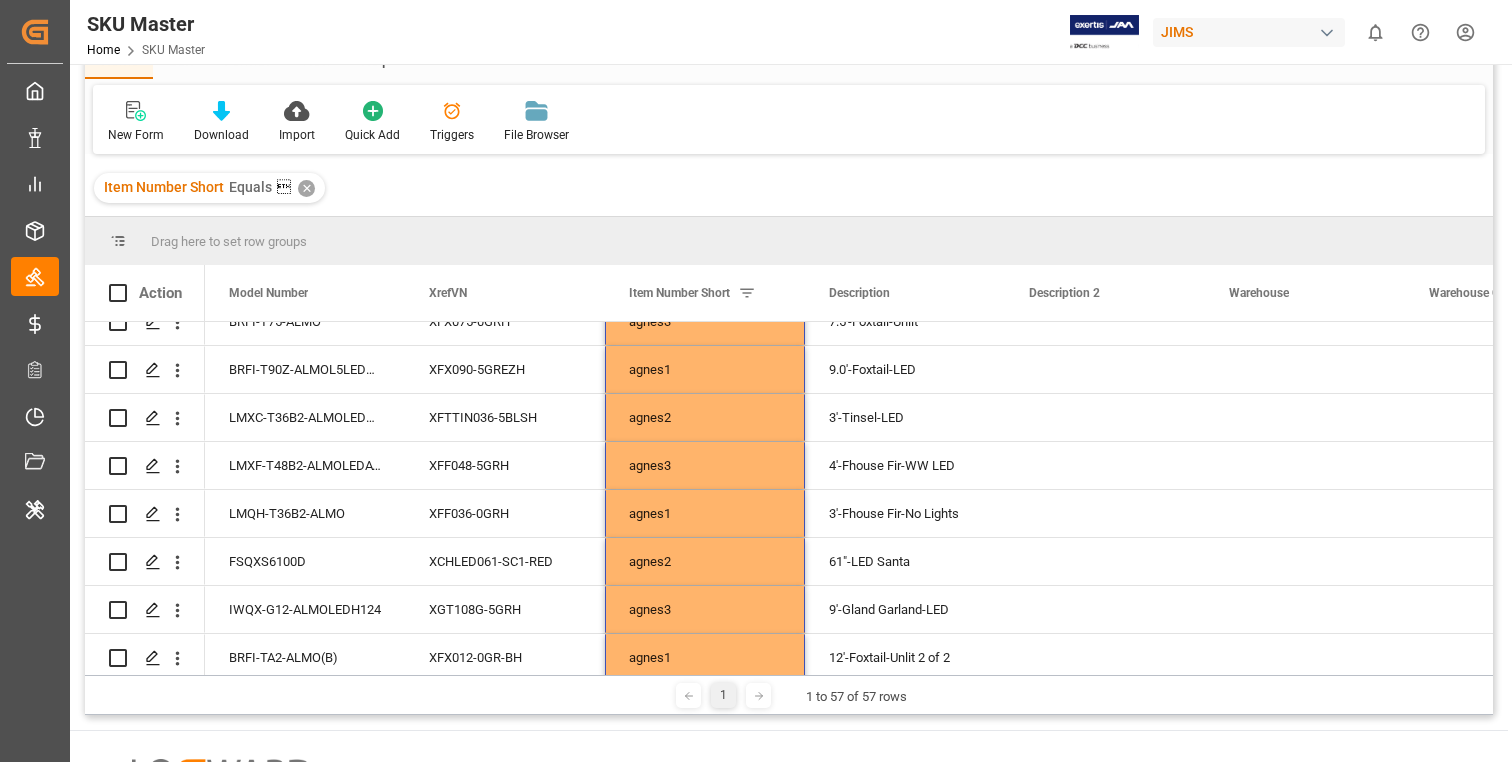 scroll, scrollTop: 0, scrollLeft: 0, axis: both 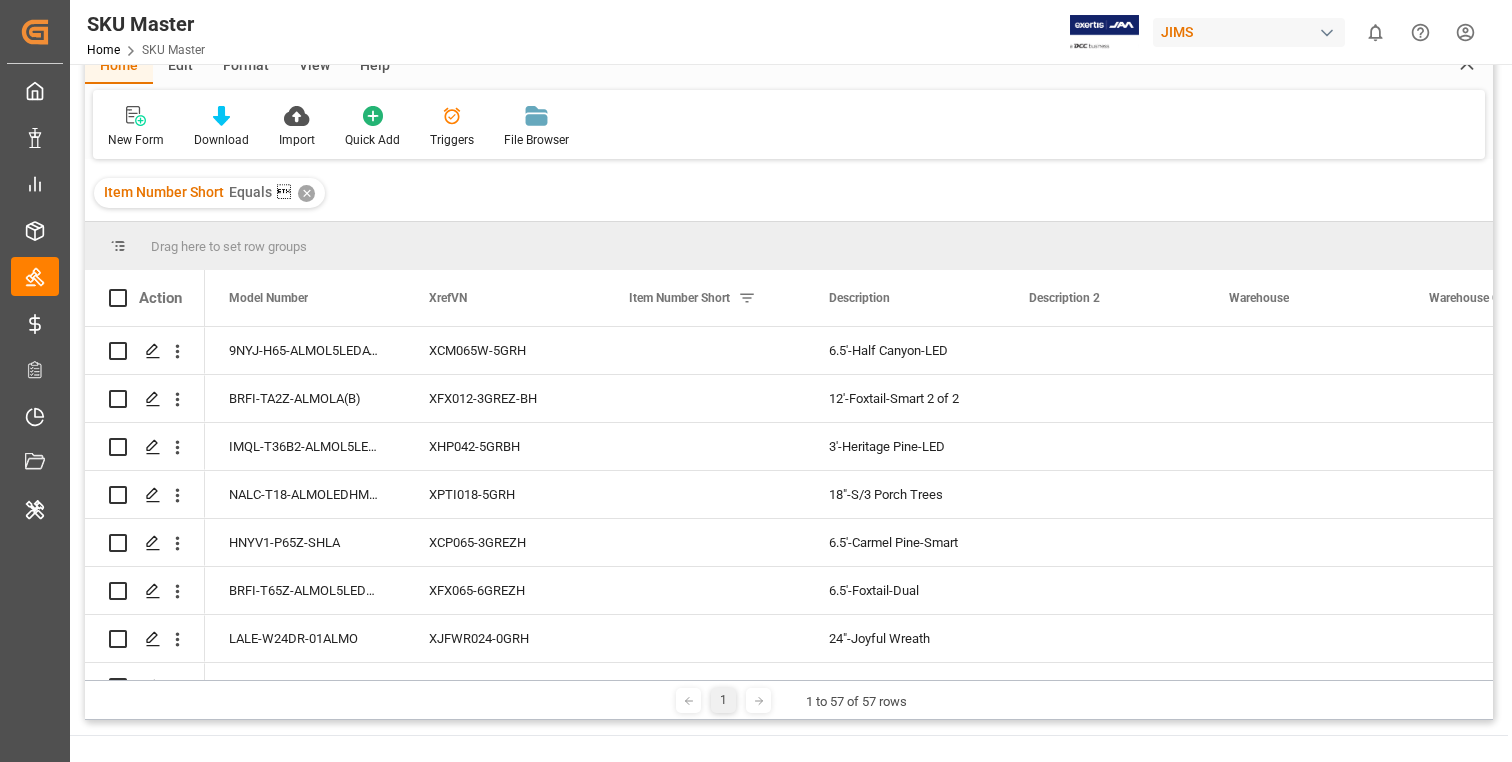click on "Item Number Short Equals  ✕" at bounding box center (789, 193) 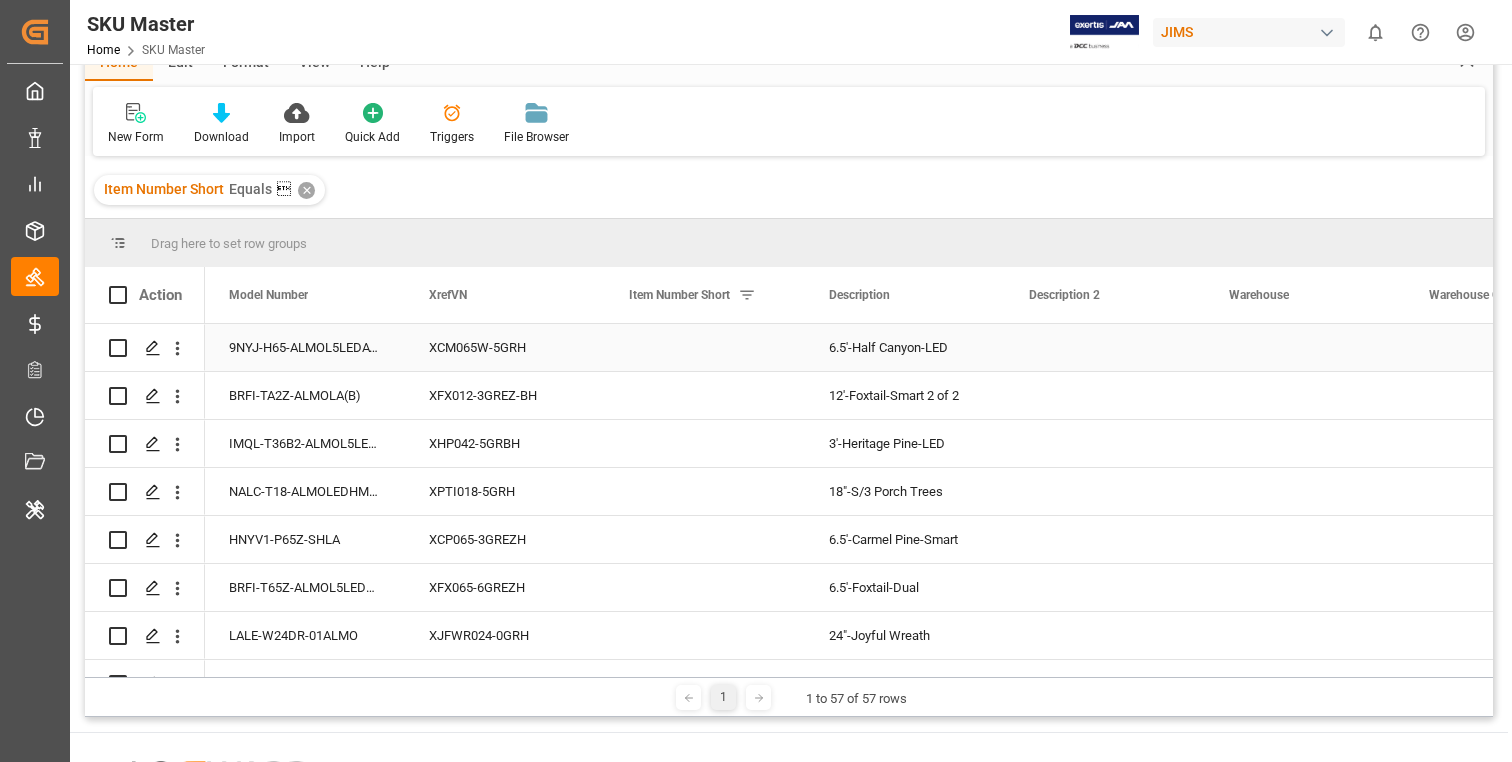 scroll, scrollTop: 92, scrollLeft: 0, axis: vertical 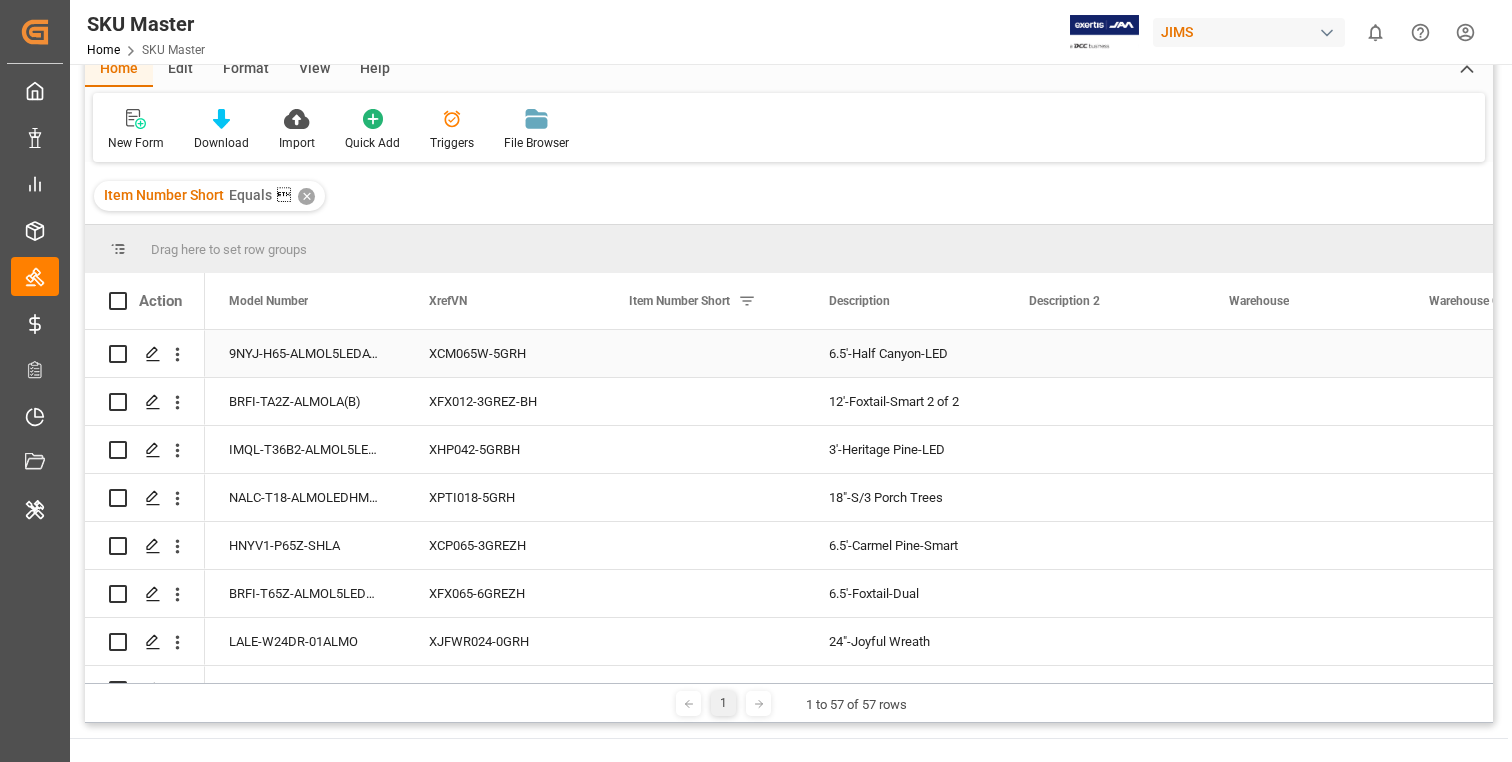 click at bounding box center (705, 353) 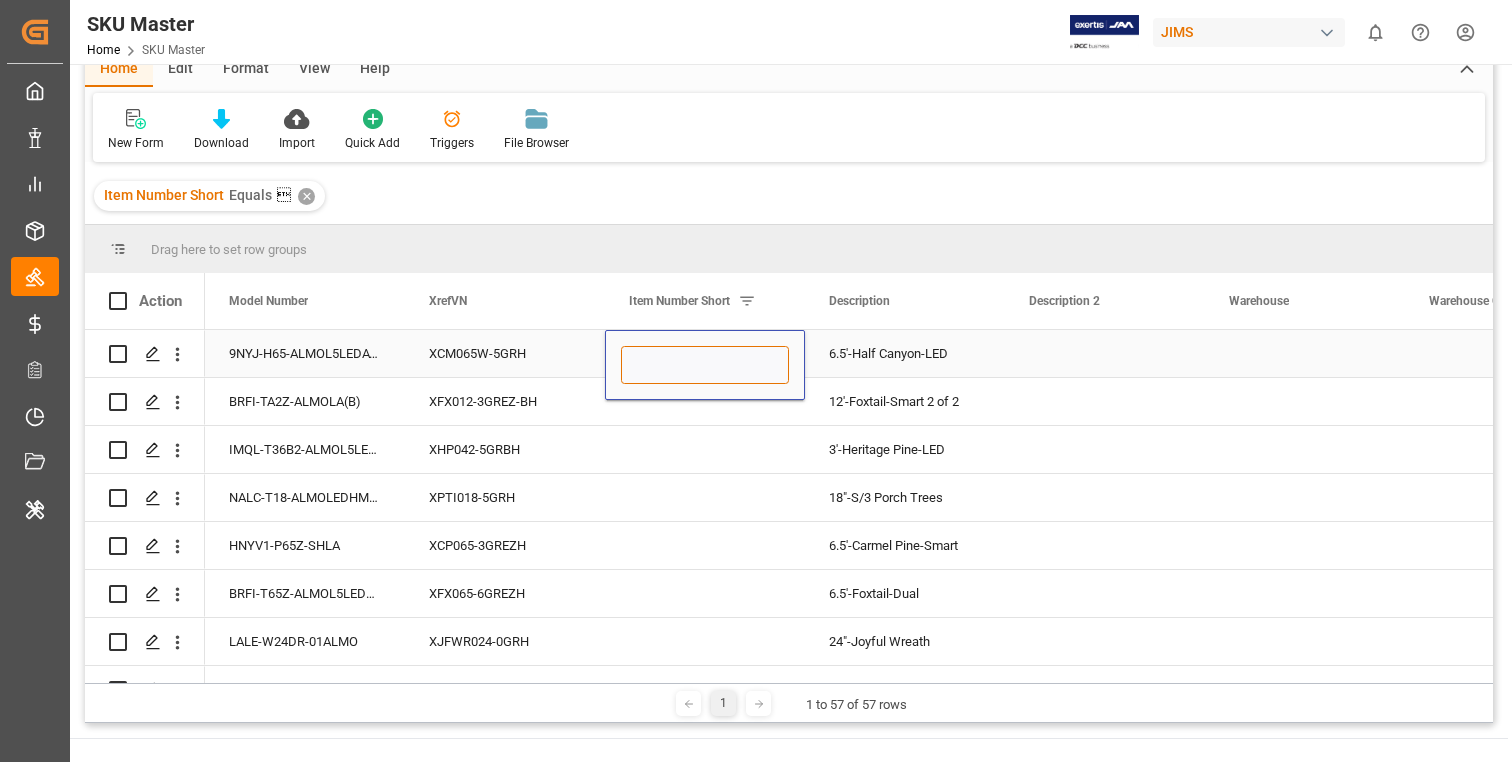 click at bounding box center [705, 365] 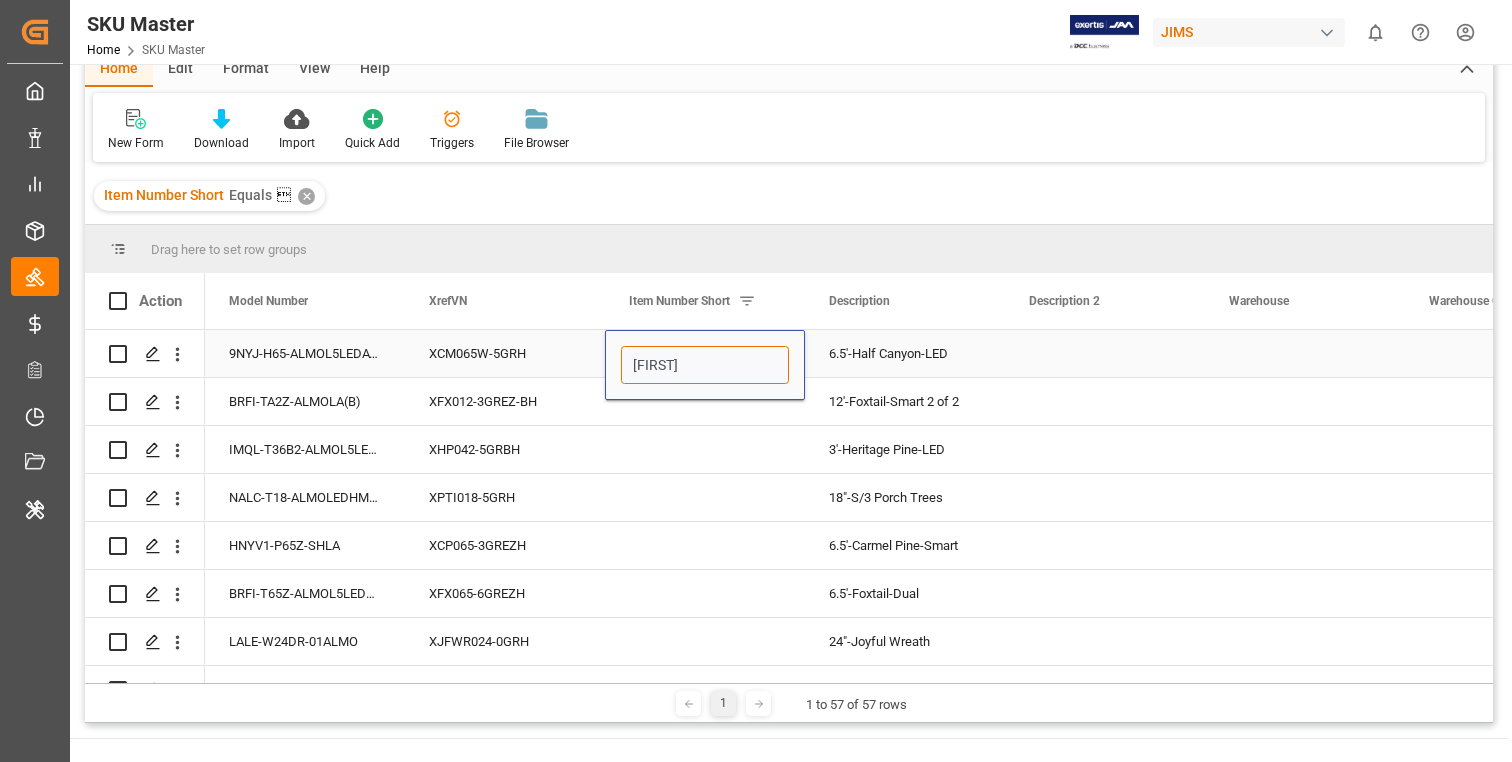 type on "agnes1" 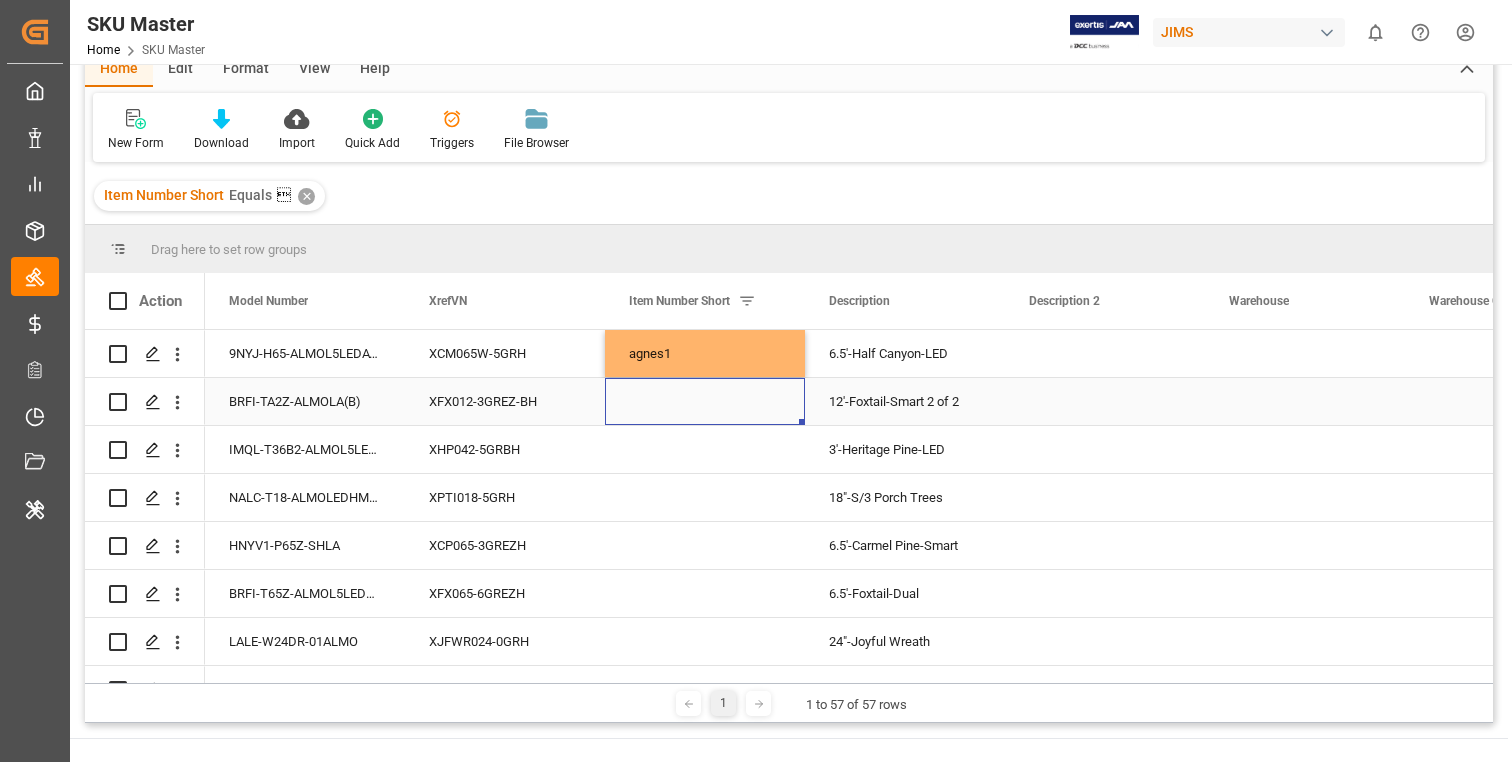 click at bounding box center [705, 401] 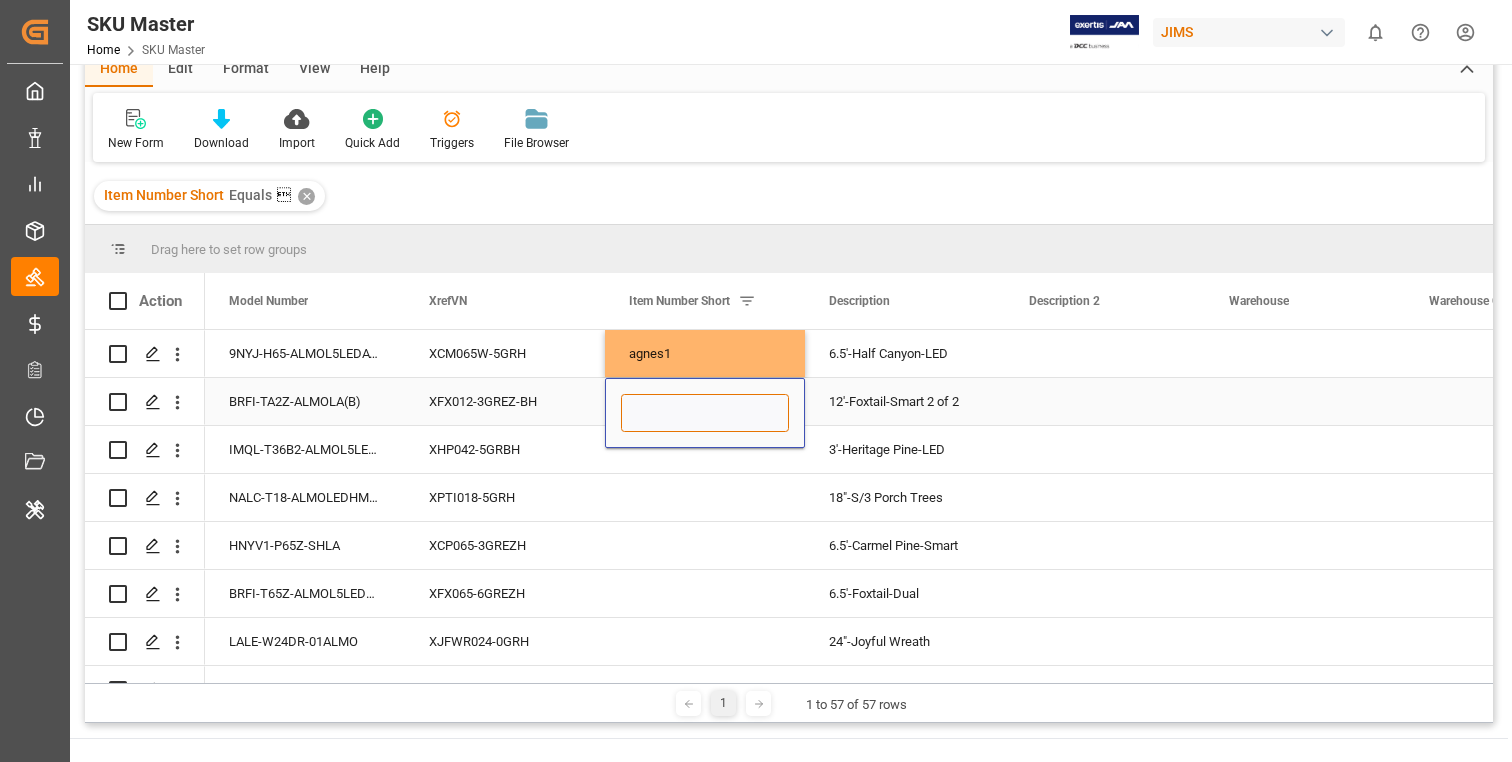 click at bounding box center [705, 413] 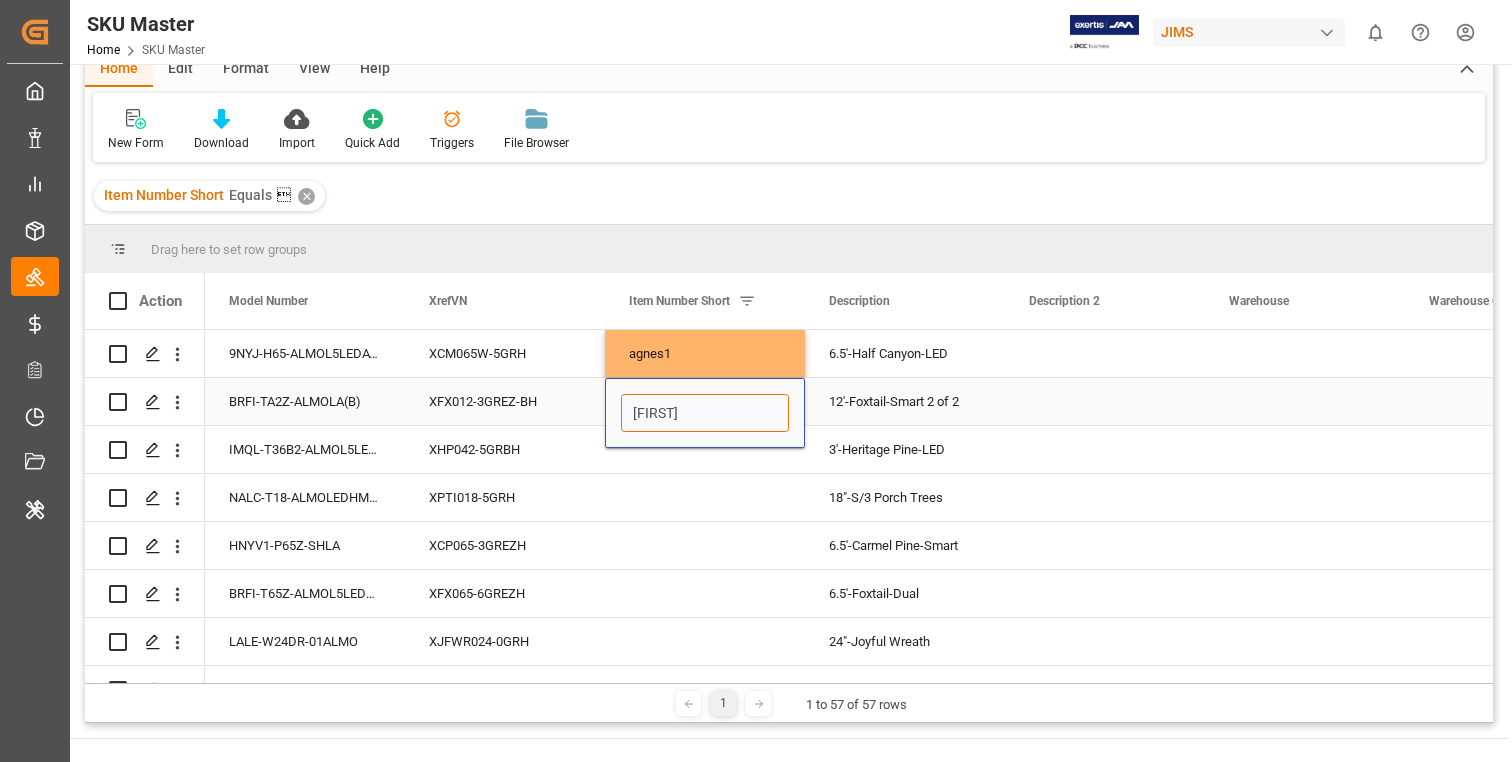 type on "agnes2" 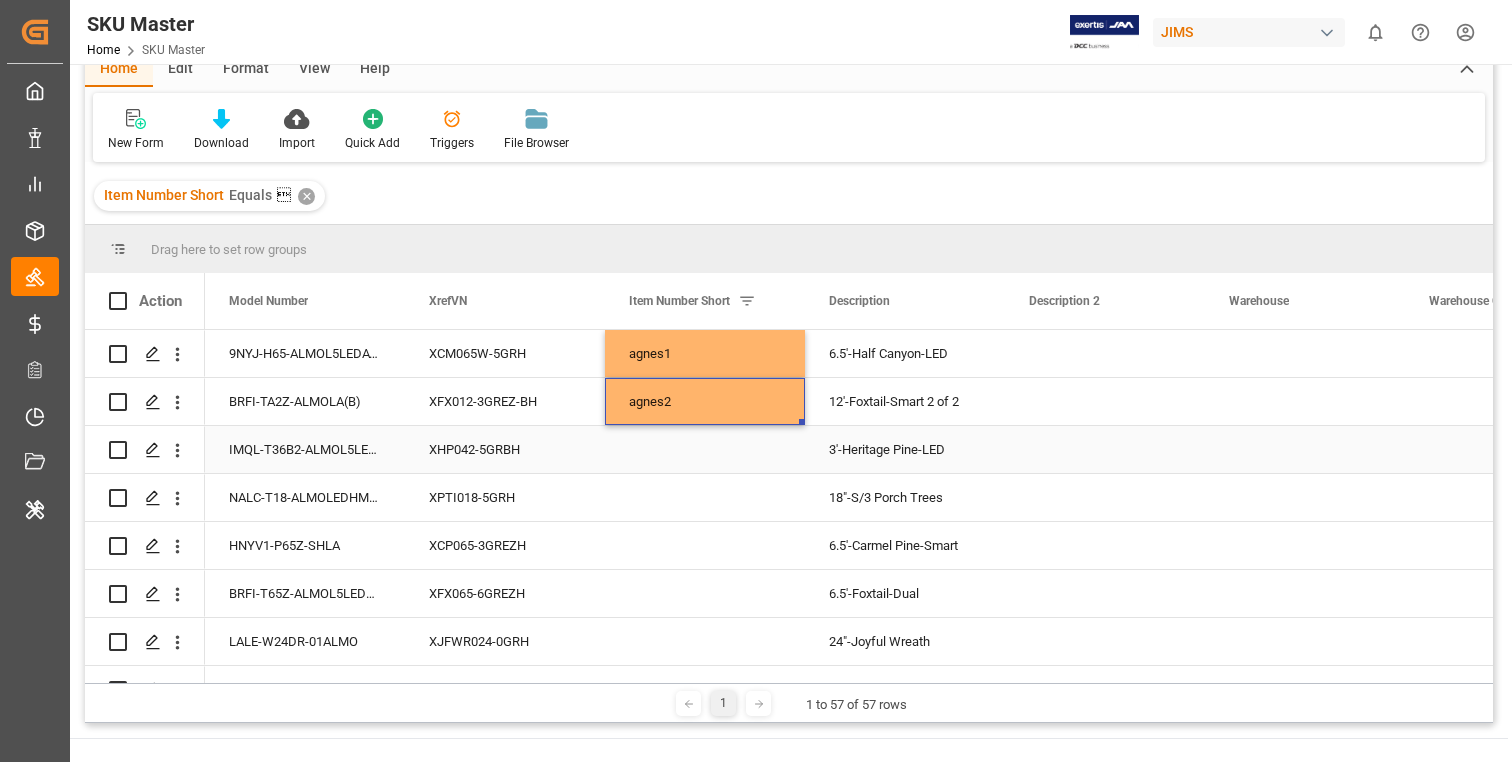 click at bounding box center [705, 449] 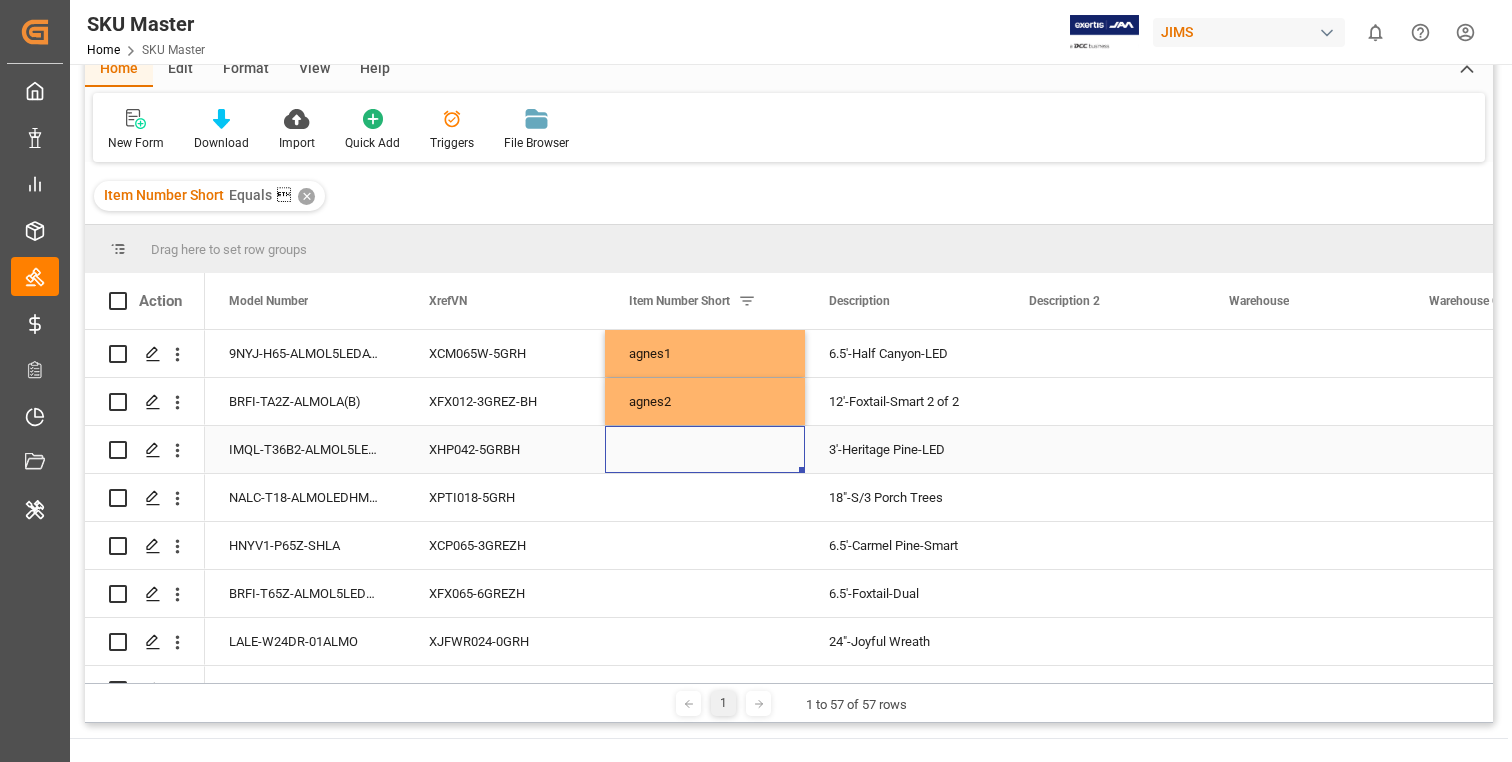 click at bounding box center [705, 449] 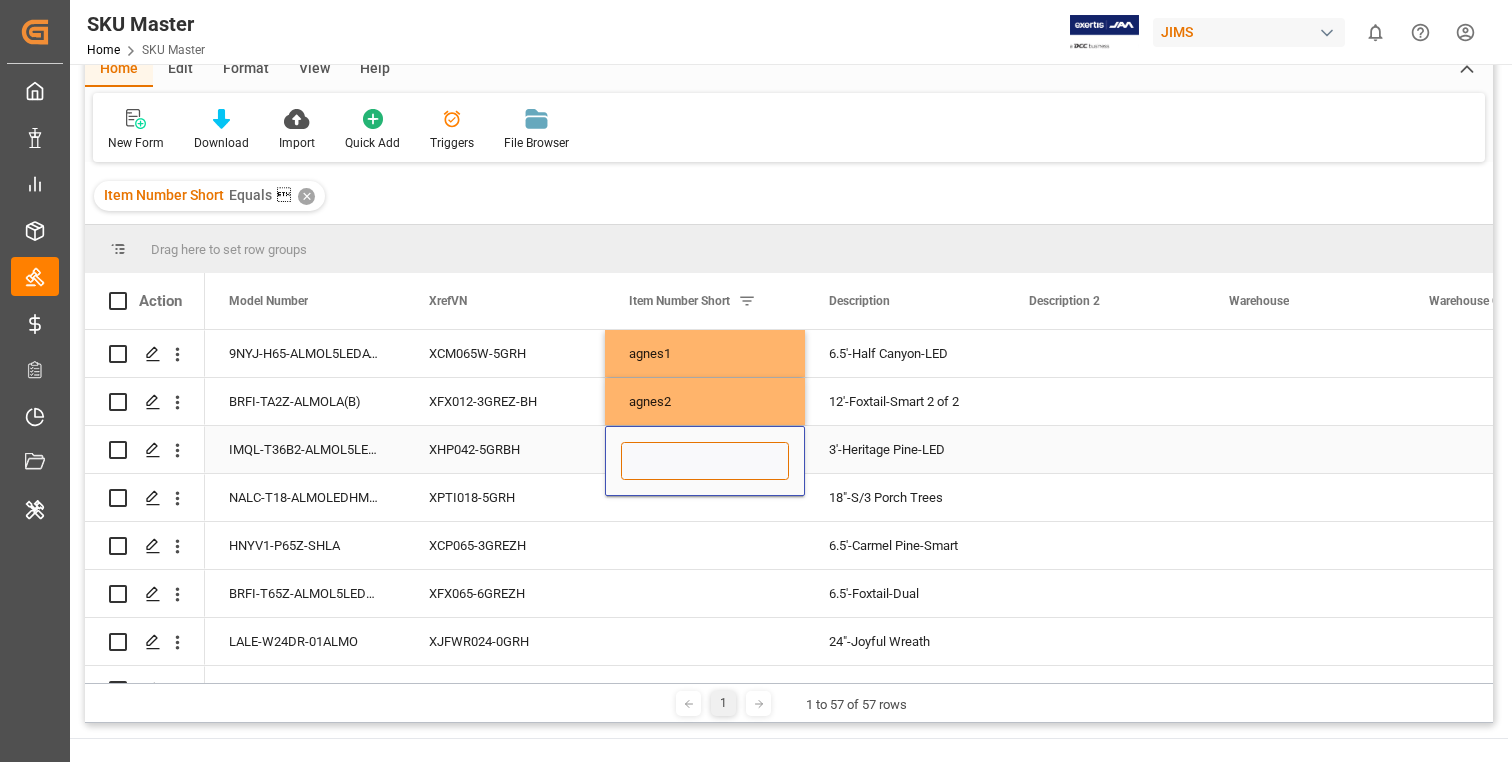 click at bounding box center [705, 461] 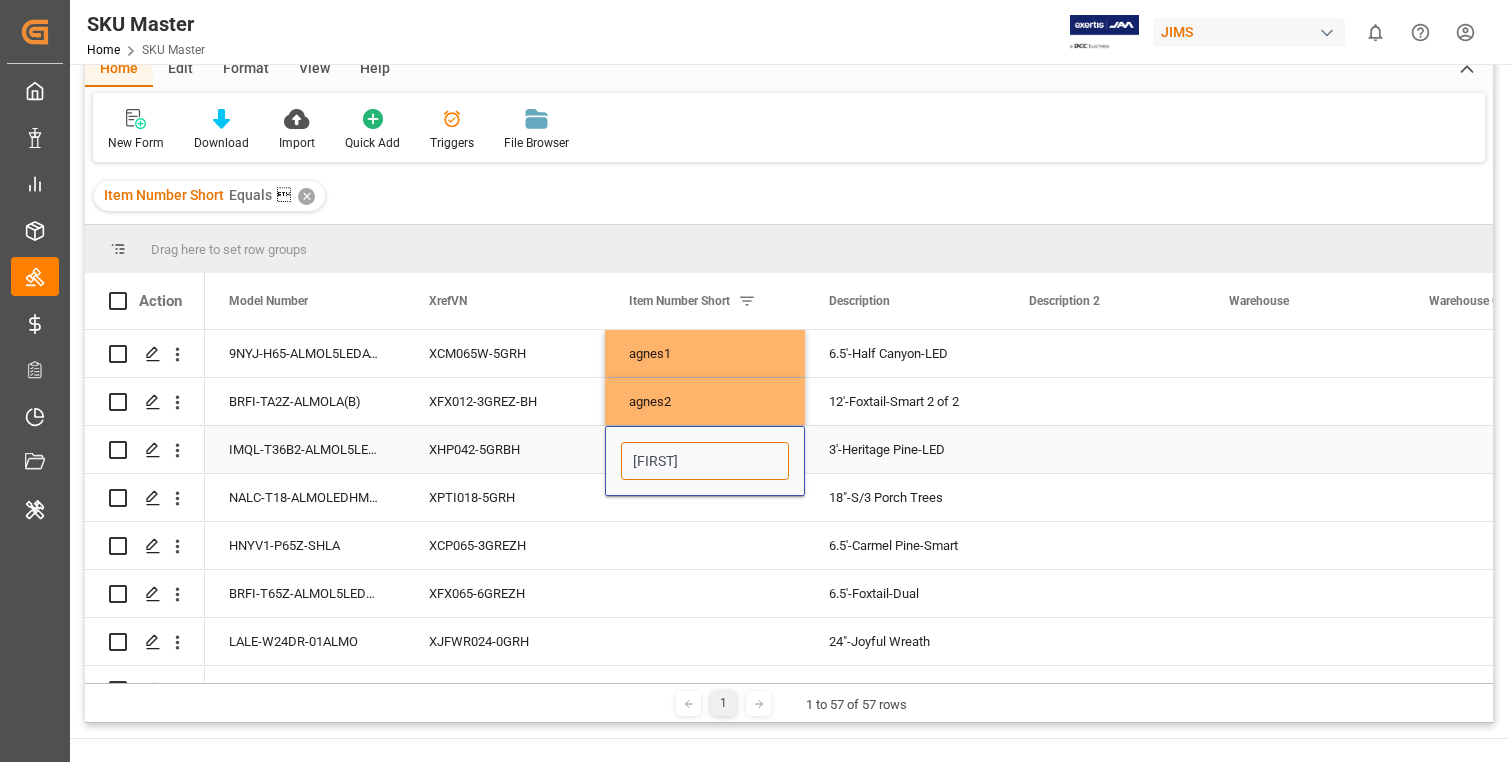 type on "agnes3" 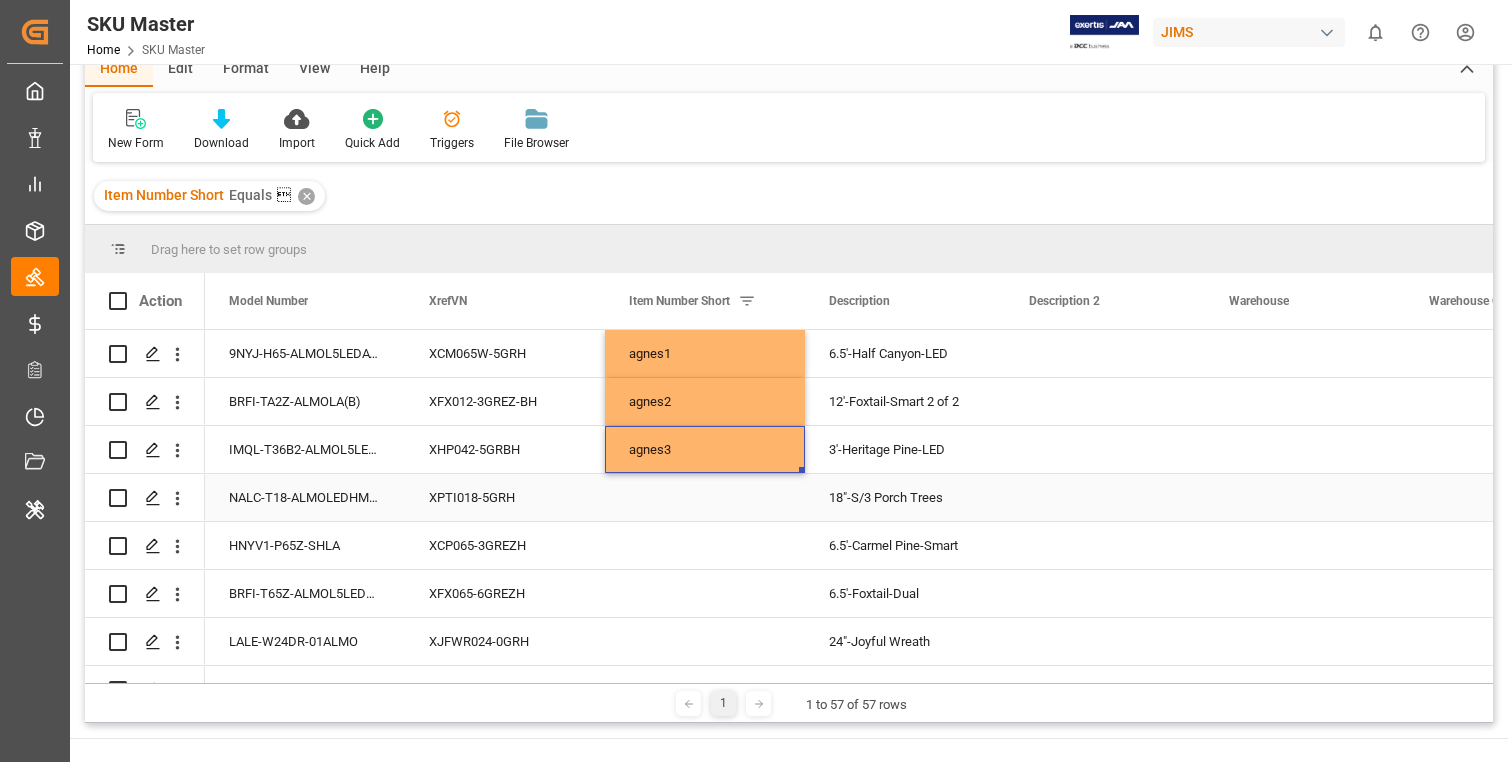 click at bounding box center [705, 497] 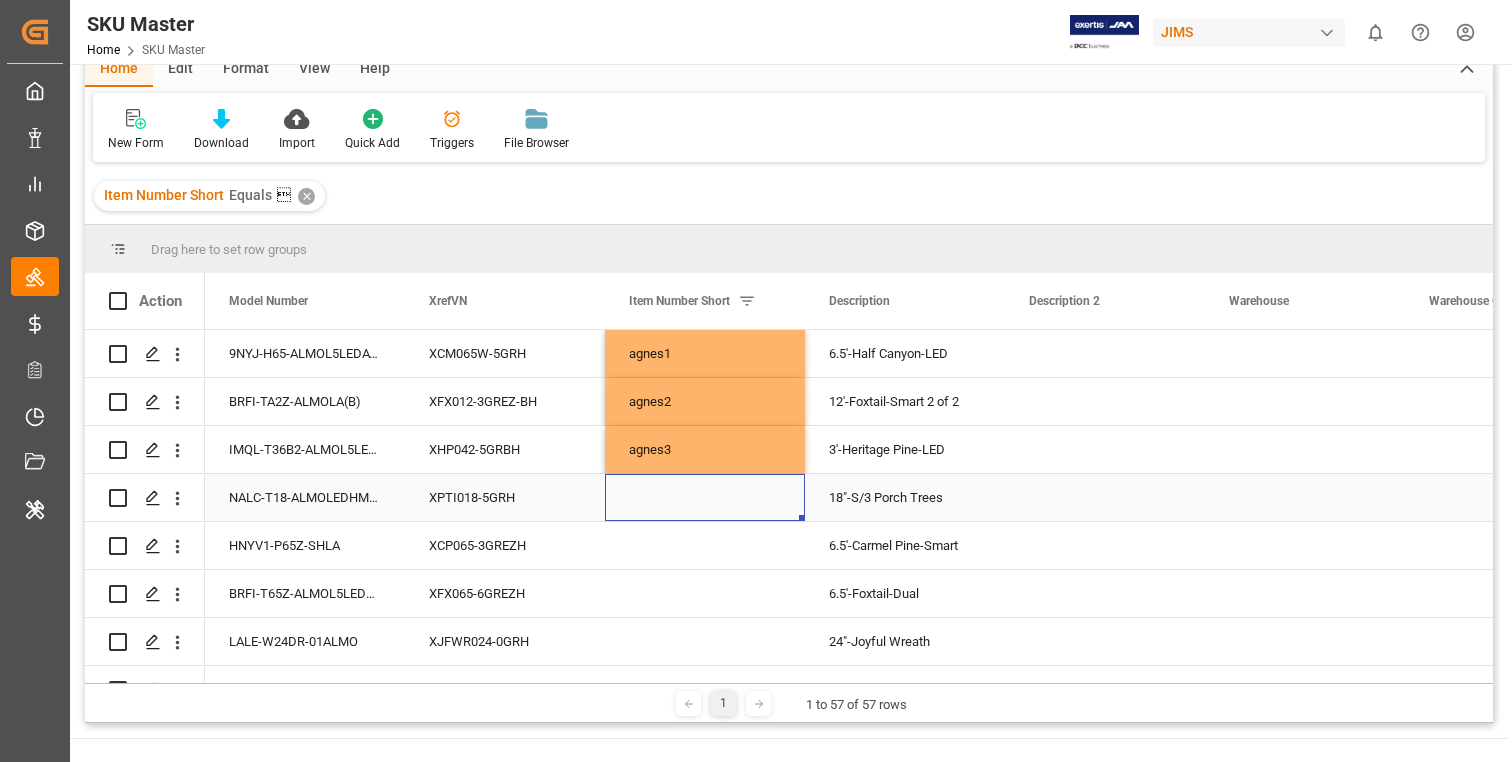 click at bounding box center [705, 497] 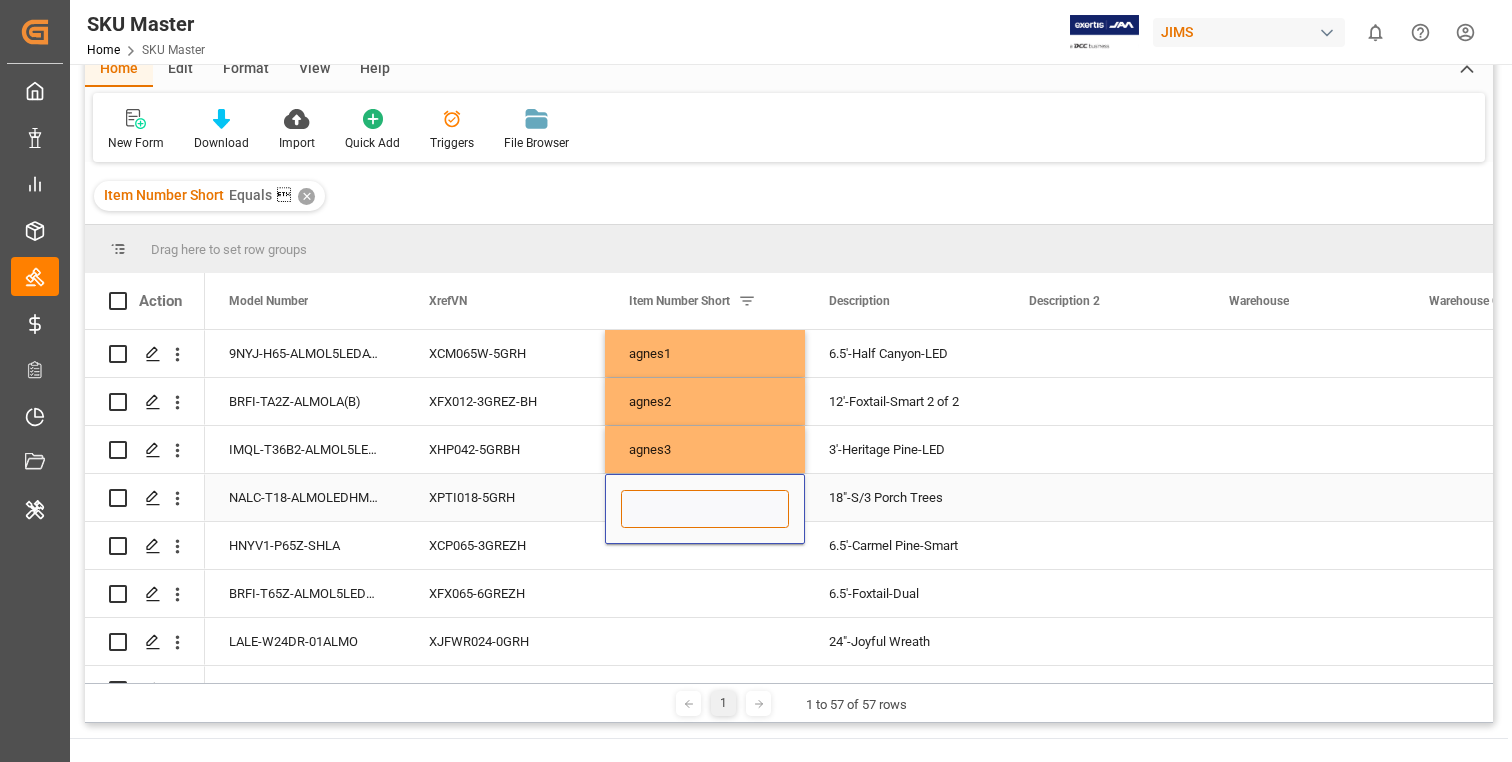 click at bounding box center (705, 509) 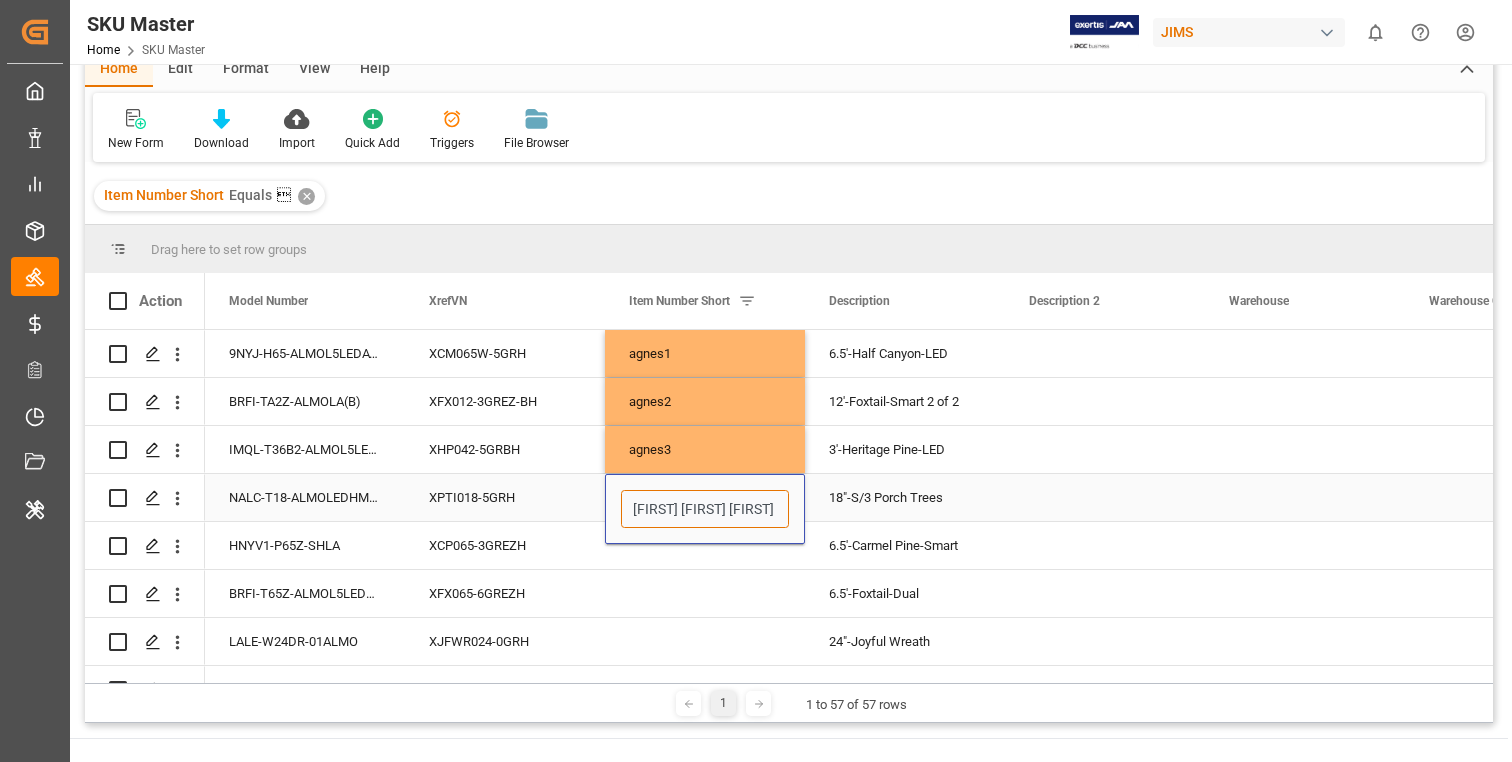 type 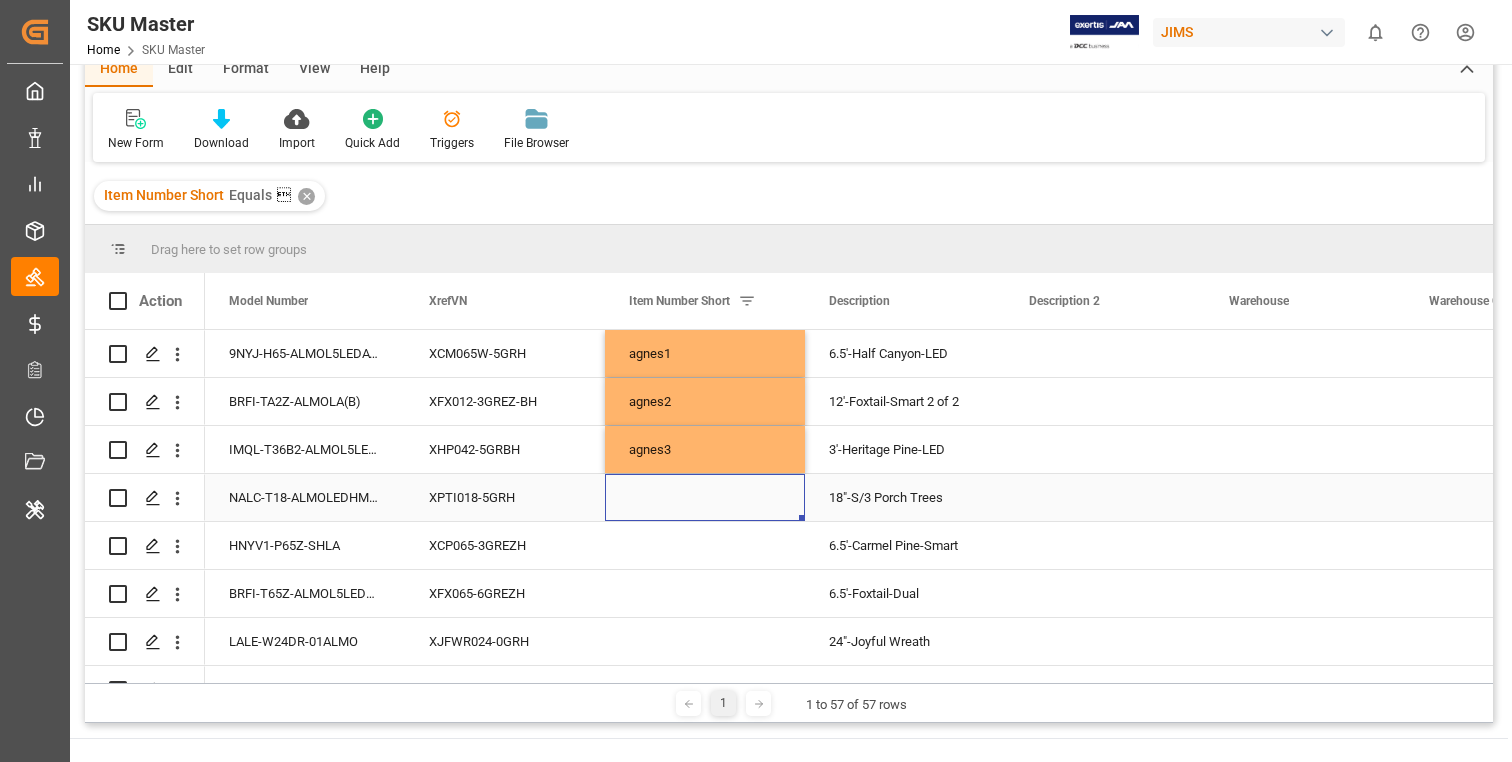 click at bounding box center [705, 497] 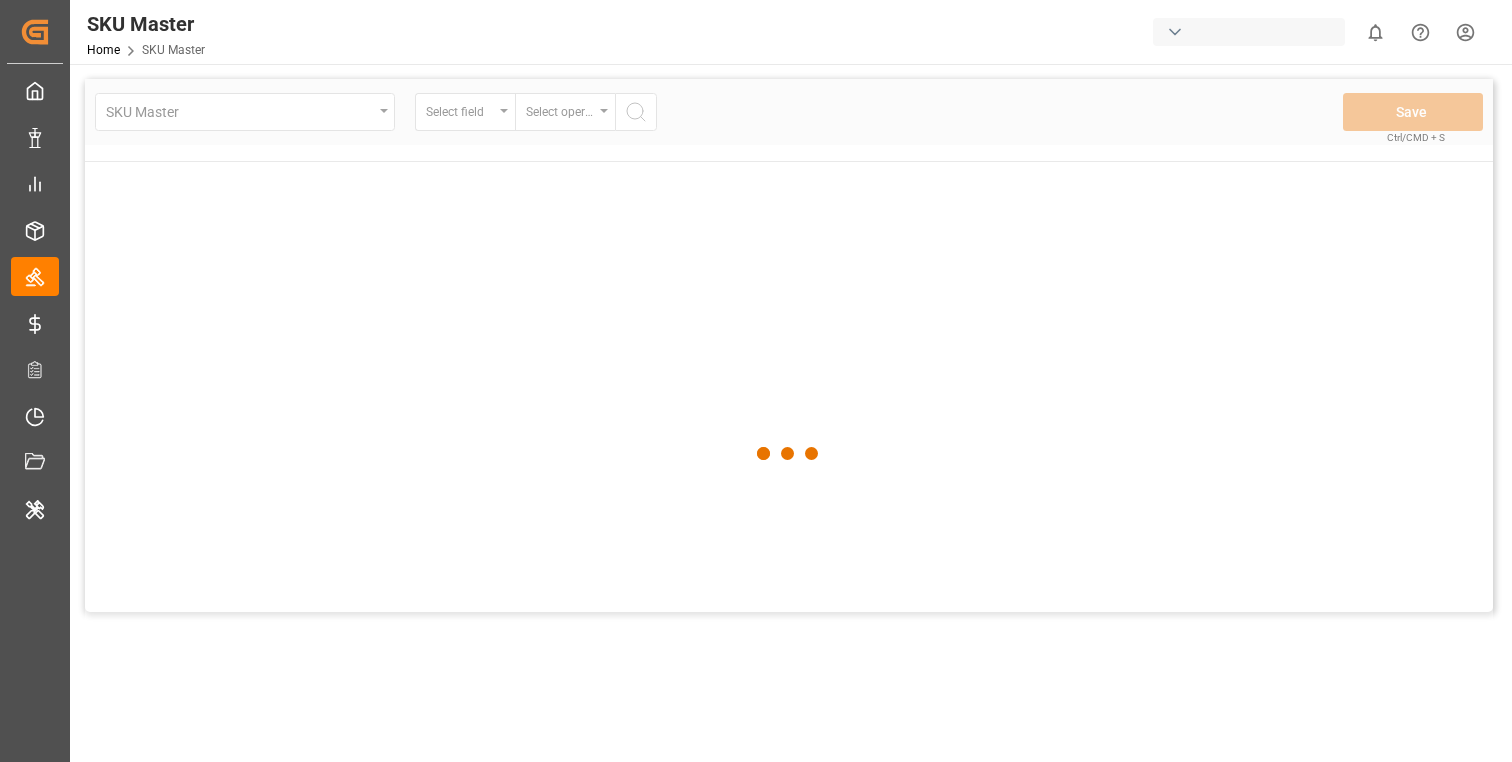 scroll, scrollTop: 0, scrollLeft: 0, axis: both 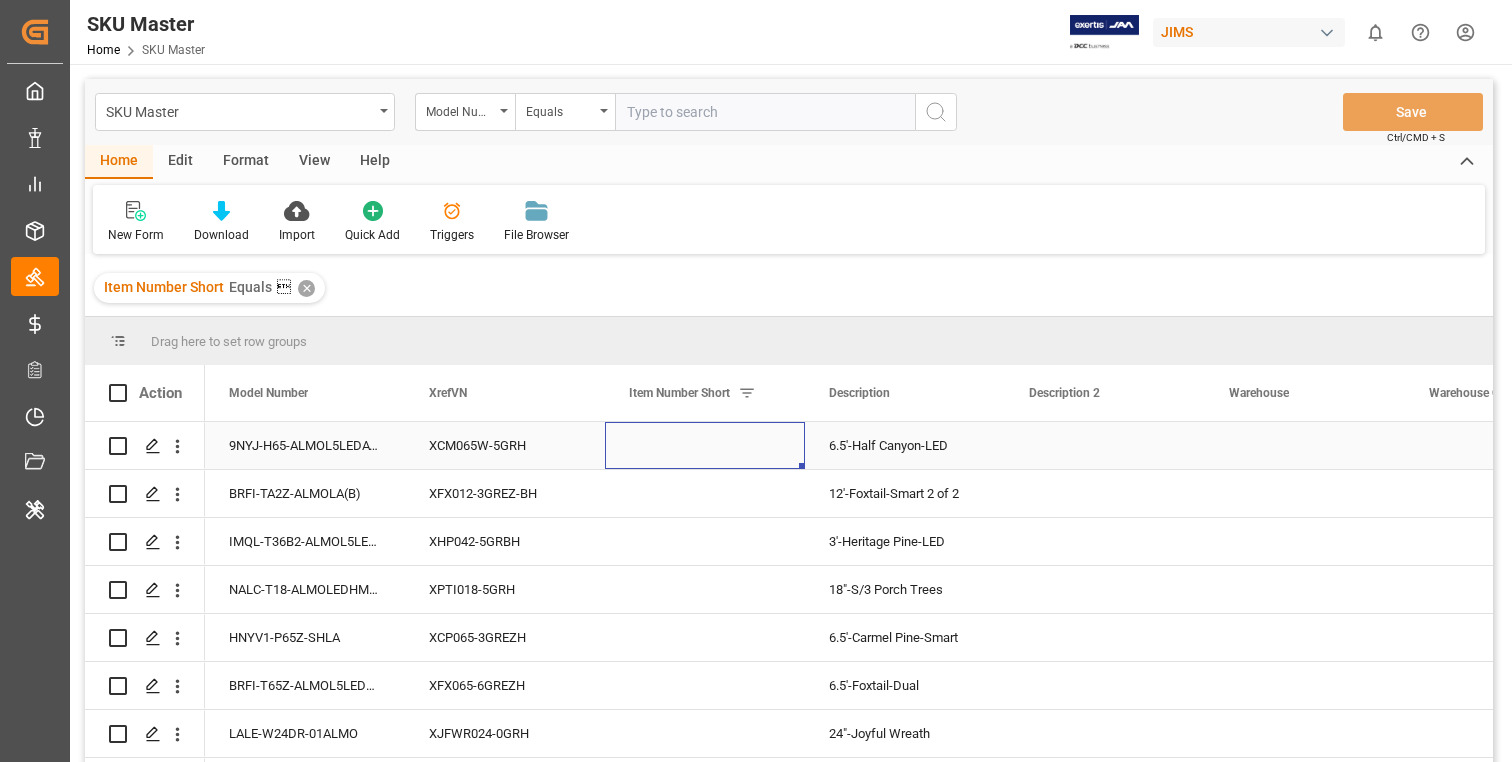 click at bounding box center [705, 445] 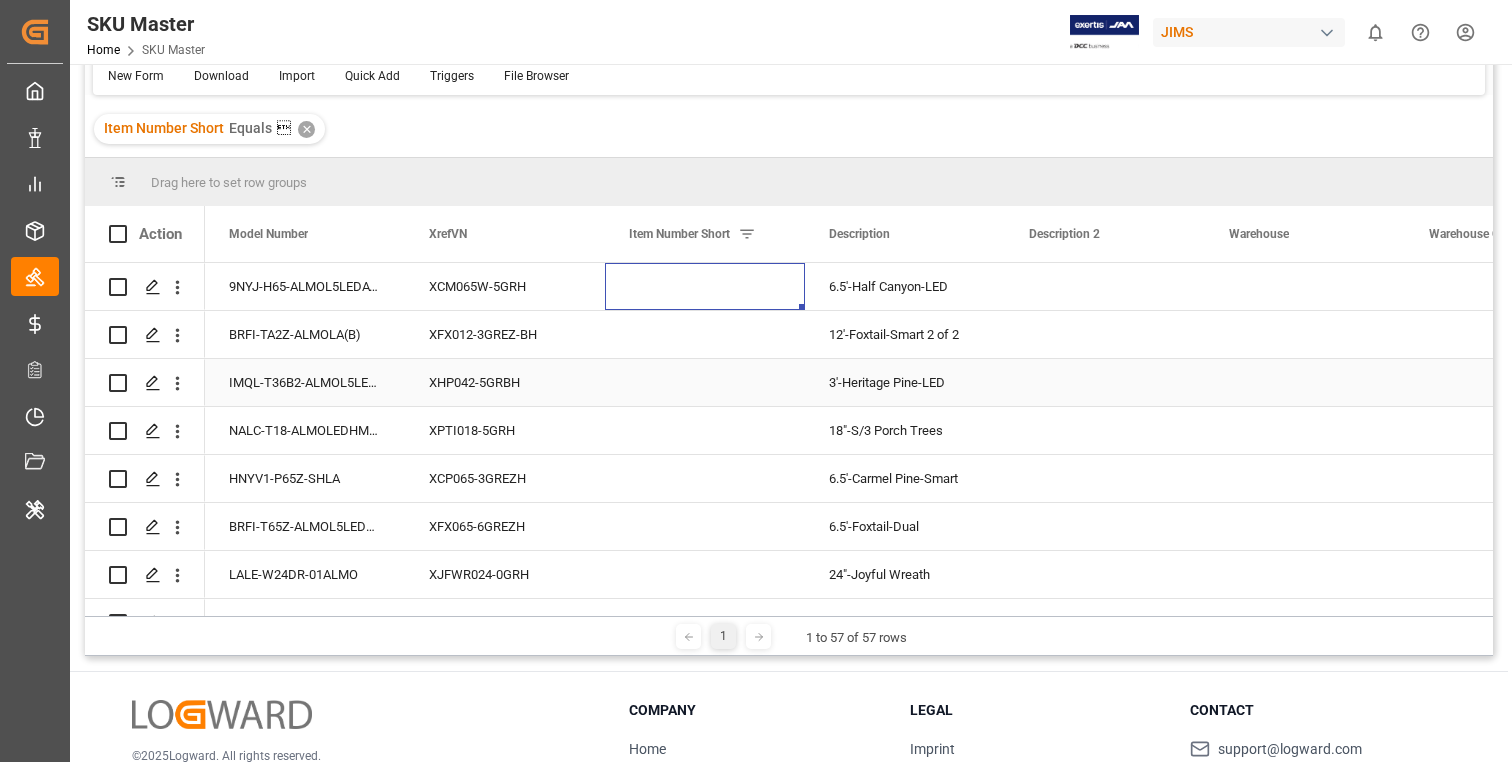 scroll, scrollTop: 143, scrollLeft: 0, axis: vertical 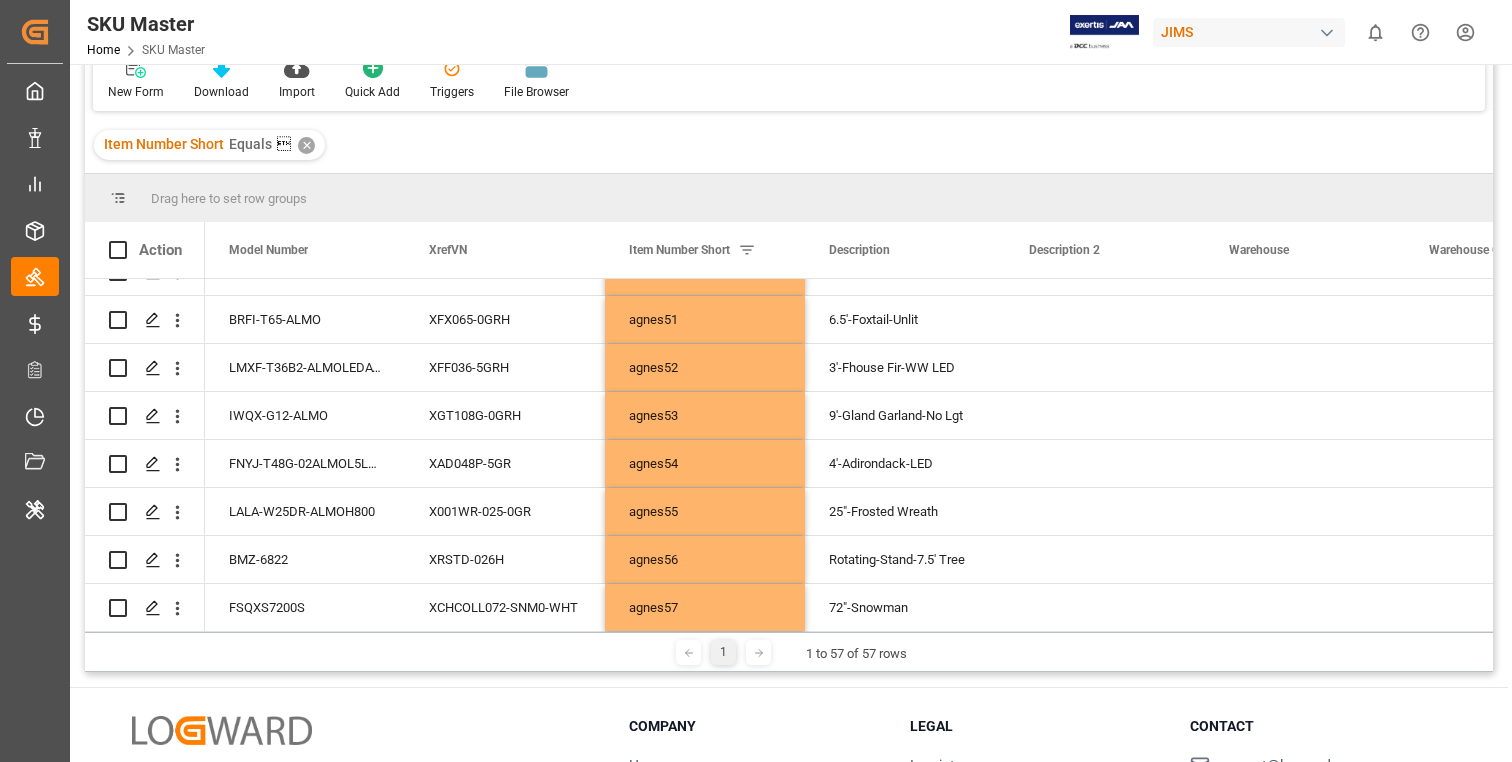 click on "1 1 to 57 of 57 rows" at bounding box center (789, 652) 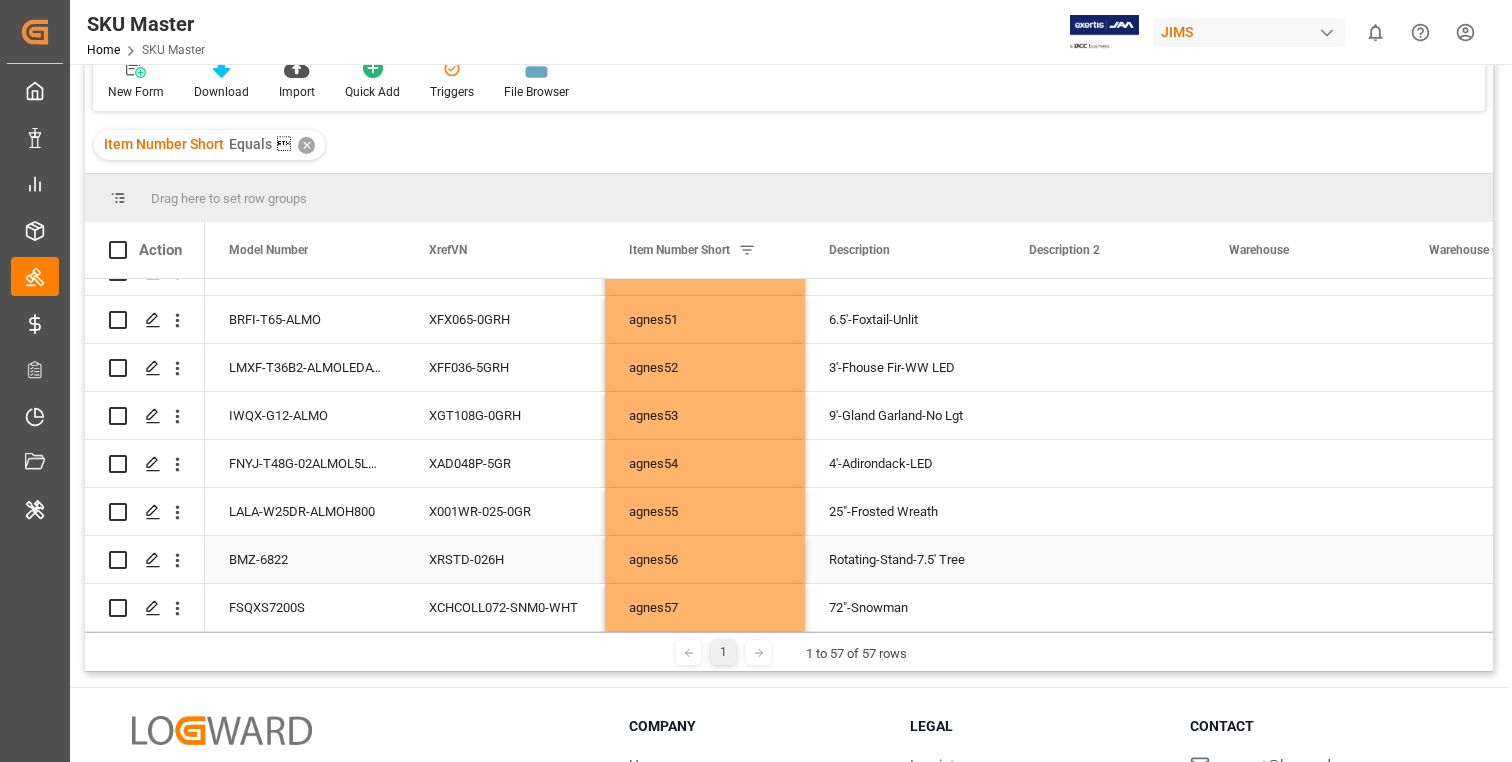 scroll, scrollTop: 175, scrollLeft: 0, axis: vertical 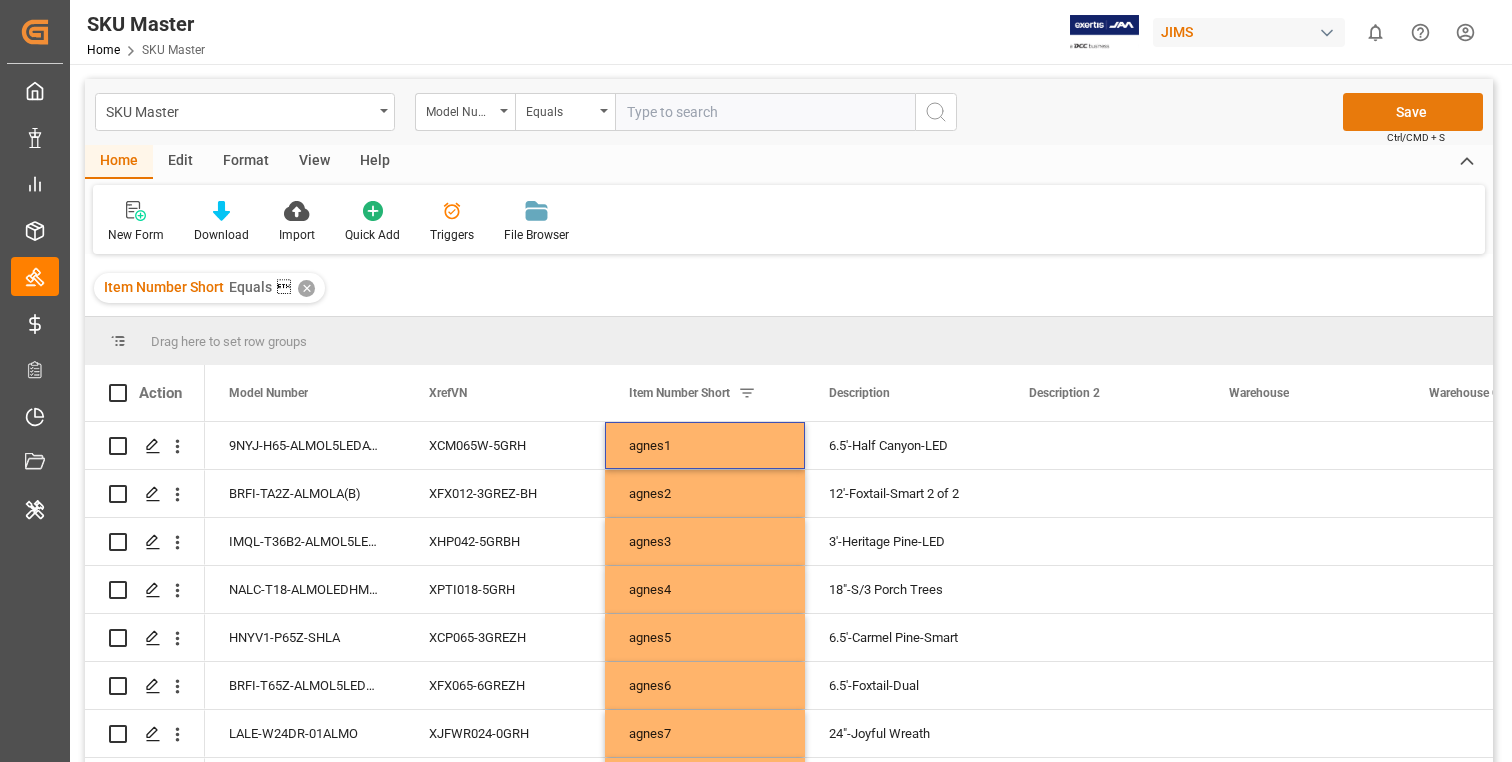 click on "Save" at bounding box center (1413, 112) 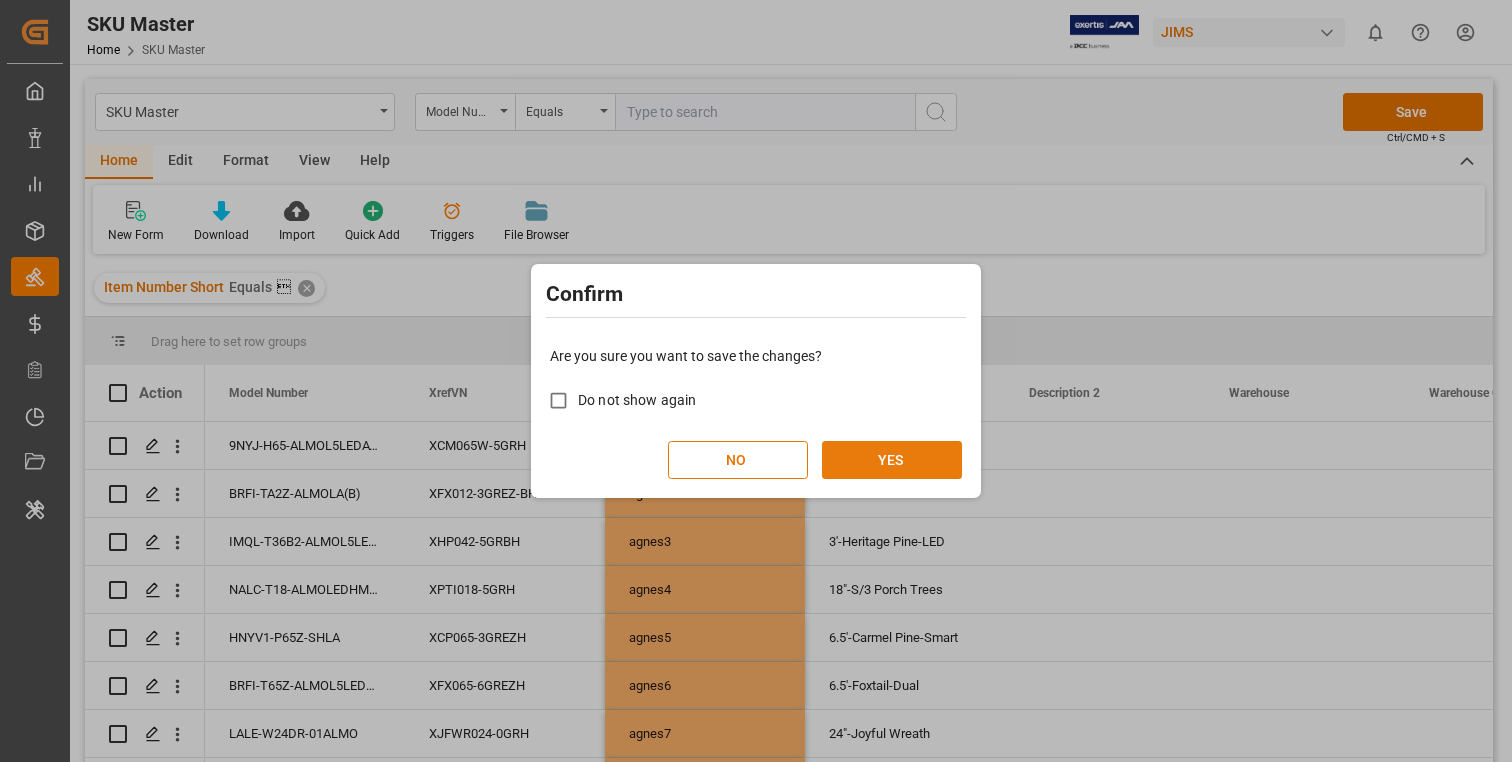 click on "YES" at bounding box center (892, 460) 